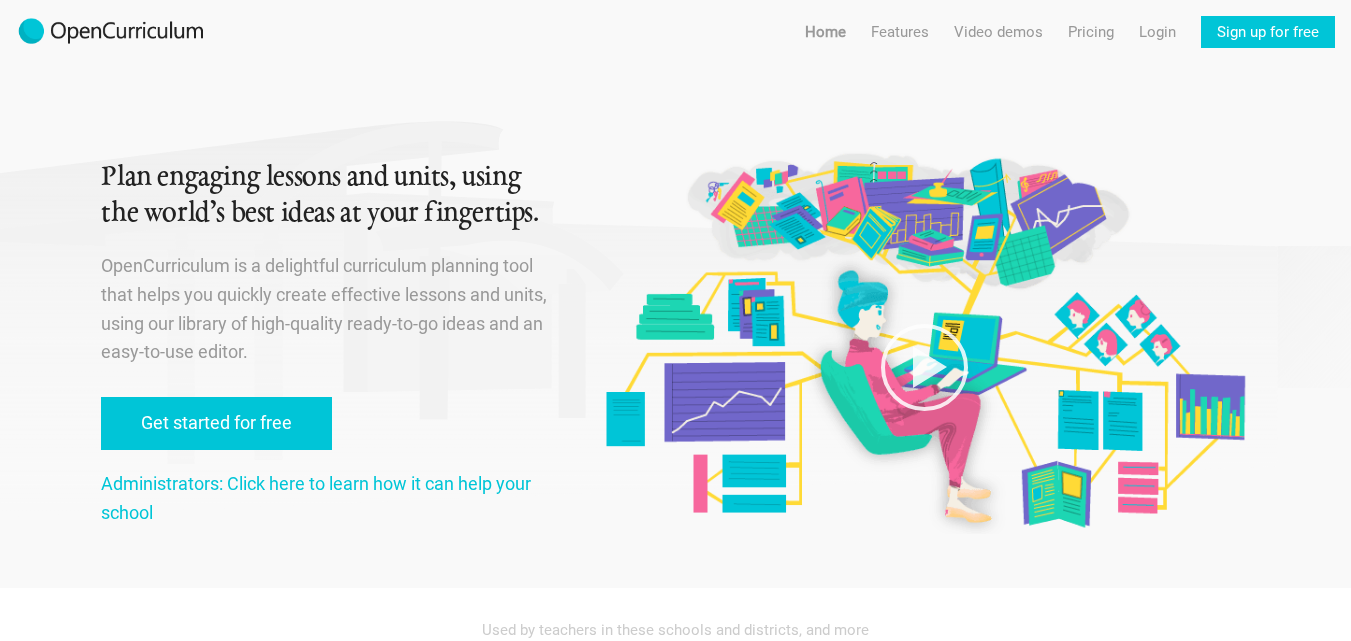 scroll, scrollTop: 0, scrollLeft: 0, axis: both 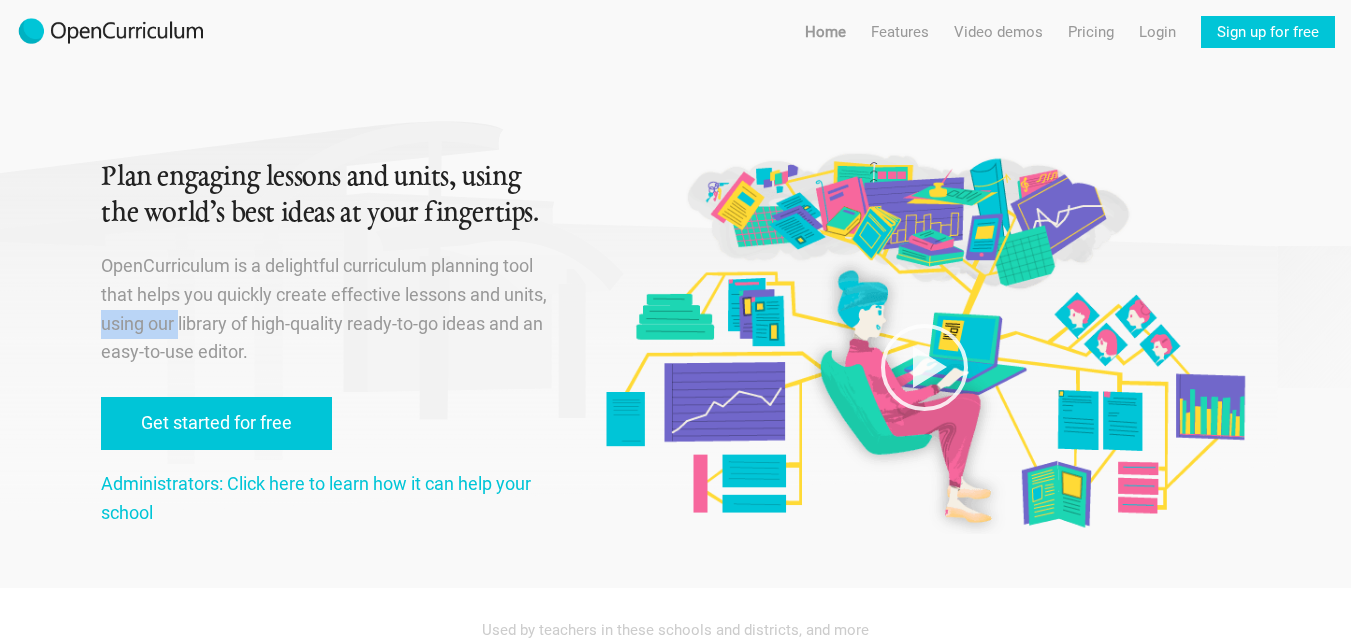 click on "OpenCurriculum is a delightful curriculum planning tool that
helps you quickly create effective lessons and units, using our
library of high-quality ready-to-go ideas and an easy-to-use
editor." at bounding box center (327, 309) 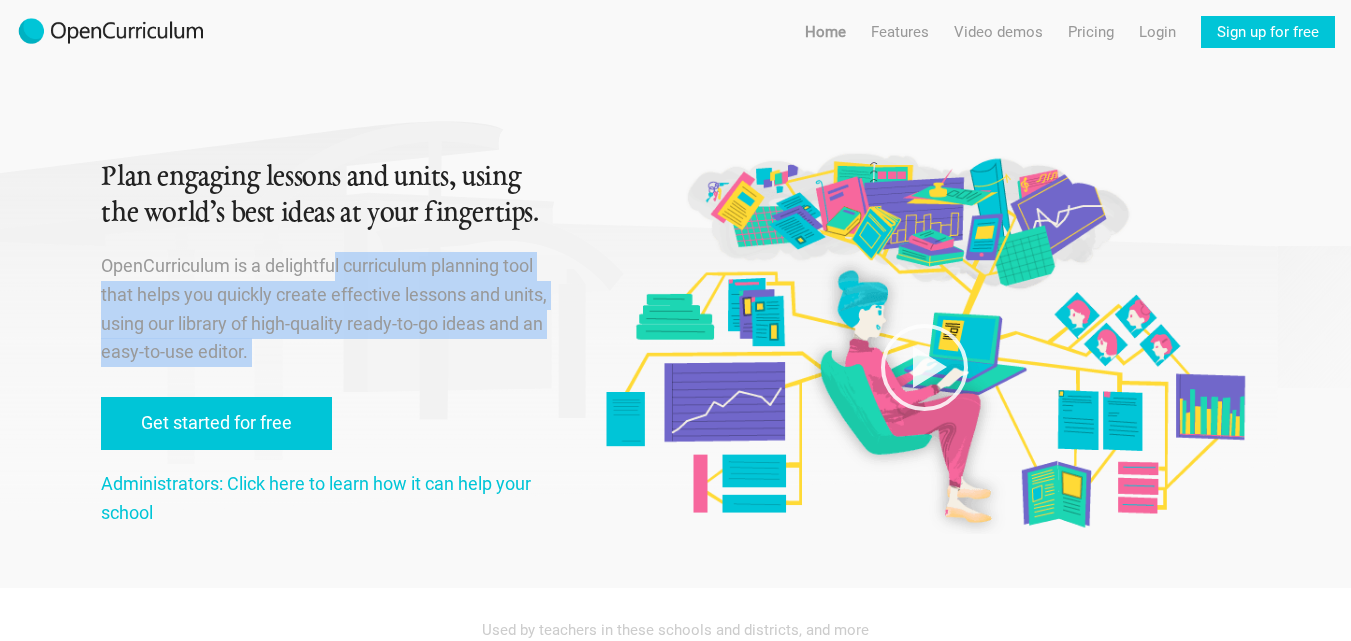 click on "OpenCurriculum is a delightful curriculum planning tool that
helps you quickly create effective lessons and units, using our
library of high-quality ready-to-go ideas and an easy-to-use
editor." at bounding box center (327, 309) 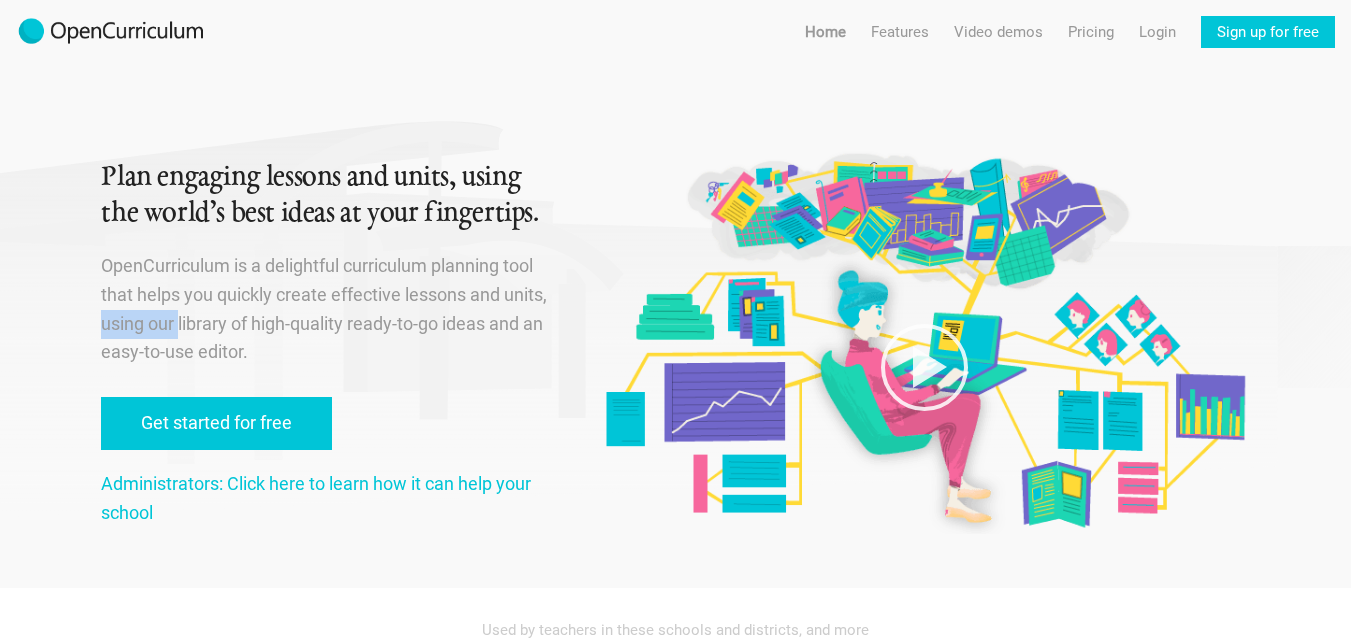 click on "OpenCurriculum is a delightful curriculum planning tool that
helps you quickly create effective lessons and units, using our
library of high-quality ready-to-go ideas and an easy-to-use
editor." at bounding box center (327, 309) 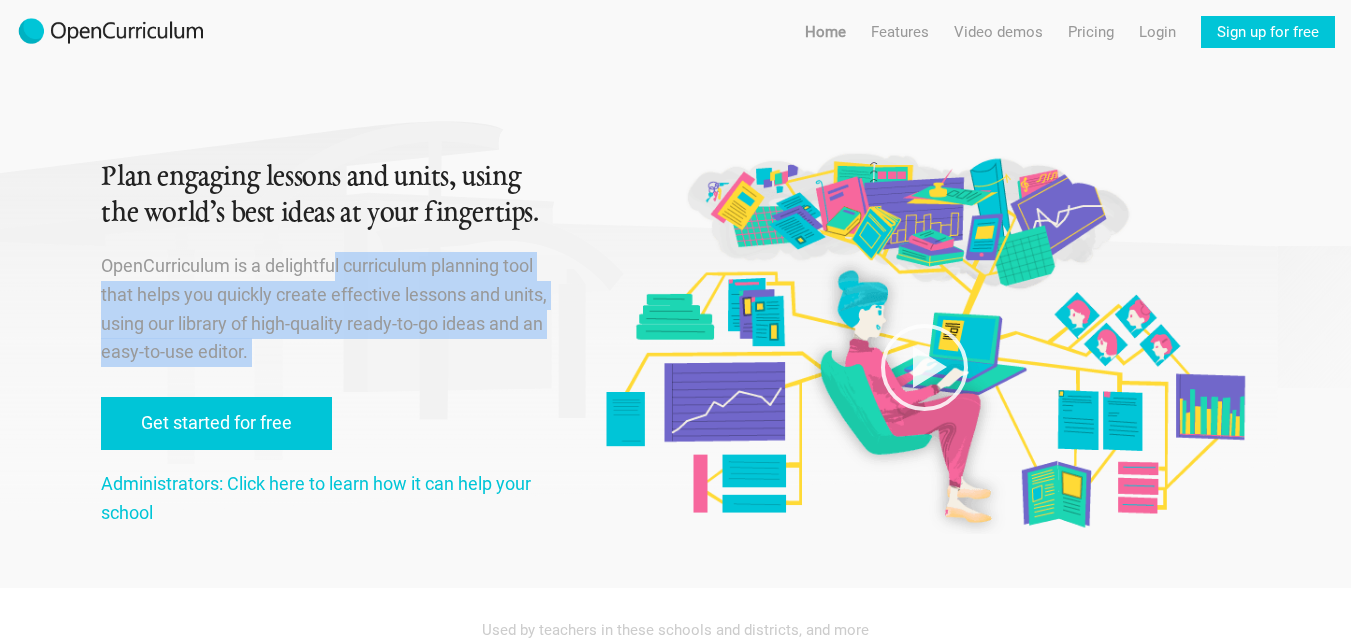 click on "OpenCurriculum is a delightful curriculum planning tool that
helps you quickly create effective lessons and units, using our
library of high-quality ready-to-go ideas and an easy-to-use
editor." at bounding box center [327, 309] 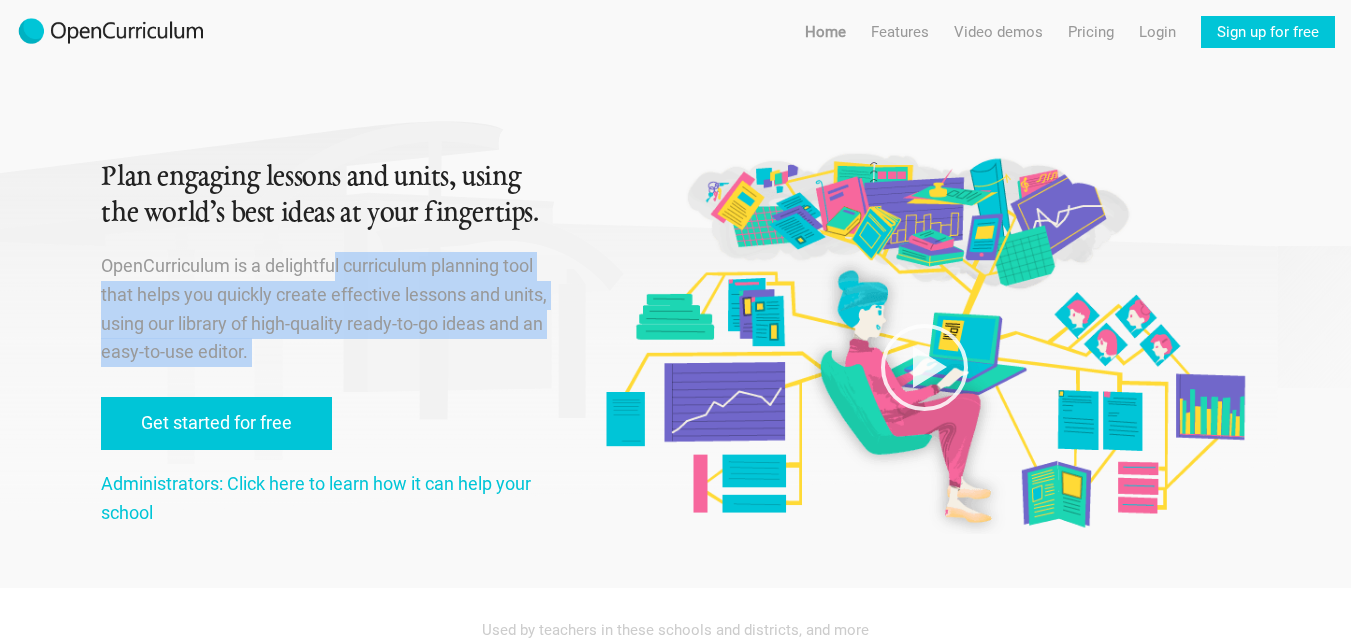 click on "OpenCurriculum is a delightful curriculum planning tool that
helps you quickly create effective lessons and units, using our
library of high-quality ready-to-go ideas and an easy-to-use
editor." at bounding box center (327, 309) 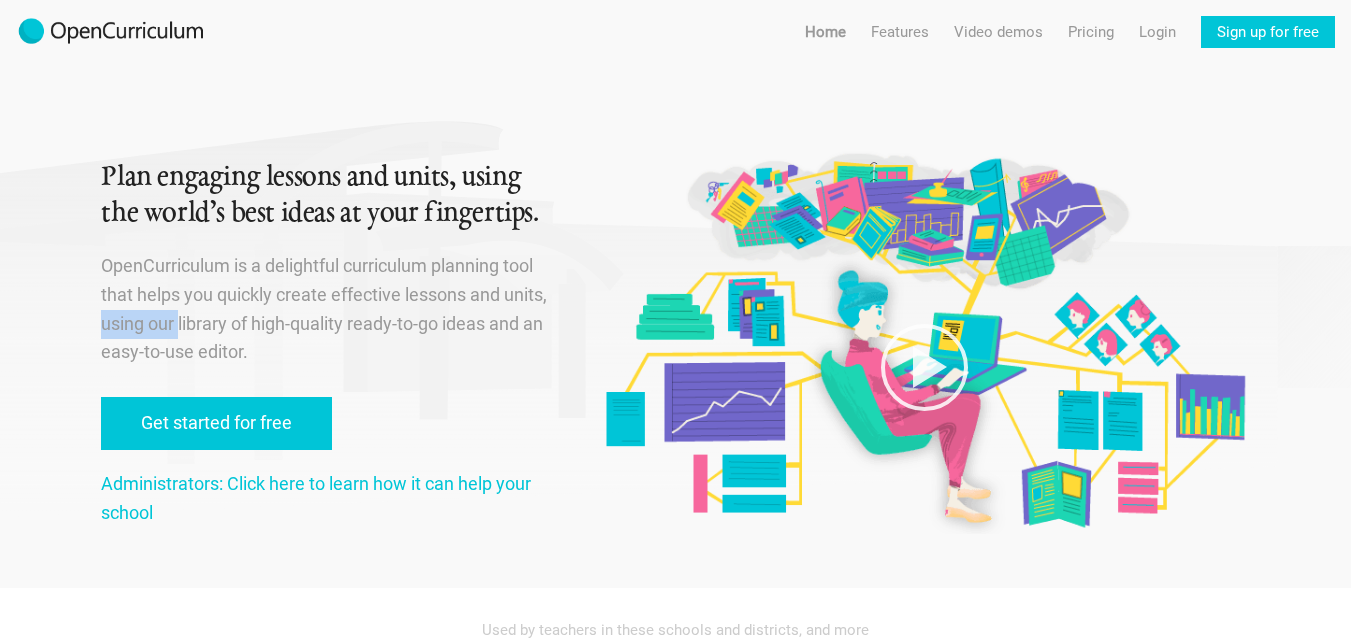 click on "OpenCurriculum is a delightful curriculum planning tool that
helps you quickly create effective lessons and units, using our
library of high-quality ready-to-go ideas and an easy-to-use
editor." at bounding box center (327, 309) 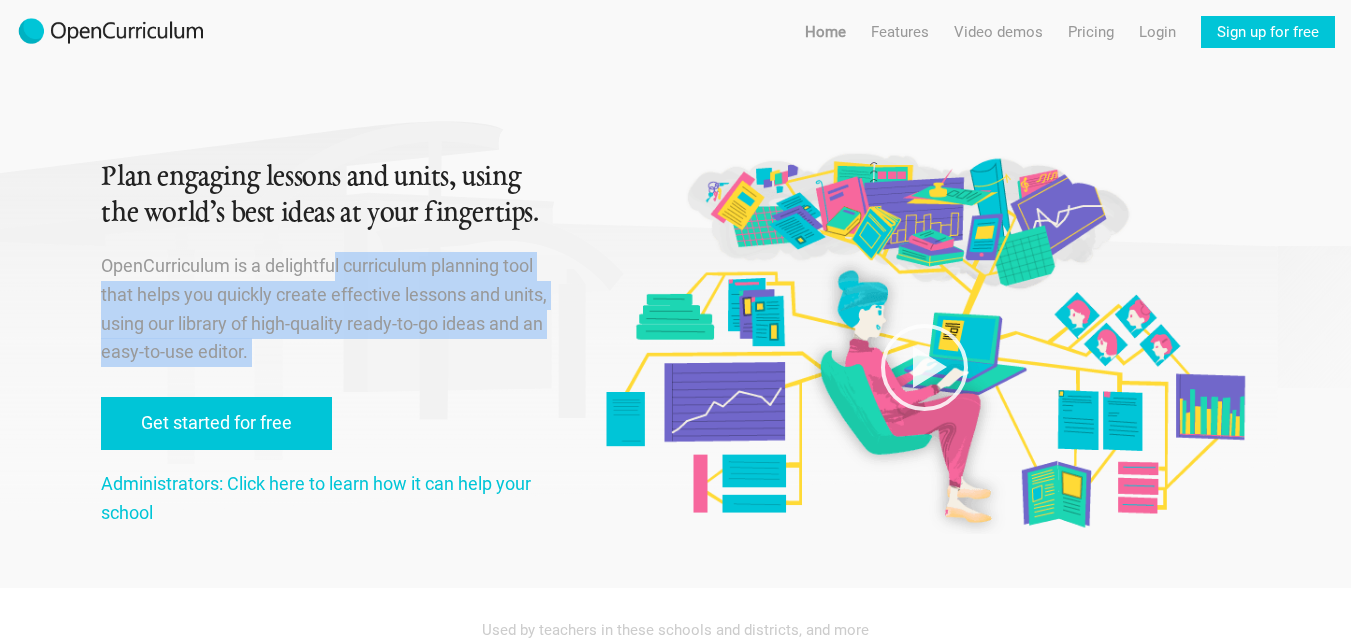 click on "OpenCurriculum is a delightful curriculum planning tool that
helps you quickly create effective lessons and units, using our
library of high-quality ready-to-go ideas and an easy-to-use
editor." at bounding box center [327, 309] 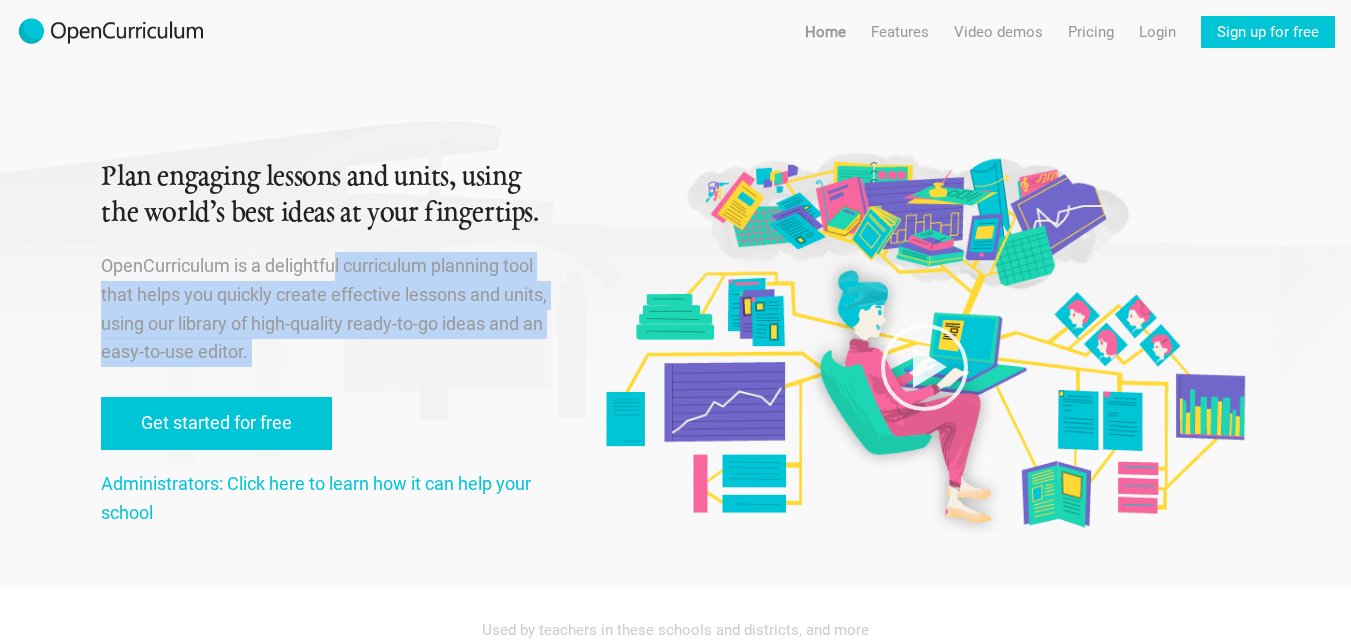 click on "OpenCurriculum is a delightful curriculum planning tool that
helps you quickly create effective lessons and units, using our
library of high-quality ready-to-go ideas and an easy-to-use
editor." at bounding box center (327, 309) 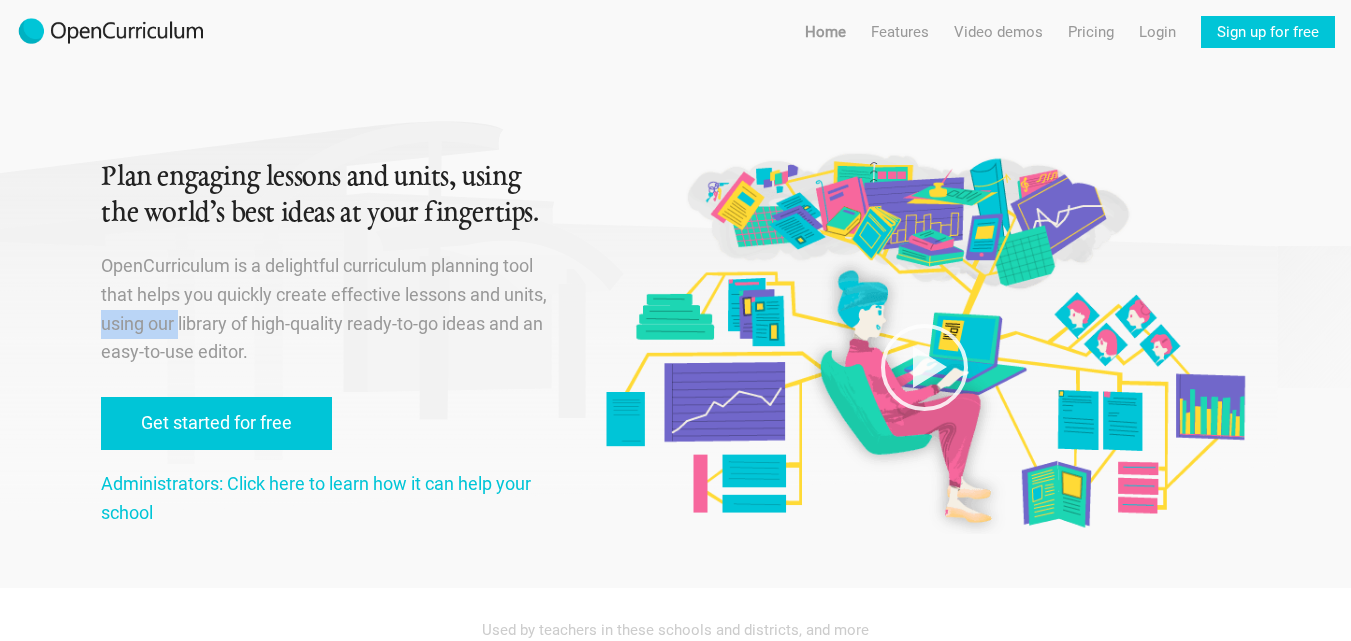 click on "OpenCurriculum is a delightful curriculum planning tool that
helps you quickly create effective lessons and units, using our
library of high-quality ready-to-go ideas and an easy-to-use
editor." at bounding box center (327, 309) 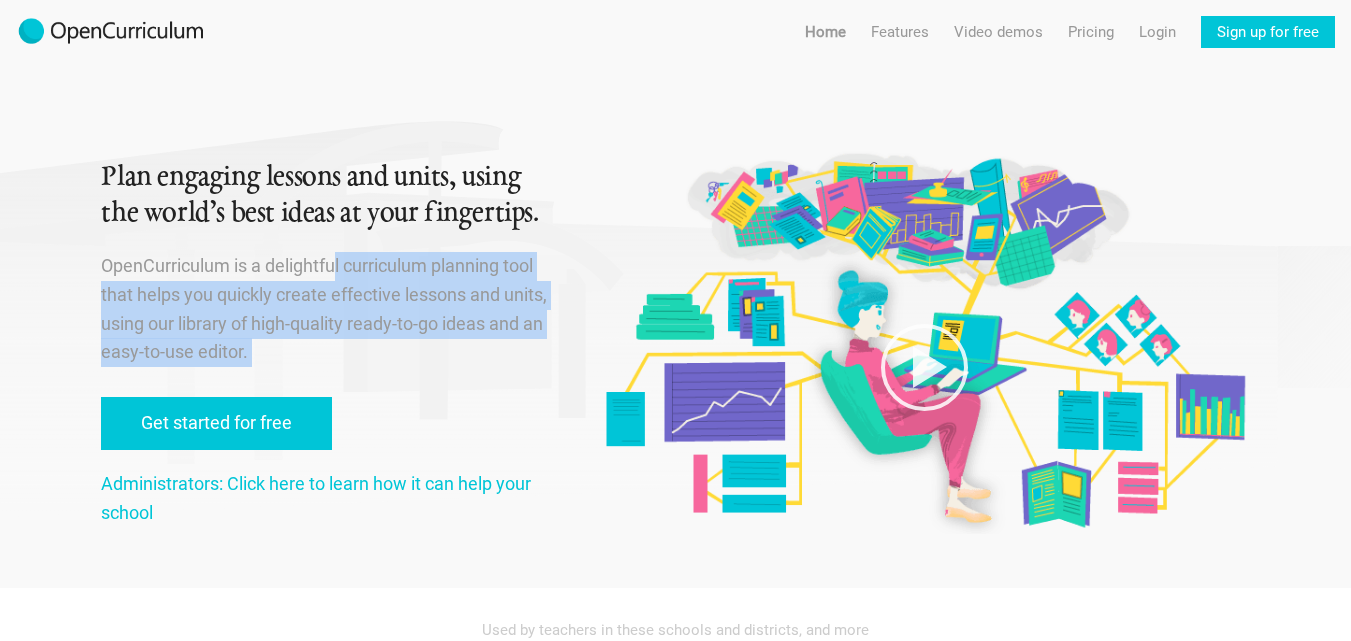 click on "OpenCurriculum is a delightful curriculum planning tool that
helps you quickly create effective lessons and units, using our
library of high-quality ready-to-go ideas and an easy-to-use
editor." at bounding box center (327, 309) 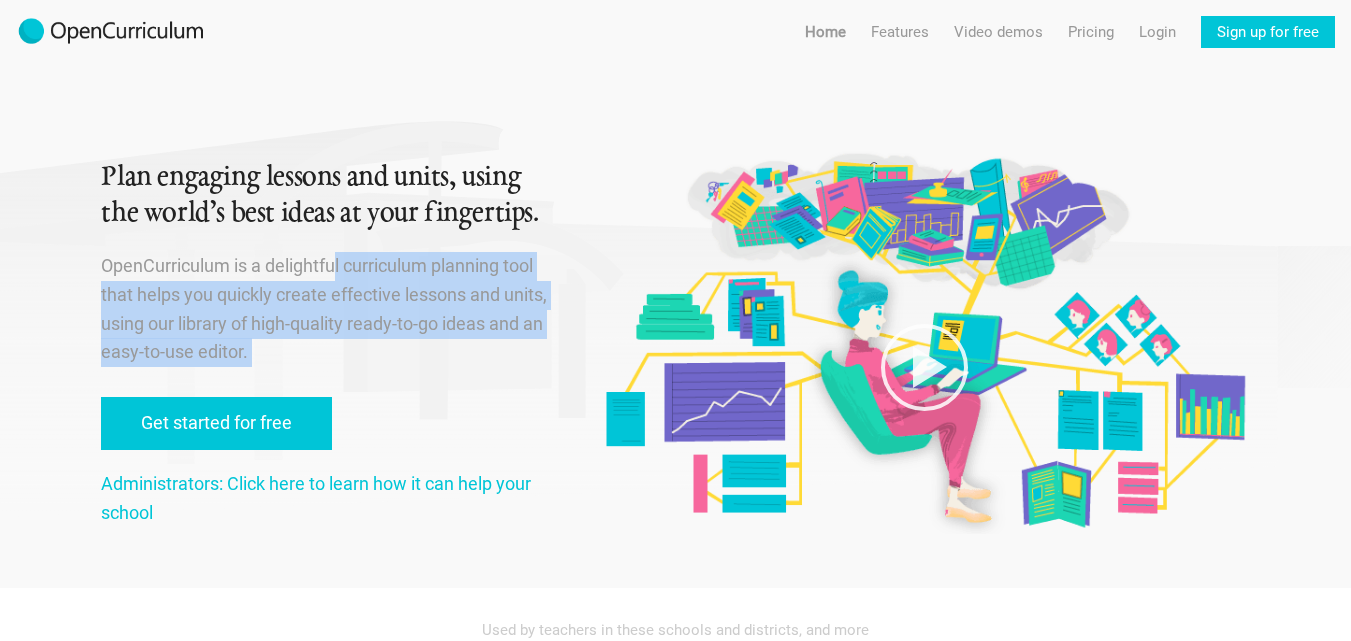click on "OpenCurriculum is a delightful curriculum planning tool that
helps you quickly create effective lessons and units, using our
library of high-quality ready-to-go ideas and an easy-to-use
editor." at bounding box center [327, 309] 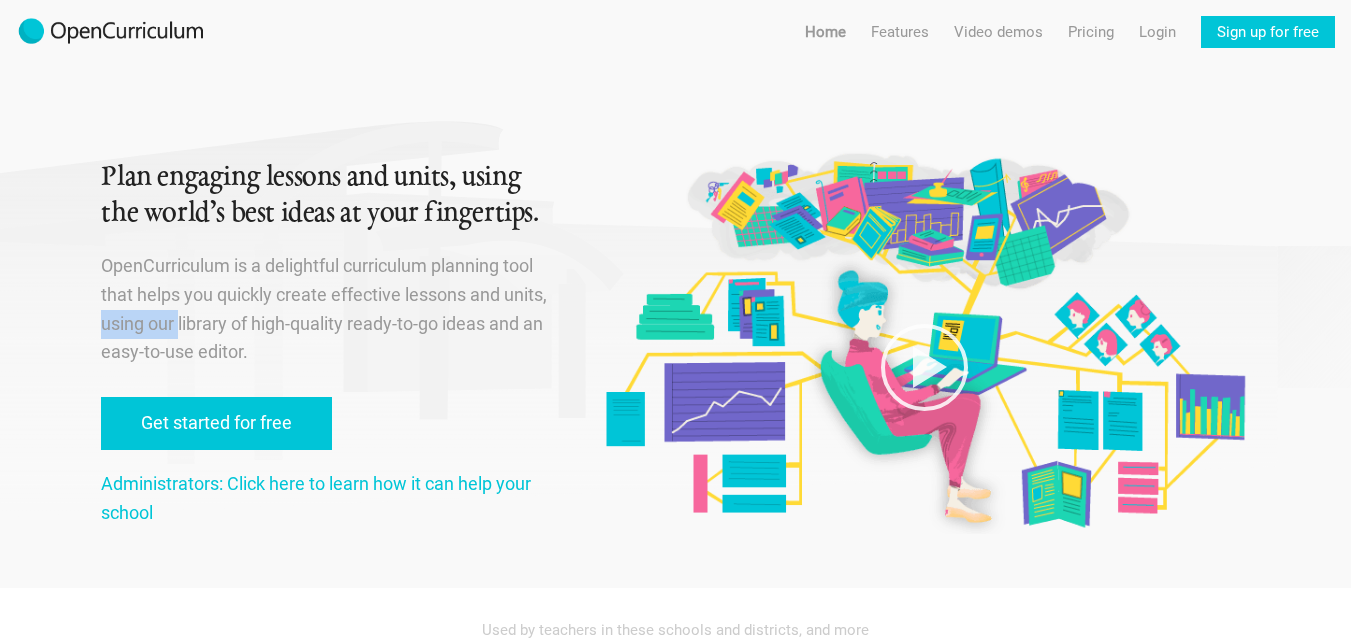 click on "OpenCurriculum is a delightful curriculum planning tool that
helps you quickly create effective lessons and units, using our
library of high-quality ready-to-go ideas and an easy-to-use
editor." at bounding box center (327, 309) 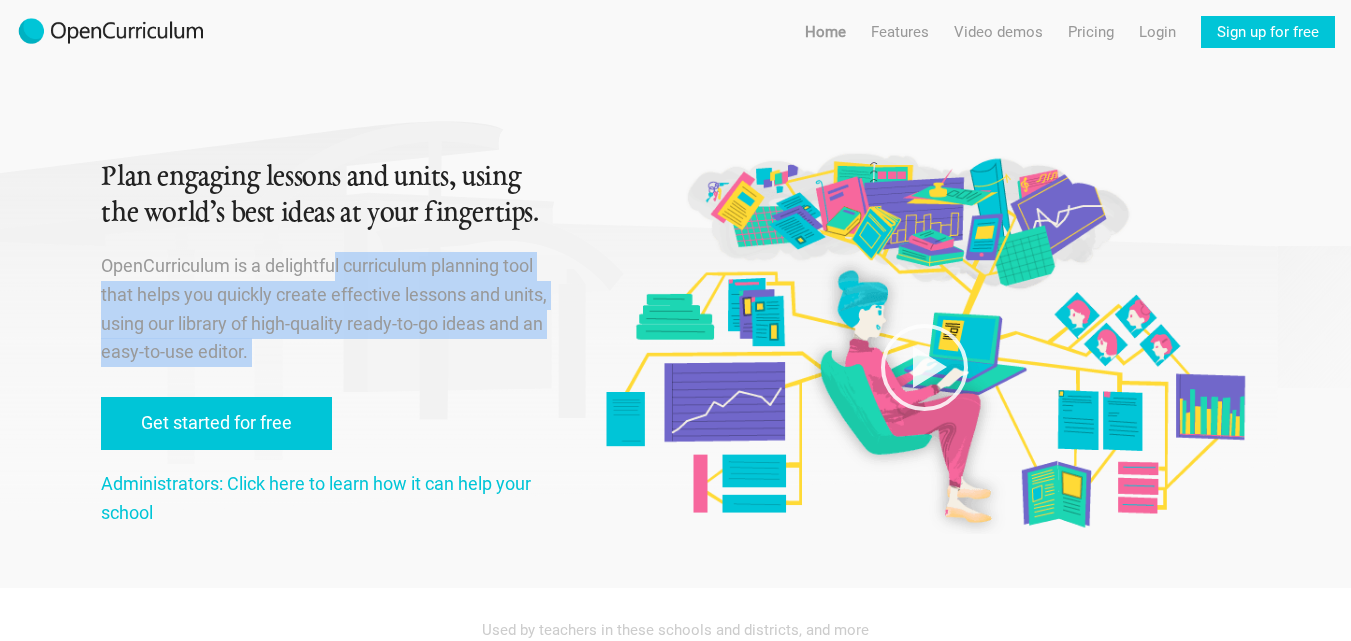 click on "OpenCurriculum is a delightful curriculum planning tool that
helps you quickly create effective lessons and units, using our
library of high-quality ready-to-go ideas and an easy-to-use
editor." at bounding box center [327, 309] 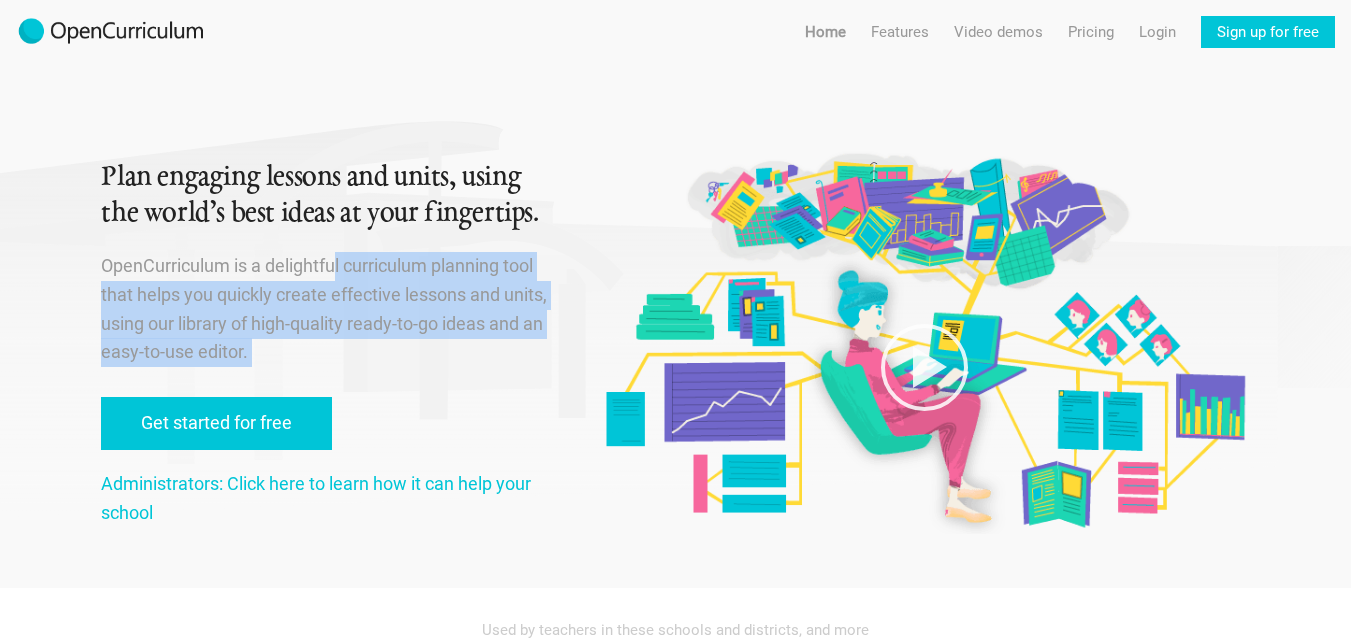 click on "OpenCurriculum is a delightful curriculum planning tool that
helps you quickly create effective lessons and units, using our
library of high-quality ready-to-go ideas and an easy-to-use
editor." at bounding box center (327, 309) 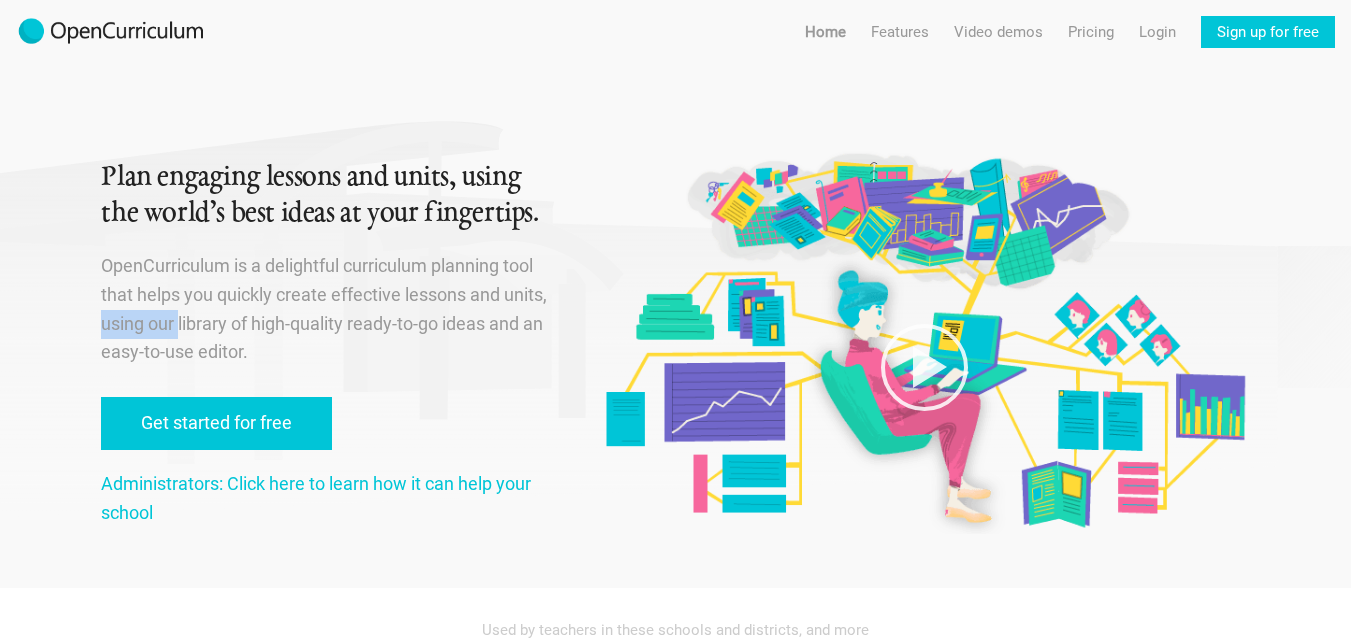click on "OpenCurriculum is a delightful curriculum planning tool that
helps you quickly create effective lessons and units, using our
library of high-quality ready-to-go ideas and an easy-to-use
editor." at bounding box center (327, 309) 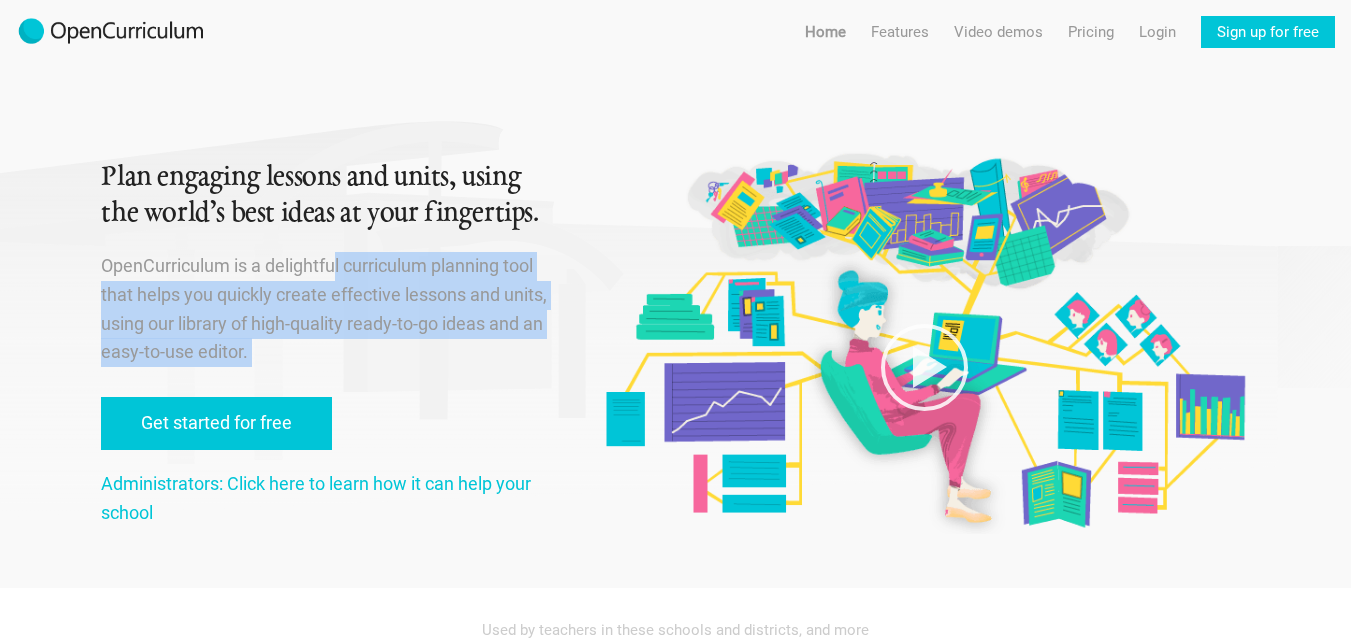 click on "OpenCurriculum is a delightful curriculum planning tool that
helps you quickly create effective lessons and units, using our
library of high-quality ready-to-go ideas and an easy-to-use
editor." at bounding box center (327, 309) 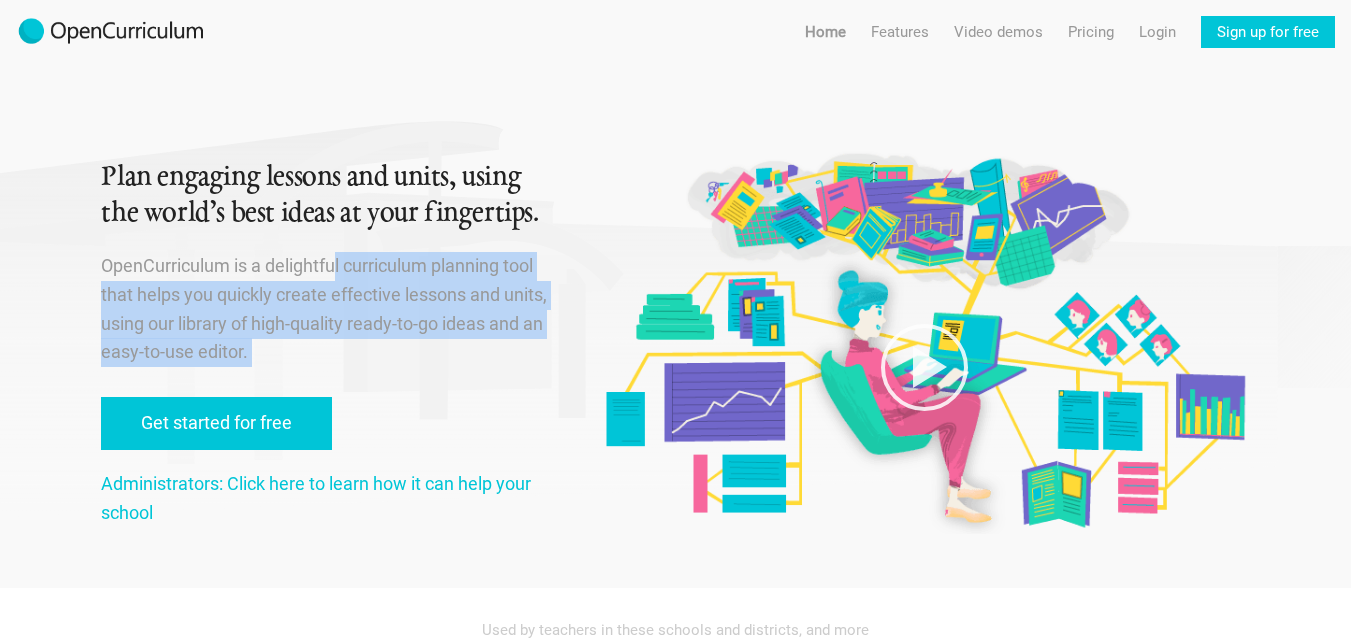 click at bounding box center (924, 270) 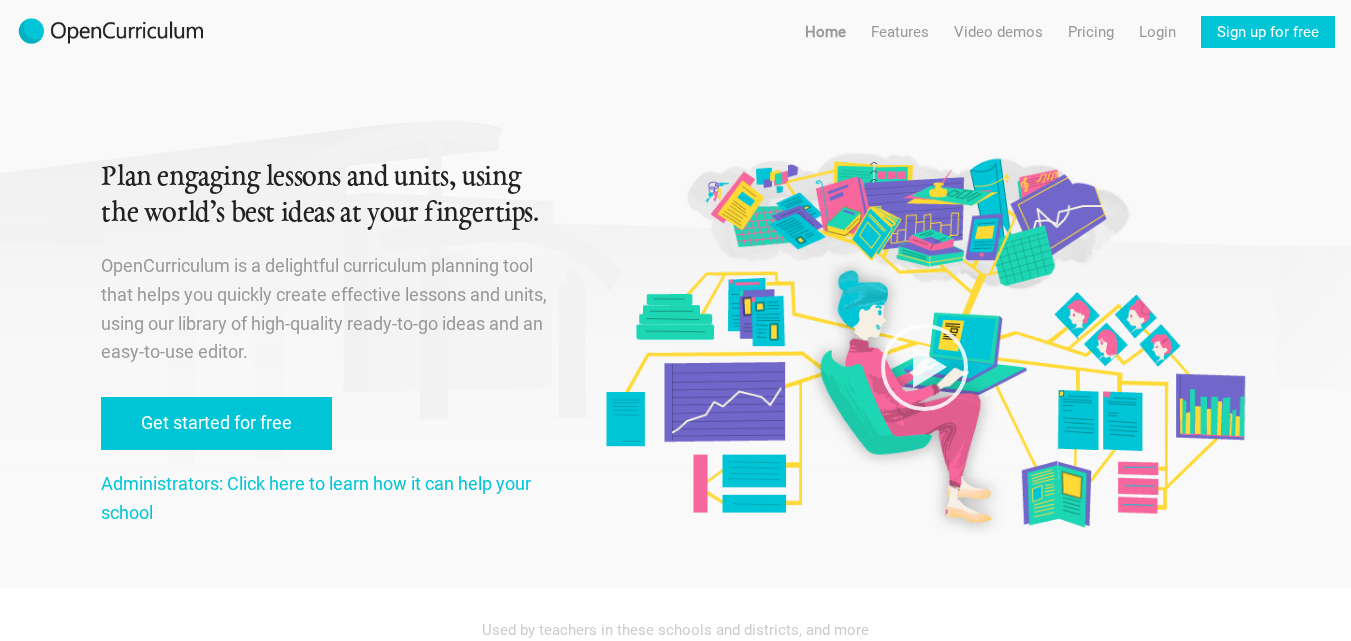click on "OpenCurriculum is a delightful curriculum planning tool that
helps you quickly create effective lessons and units, using our
library of high-quality ready-to-go ideas and an easy-to-use
editor." at bounding box center (327, 309) 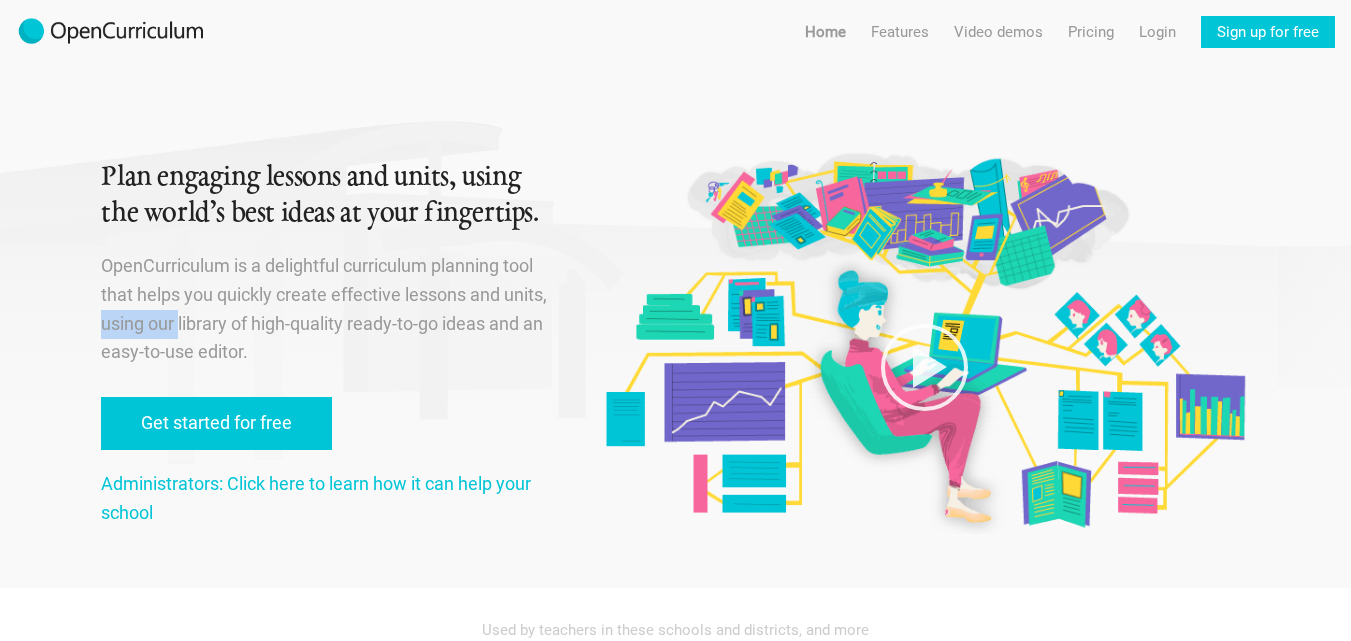 click on "OpenCurriculum is a delightful curriculum planning tool that
helps you quickly create effective lessons and units, using our
library of high-quality ready-to-go ideas and an easy-to-use
editor." at bounding box center [327, 309] 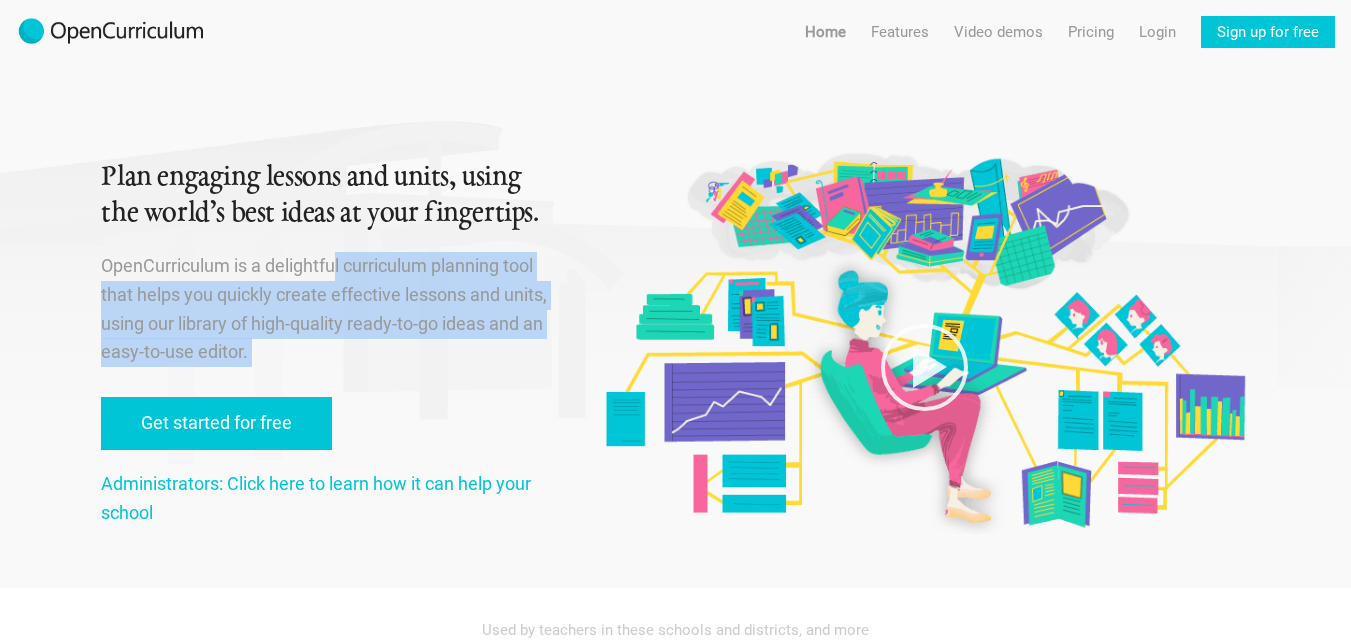 click on "OpenCurriculum is a delightful curriculum planning tool that
helps you quickly create effective lessons and units, using our
library of high-quality ready-to-go ideas and an easy-to-use
editor." at bounding box center [327, 309] 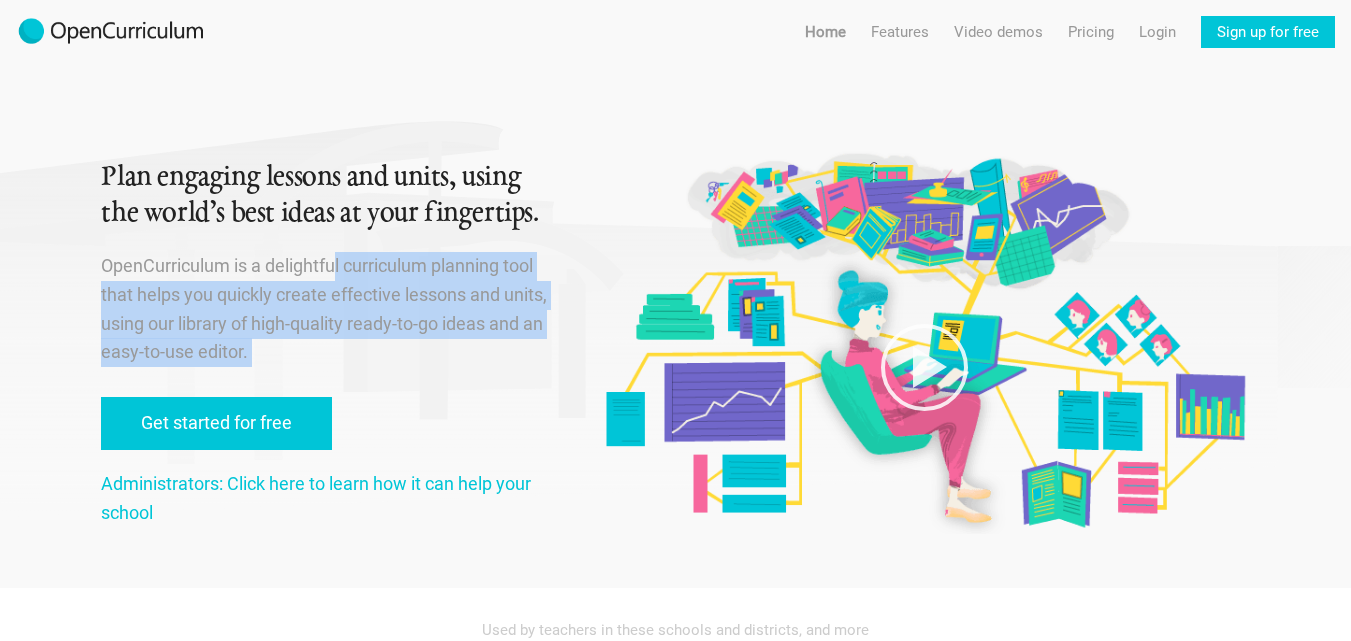 click on "OpenCurriculum is a delightful curriculum planning tool that
helps you quickly create effective lessons and units, using our
library of high-quality ready-to-go ideas and an easy-to-use
editor." at bounding box center (327, 309) 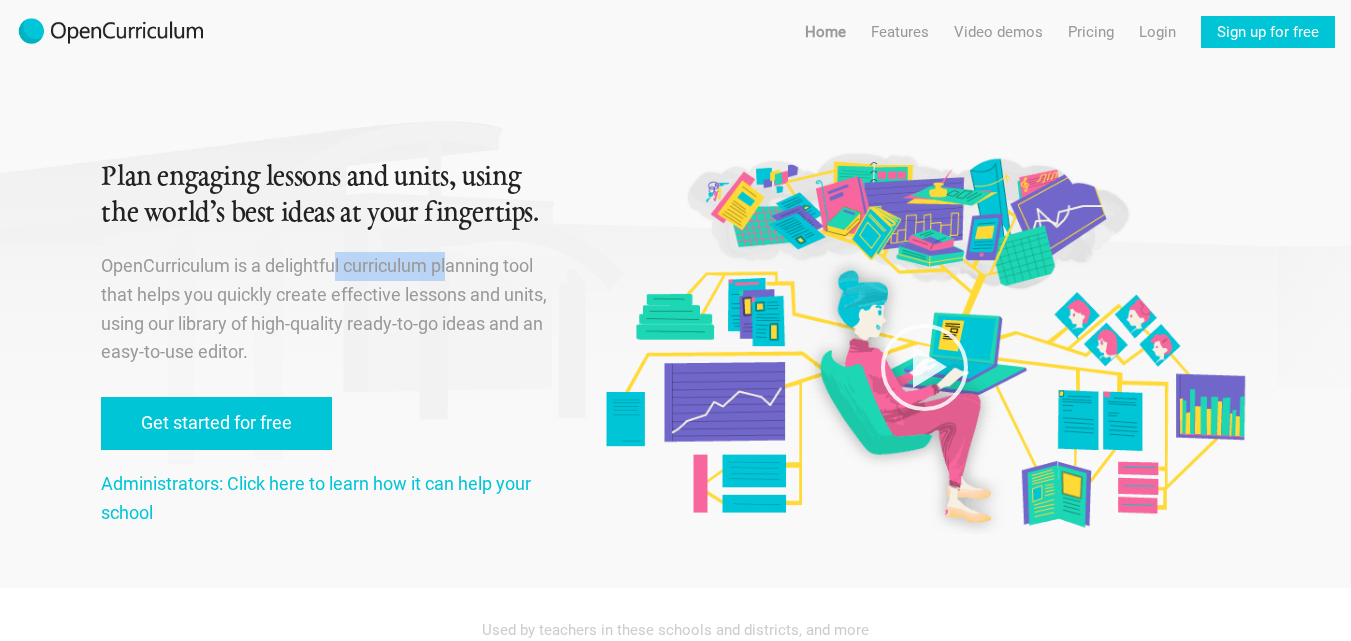 click on "OpenCurriculum is a delightful curriculum planning tool that
helps you quickly create effective lessons and units, using our
library of high-quality ready-to-go ideas and an easy-to-use
editor." at bounding box center (327, 309) 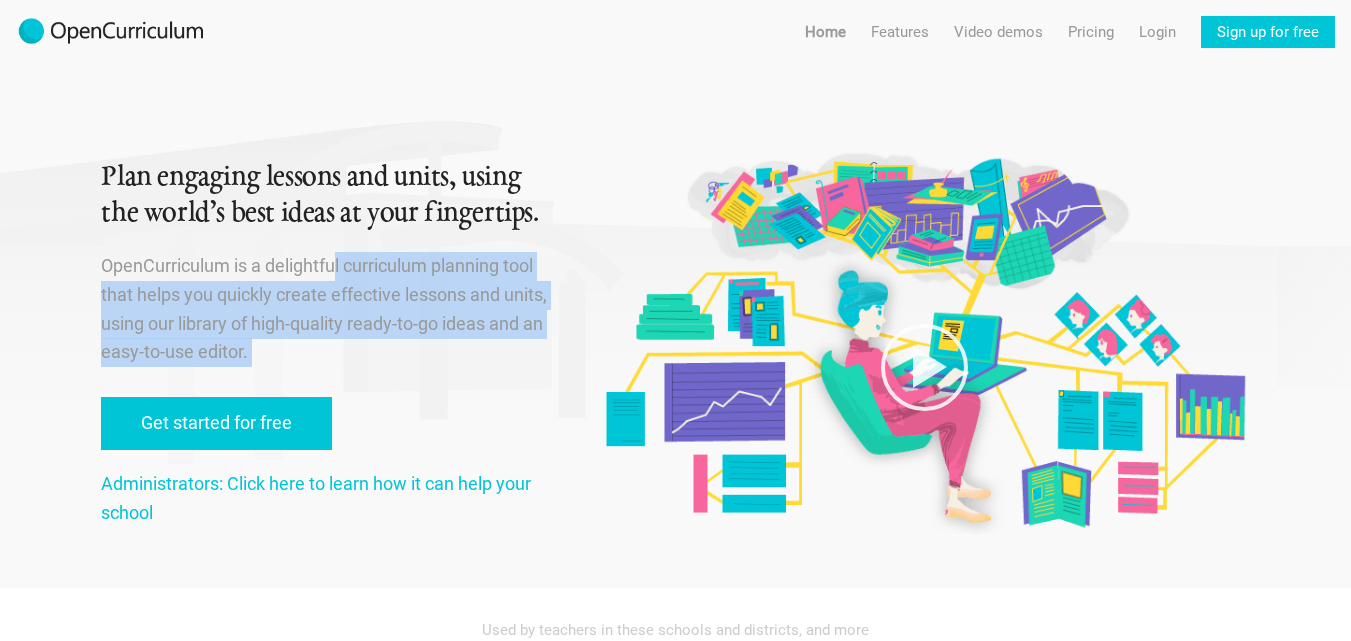 click on "OpenCurriculum is a delightful curriculum planning tool that
helps you quickly create effective lessons and units, using our
library of high-quality ready-to-go ideas and an easy-to-use
editor." at bounding box center [327, 309] 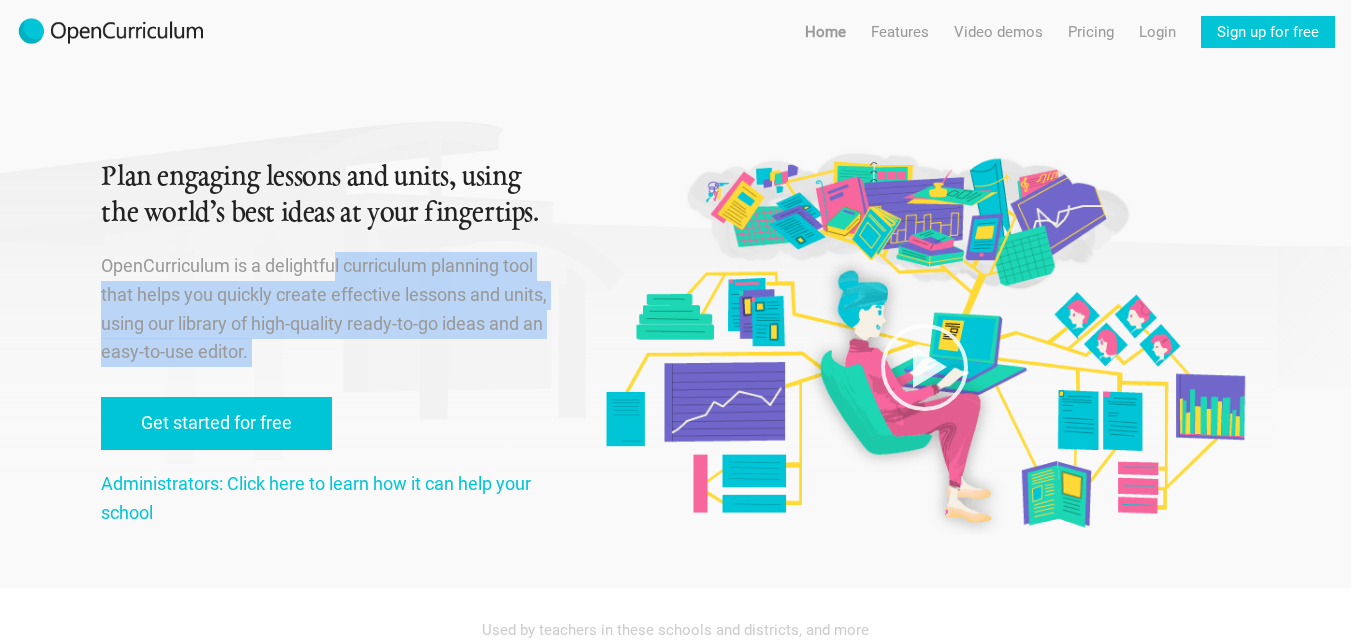 click on "OpenCurriculum is a delightful curriculum planning tool that
helps you quickly create effective lessons and units, using our
library of high-quality ready-to-go ideas and an easy-to-use
editor." at bounding box center [327, 309] 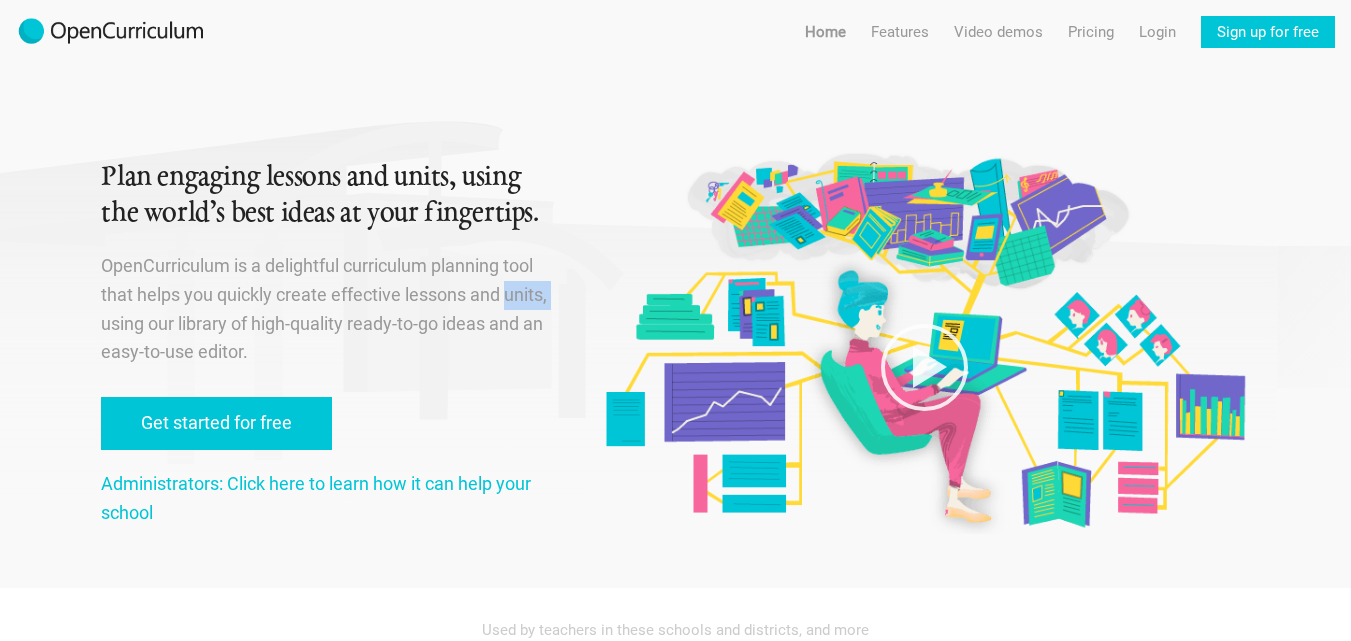 click on "OpenCurriculum is a delightful curriculum planning tool that
helps you quickly create effective lessons and units, using our
library of high-quality ready-to-go ideas and an easy-to-use
editor." at bounding box center [327, 309] 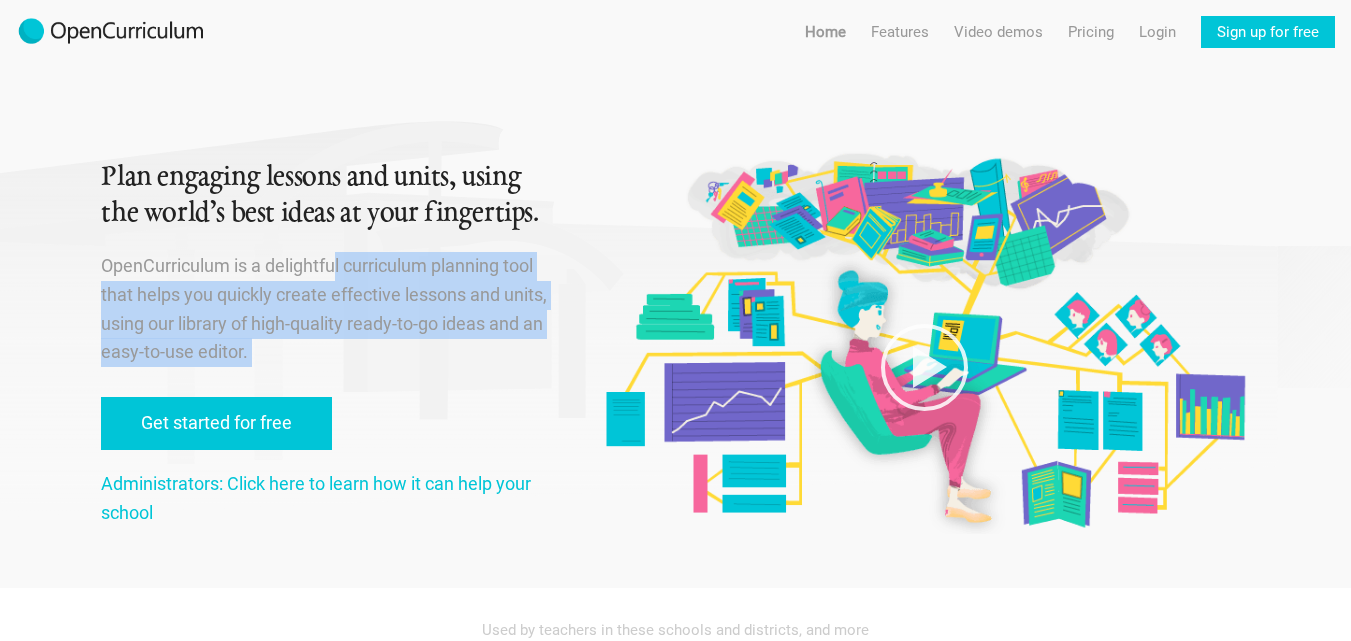 click on "OpenCurriculum is a delightful curriculum planning tool that
helps you quickly create effective lessons and units, using our
library of high-quality ready-to-go ideas and an easy-to-use
editor." at bounding box center (327, 309) 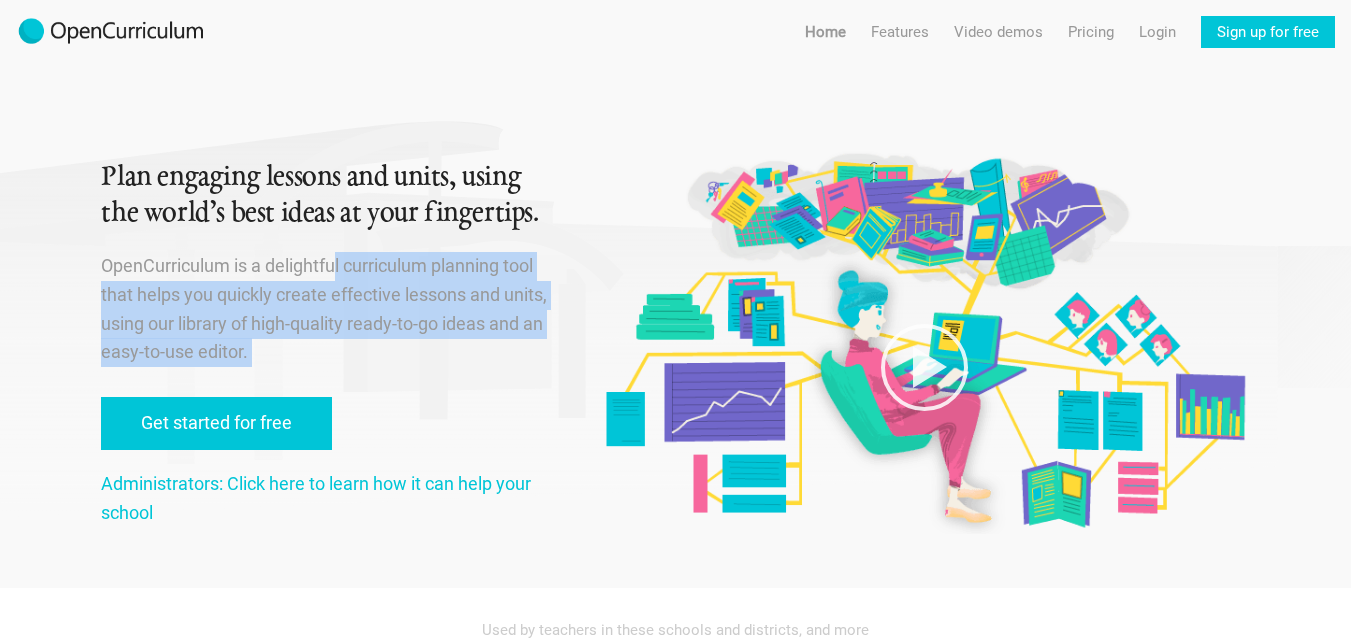 click at bounding box center (924, 270) 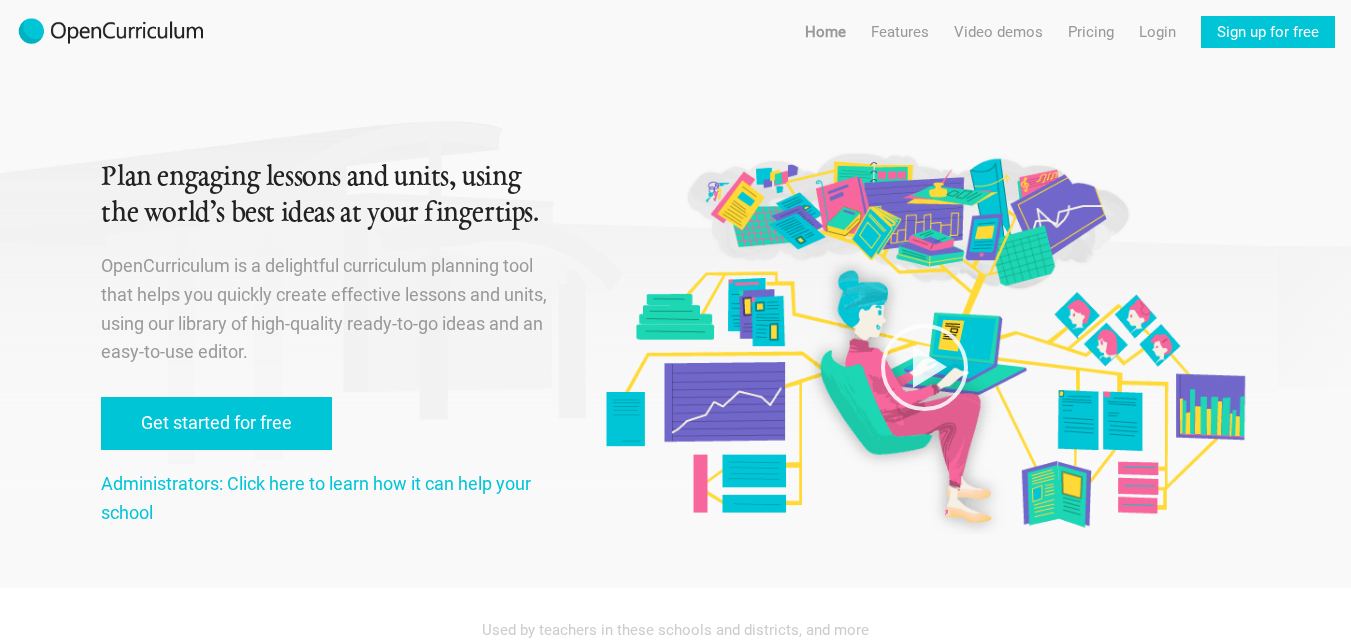 click on "OpenCurriculum is a delightful curriculum planning tool that
helps you quickly create effective lessons and units, using our
library of high-quality ready-to-go ideas and an easy-to-use
editor." at bounding box center [327, 309] 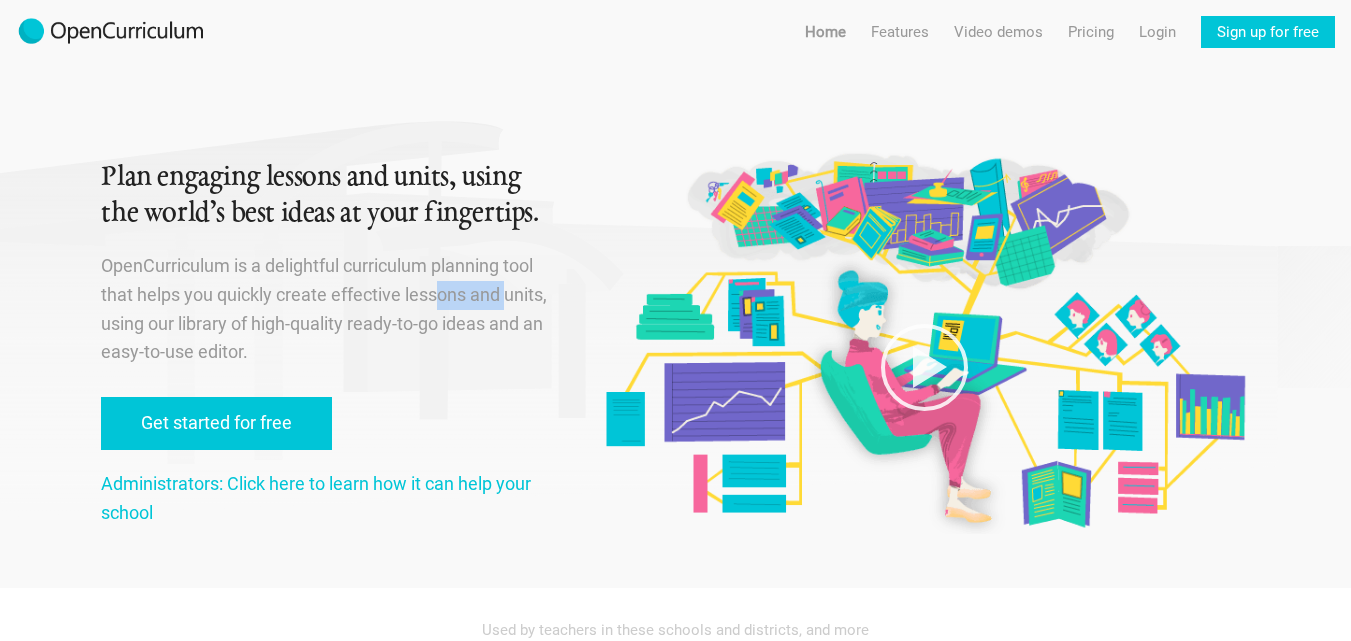 click on "OpenCurriculum is a delightful curriculum planning tool that
helps you quickly create effective lessons and units, using our
library of high-quality ready-to-go ideas and an easy-to-use
editor." at bounding box center (327, 309) 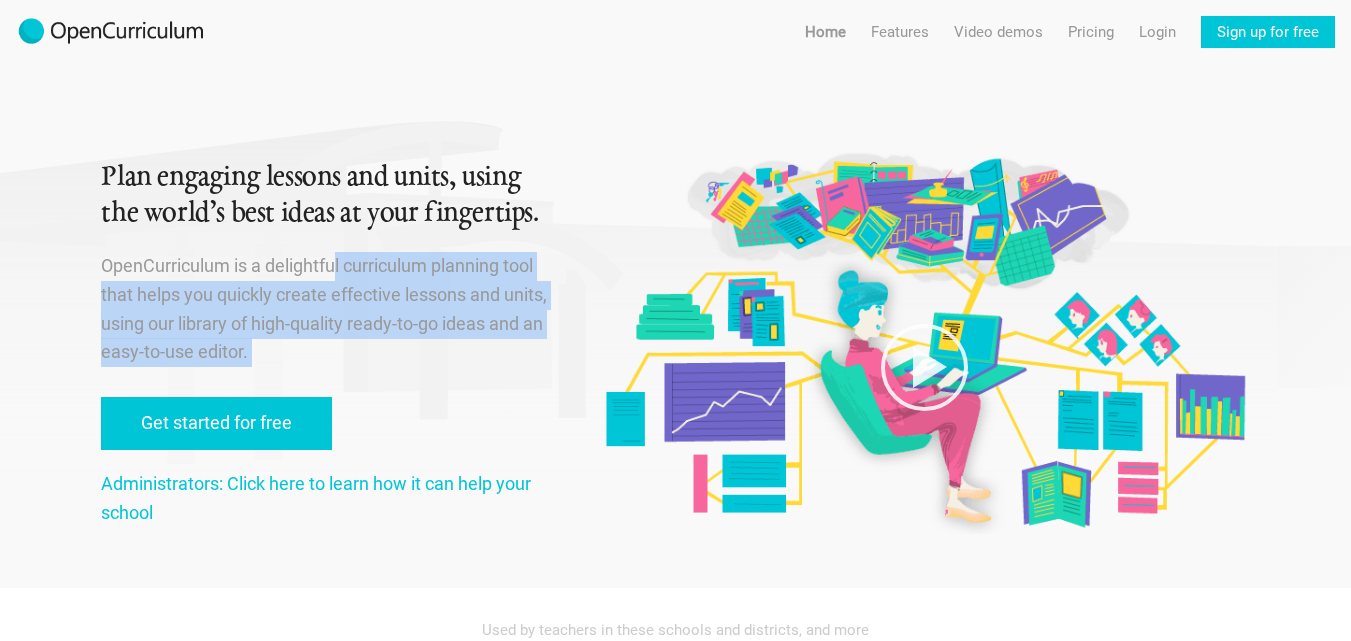 click on "OpenCurriculum is a delightful curriculum planning tool that
helps you quickly create effective lessons and units, using our
library of high-quality ready-to-go ideas and an easy-to-use
editor." at bounding box center (327, 309) 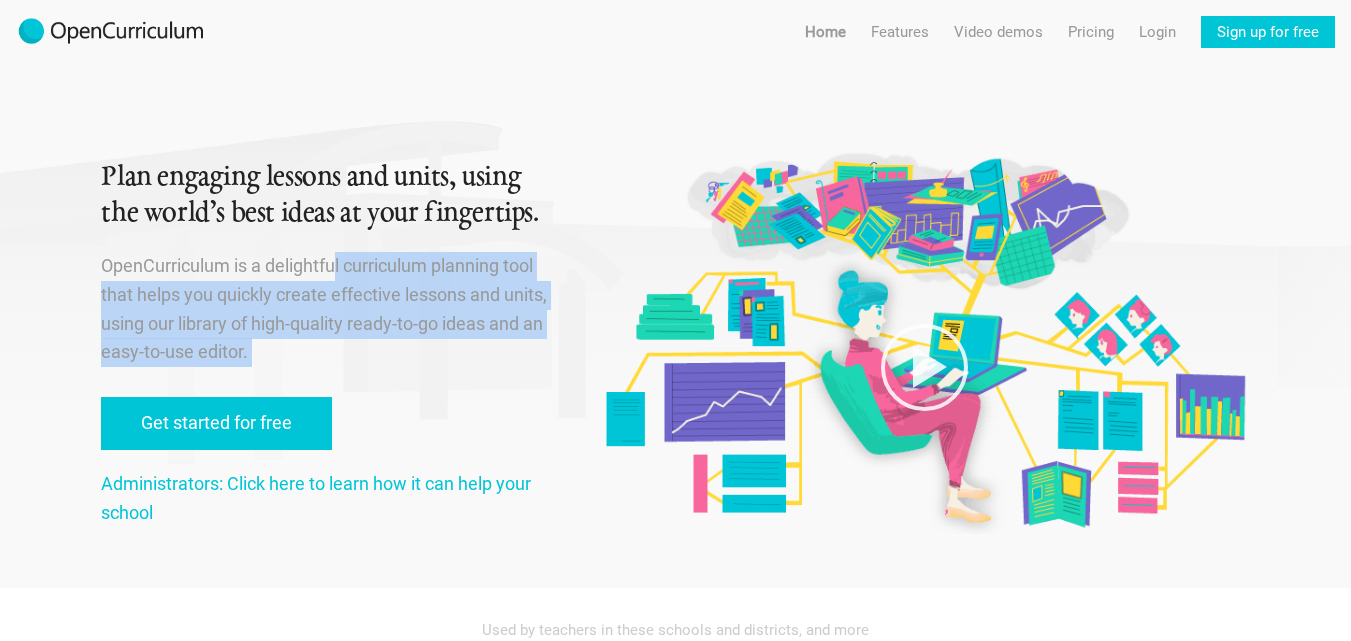 click on "OpenCurriculum is a delightful curriculum planning tool that
helps you quickly create effective lessons and units, using our
library of high-quality ready-to-go ideas and an easy-to-use
editor." at bounding box center (327, 309) 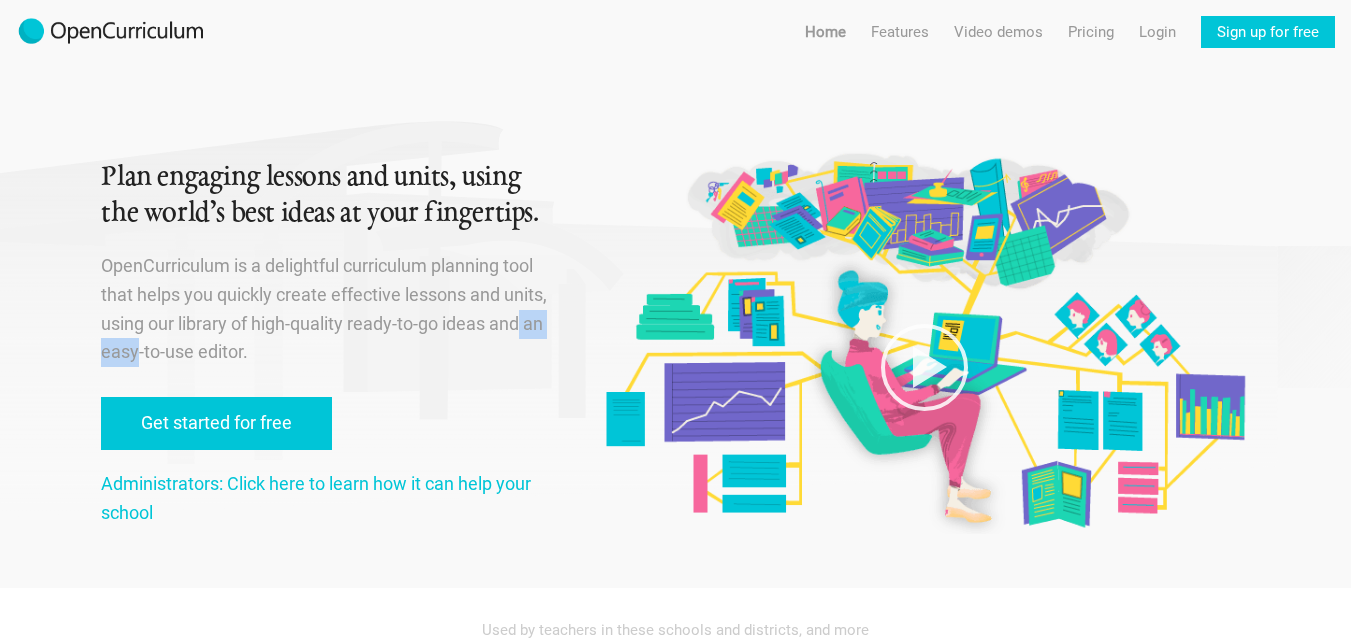 click on "OpenCurriculum is a delightful curriculum planning tool that
helps you quickly create effective lessons and units, using our
library of high-quality ready-to-go ideas and an easy-to-use
editor." at bounding box center [327, 309] 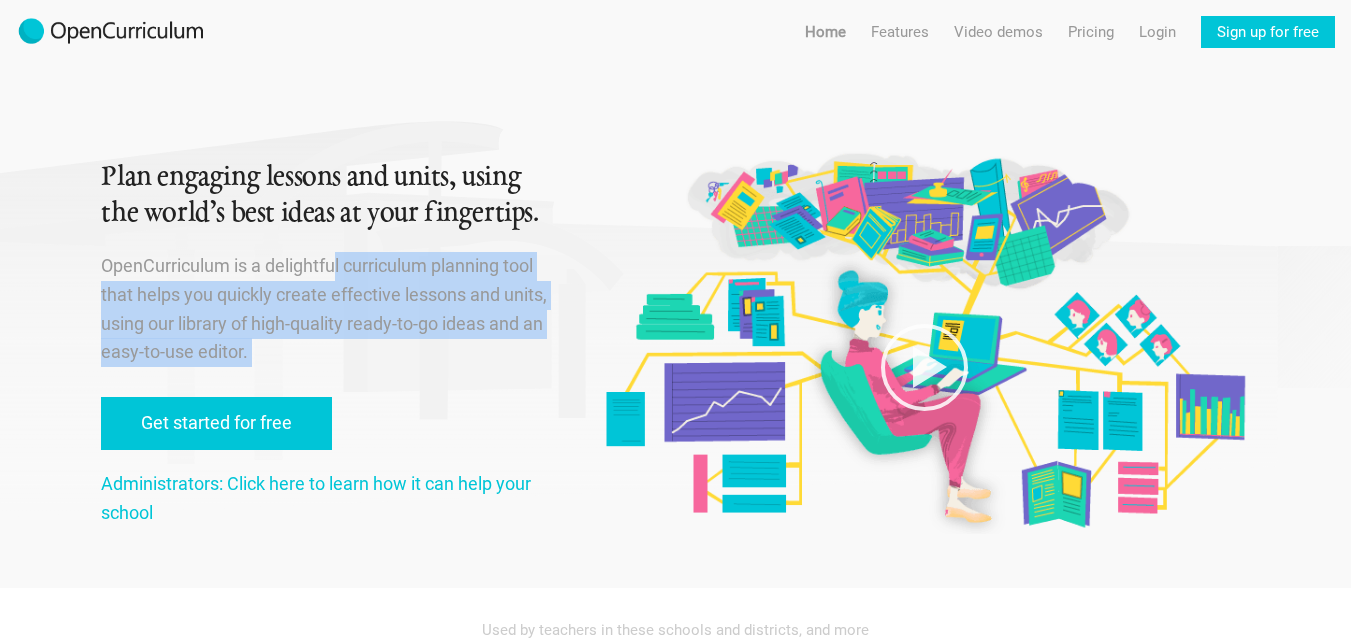 click on "OpenCurriculum is a delightful curriculum planning tool that
helps you quickly create effective lessons and units, using our
library of high-quality ready-to-go ideas and an easy-to-use
editor." at bounding box center (327, 309) 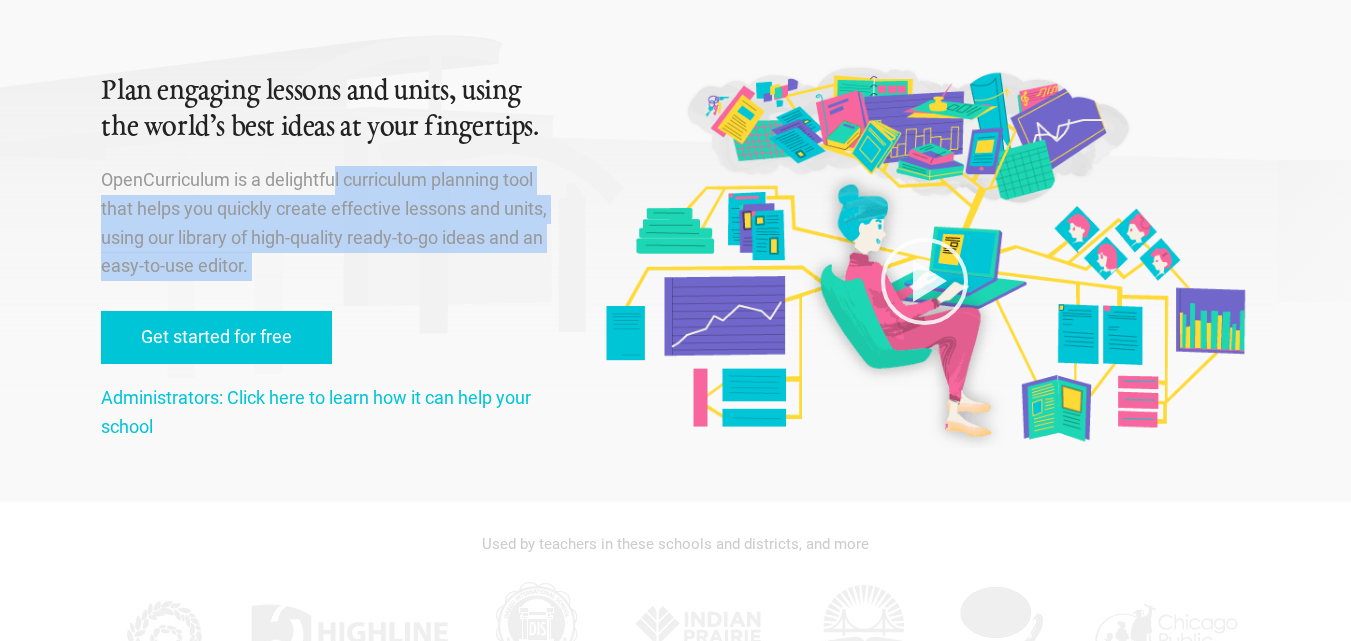 scroll, scrollTop: 0, scrollLeft: 0, axis: both 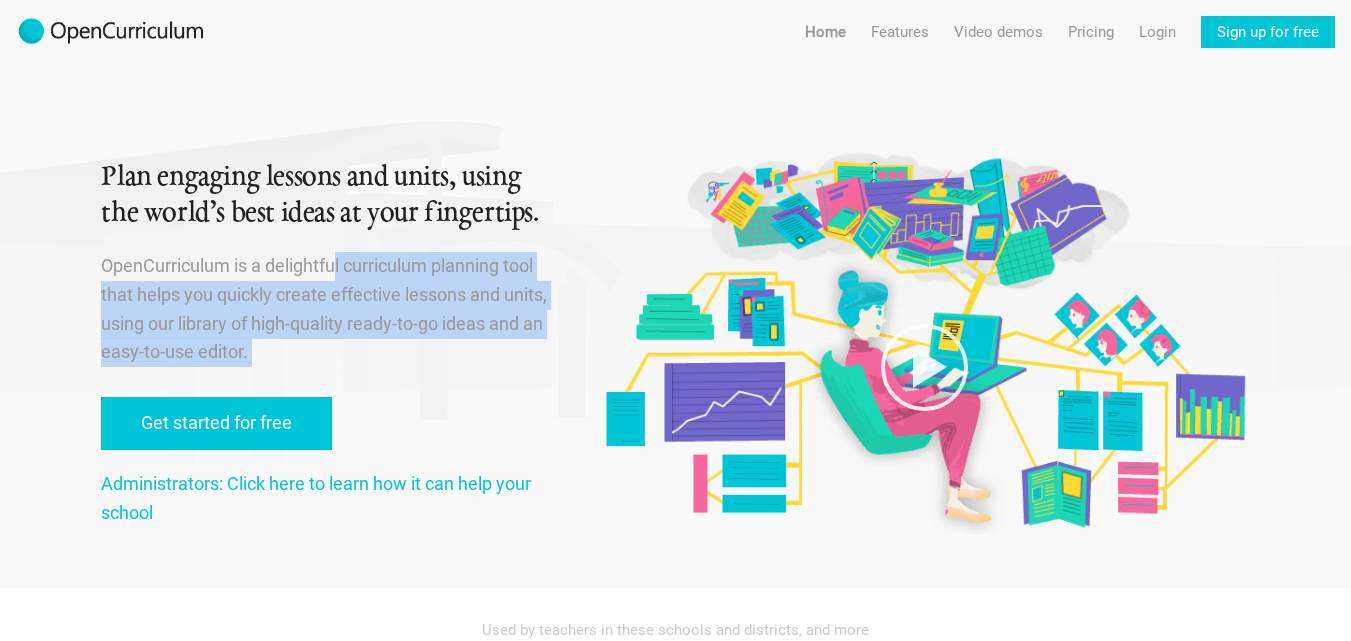 click on "OpenCurriculum is a delightful curriculum planning tool that
helps you quickly create effective lessons and units, using our
library of high-quality ready-to-go ideas and an easy-to-use
editor." at bounding box center (327, 309) 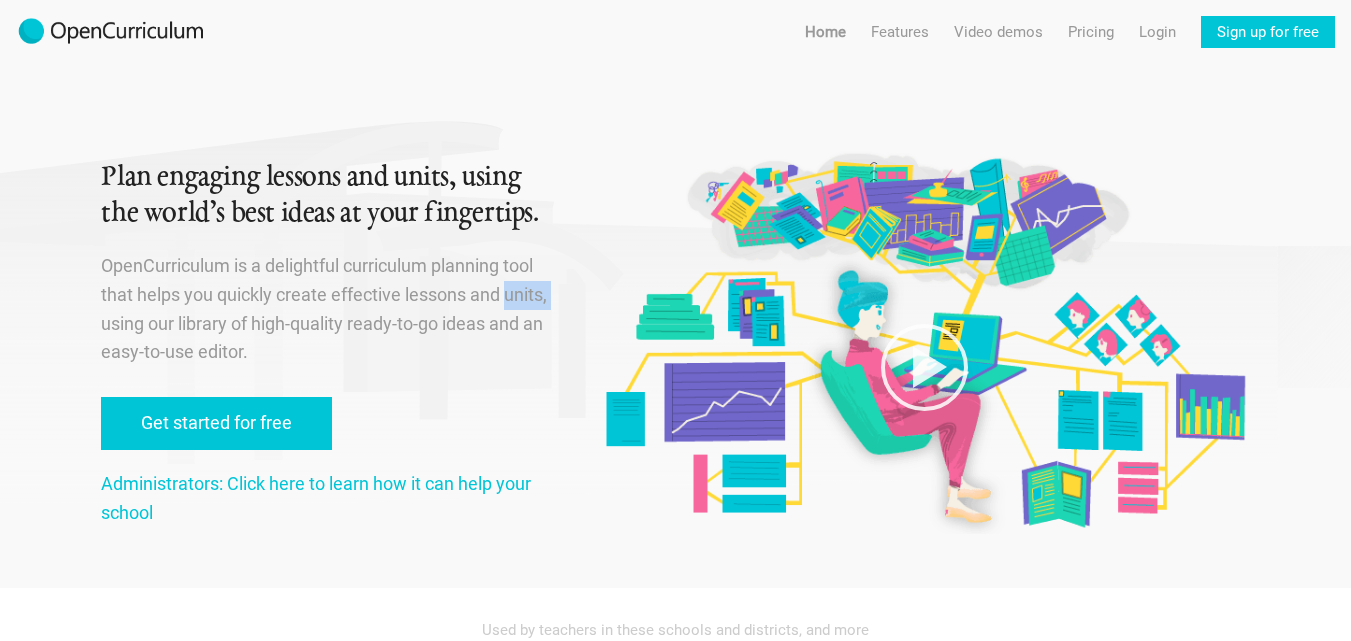 click on "OpenCurriculum is a delightful curriculum planning tool that
helps you quickly create effective lessons and units, using our
library of high-quality ready-to-go ideas and an easy-to-use
editor." at bounding box center (327, 309) 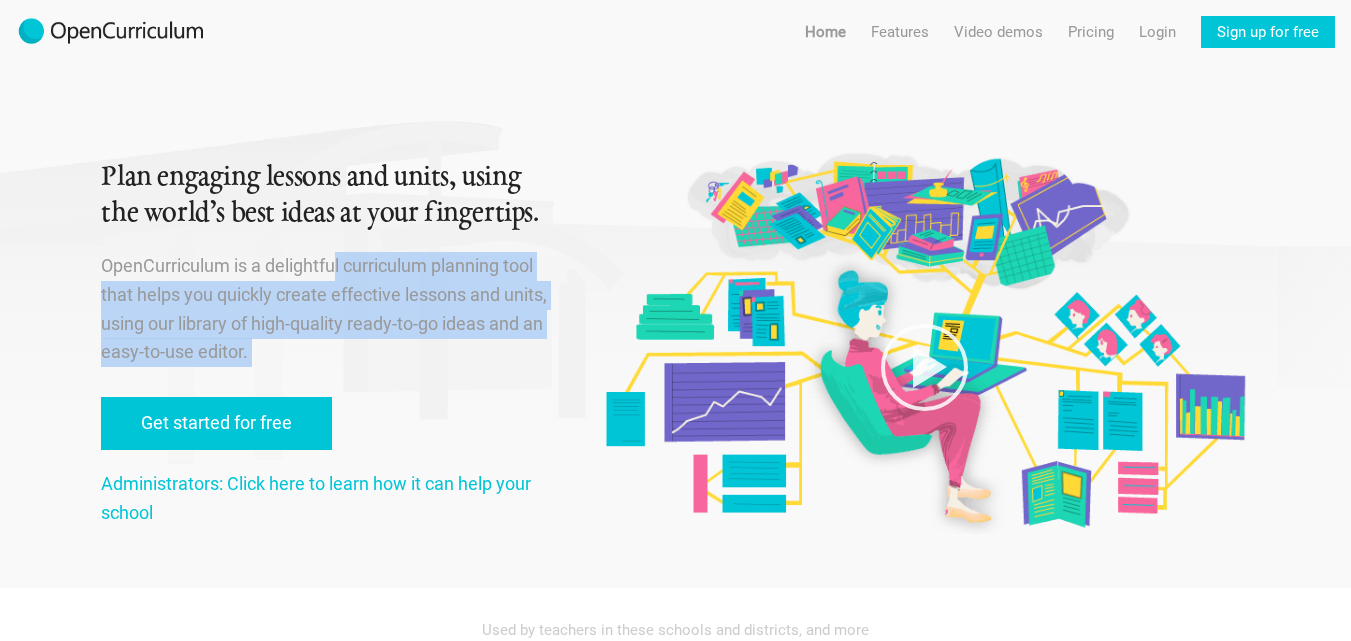 click on "OpenCurriculum is a delightful curriculum planning tool that
helps you quickly create effective lessons and units, using our
library of high-quality ready-to-go ideas and an easy-to-use
editor." at bounding box center (327, 309) 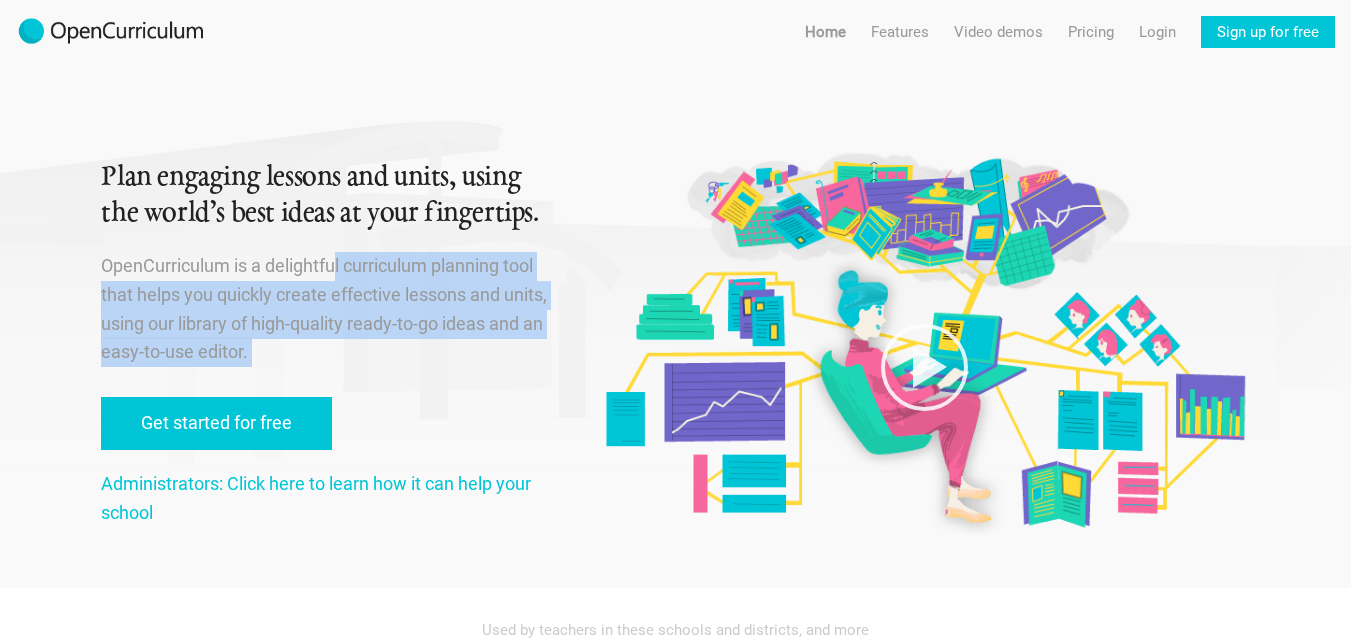 click on "Plan engaging lessons and units, using the world’s best ideas at your fingertips.
OpenCurriculum is a delightful curriculum planning tool that
helps you quickly create effective lessons and units, using our
library of high-quality ready-to-go ideas and an easy-to-use
editor.
Get started for free
Administrators: Click here to learn how it can help your school" at bounding box center (327, 294) 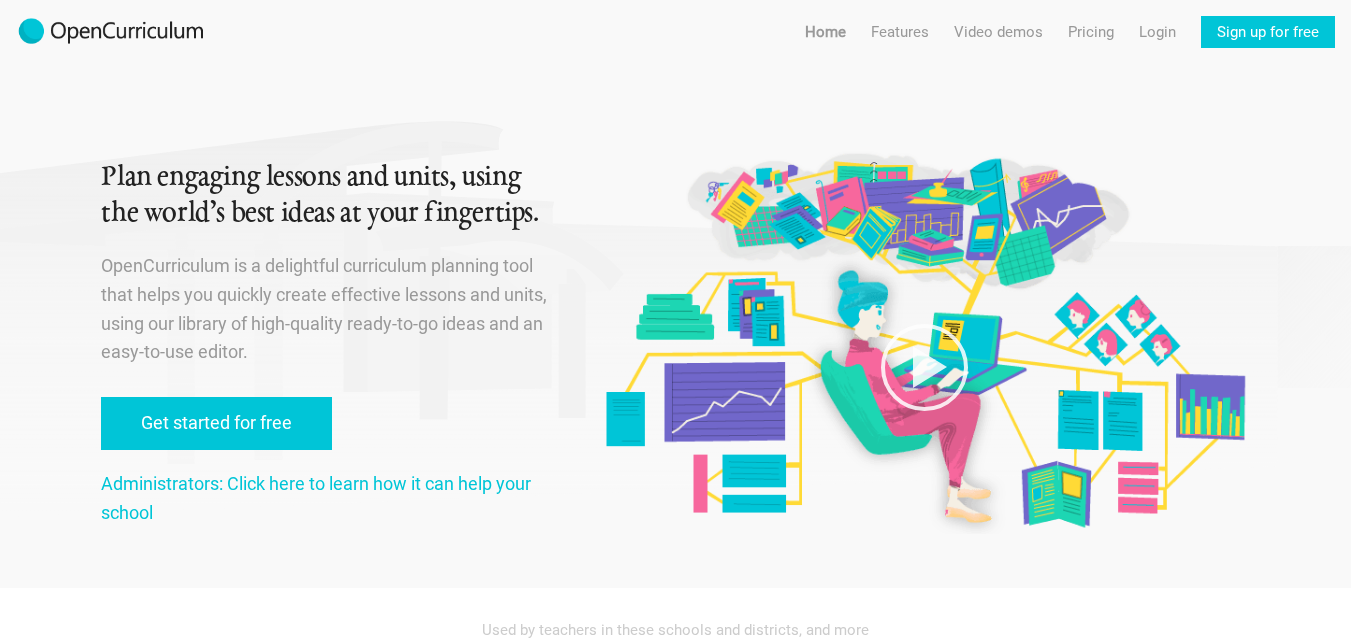 click on "OpenCurriculum is a delightful curriculum planning tool that
helps you quickly create effective lessons and units, using our
library of high-quality ready-to-go ideas and an easy-to-use
editor." at bounding box center [327, 309] 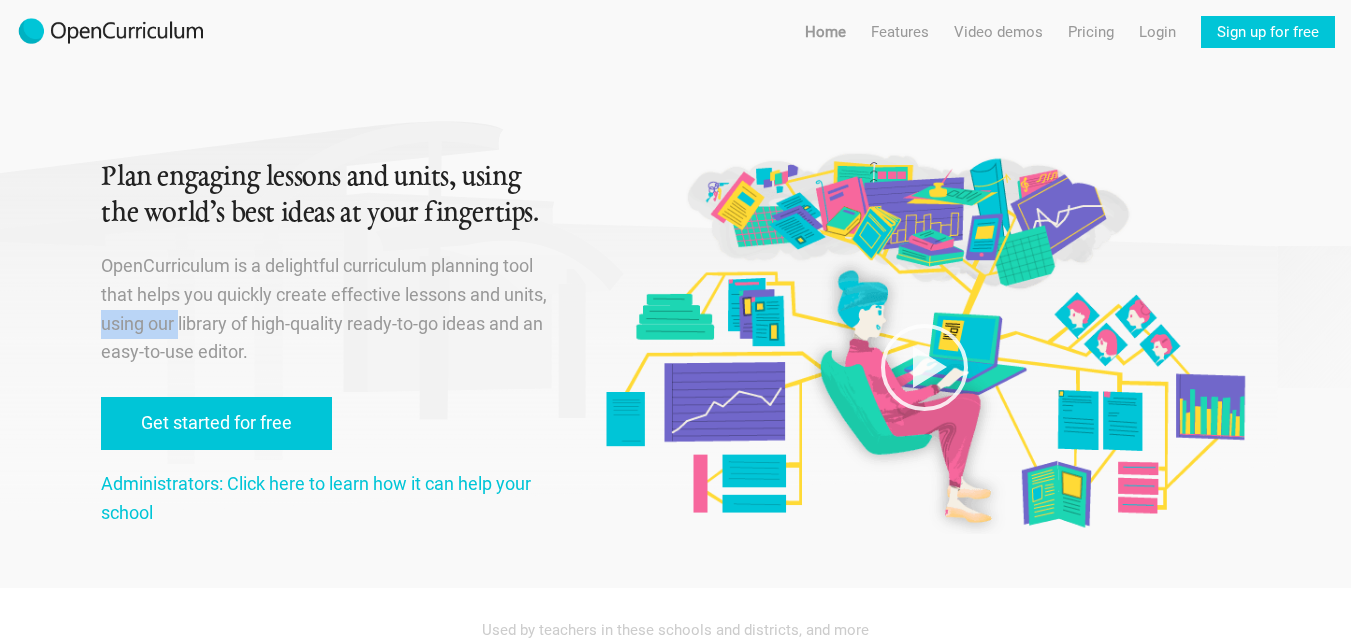 click on "OpenCurriculum is a delightful curriculum planning tool that
helps you quickly create effective lessons and units, using our
library of high-quality ready-to-go ideas and an easy-to-use
editor." at bounding box center [327, 309] 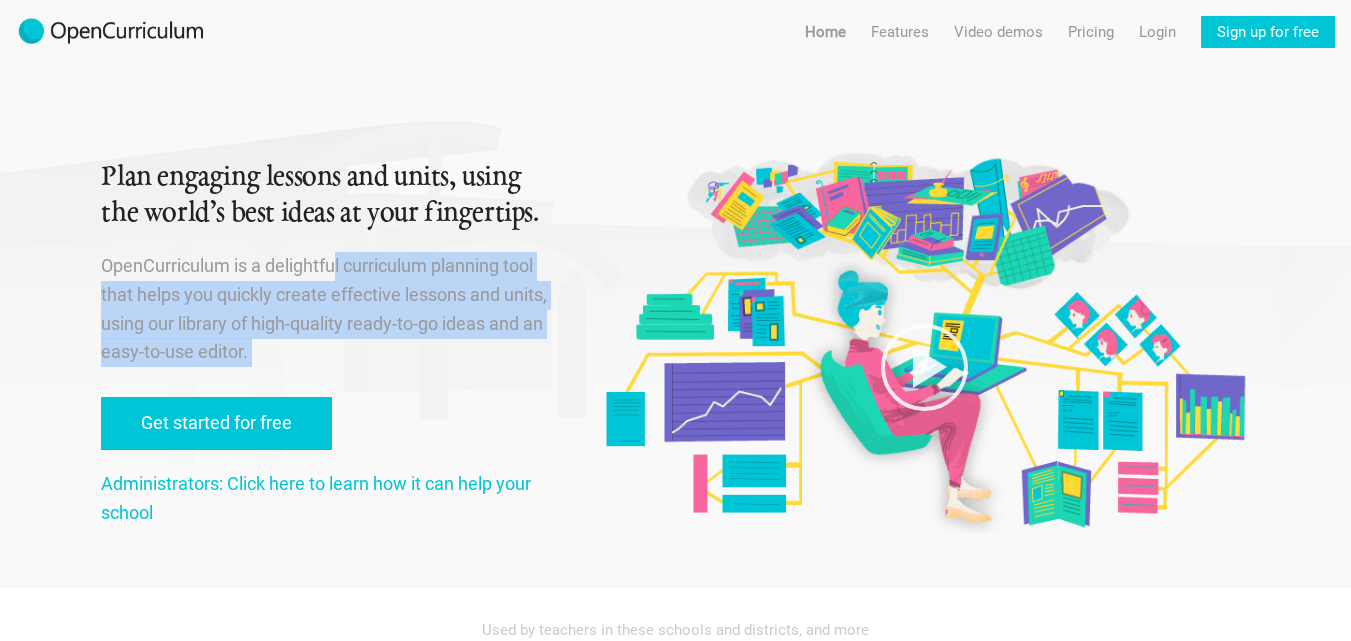 click on "OpenCurriculum is a delightful curriculum planning tool that
helps you quickly create effective lessons and units, using our
library of high-quality ready-to-go ideas and an easy-to-use
editor." at bounding box center (327, 309) 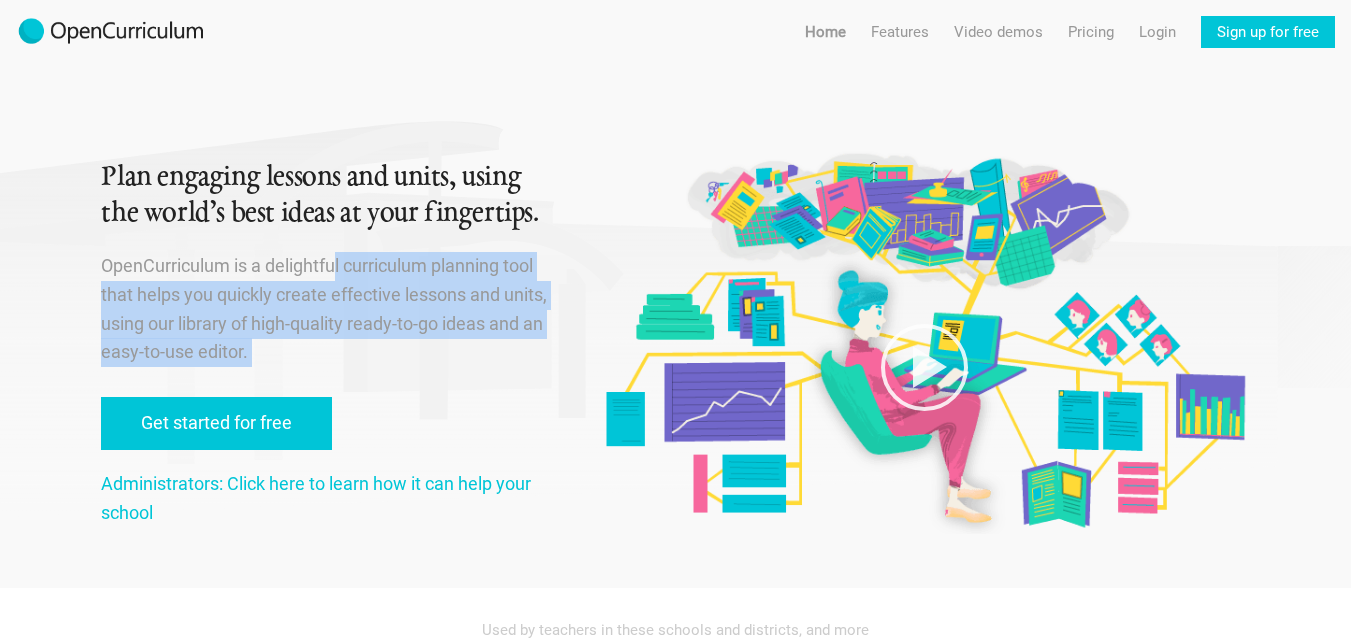 click on "Plan engaging lessons and units, using the world’s best ideas at your fingertips.
OpenCurriculum is a delightful curriculum planning tool that
helps you quickly create effective lessons and units, using our
library of high-quality ready-to-go ideas and an easy-to-use
editor.
Get started for free
Administrators: Click here to learn how it can help your school" at bounding box center (327, 294) 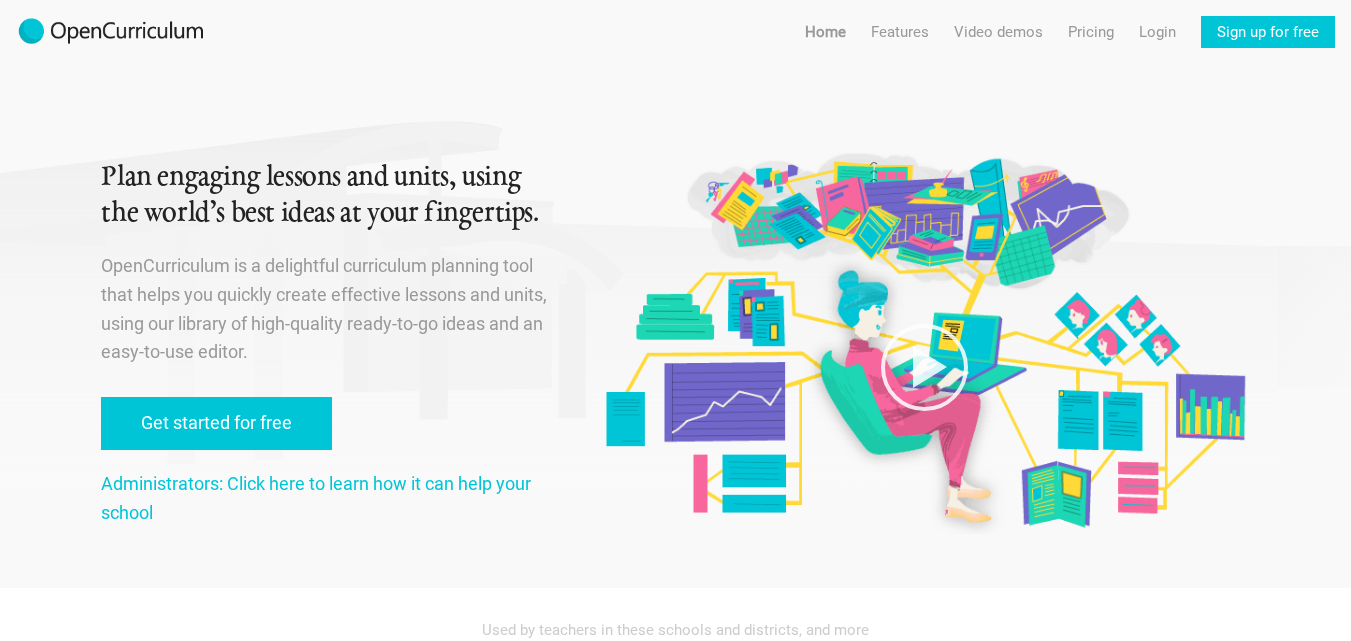 click on "OpenCurriculum is a delightful curriculum planning tool that
helps you quickly create effective lessons and units, using our
library of high-quality ready-to-go ideas and an easy-to-use
editor." at bounding box center [327, 309] 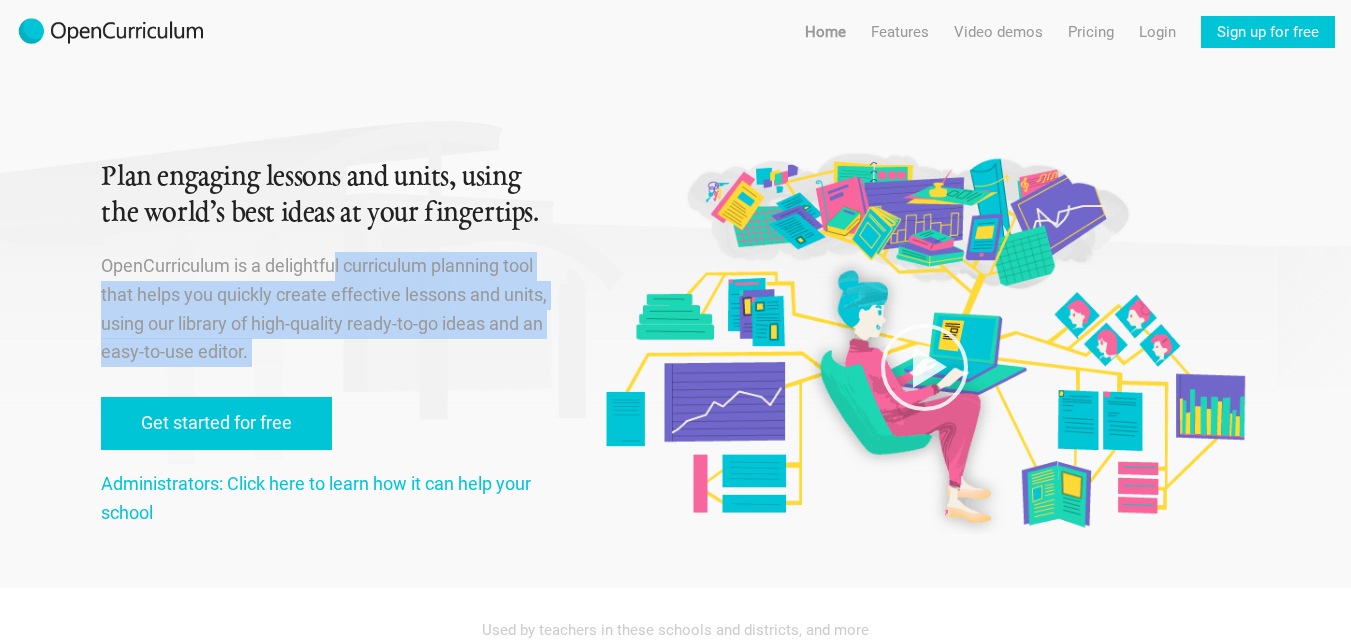 click on "OpenCurriculum is a delightful curriculum planning tool that
helps you quickly create effective lessons and units, using our
library of high-quality ready-to-go ideas and an easy-to-use
editor." at bounding box center [327, 309] 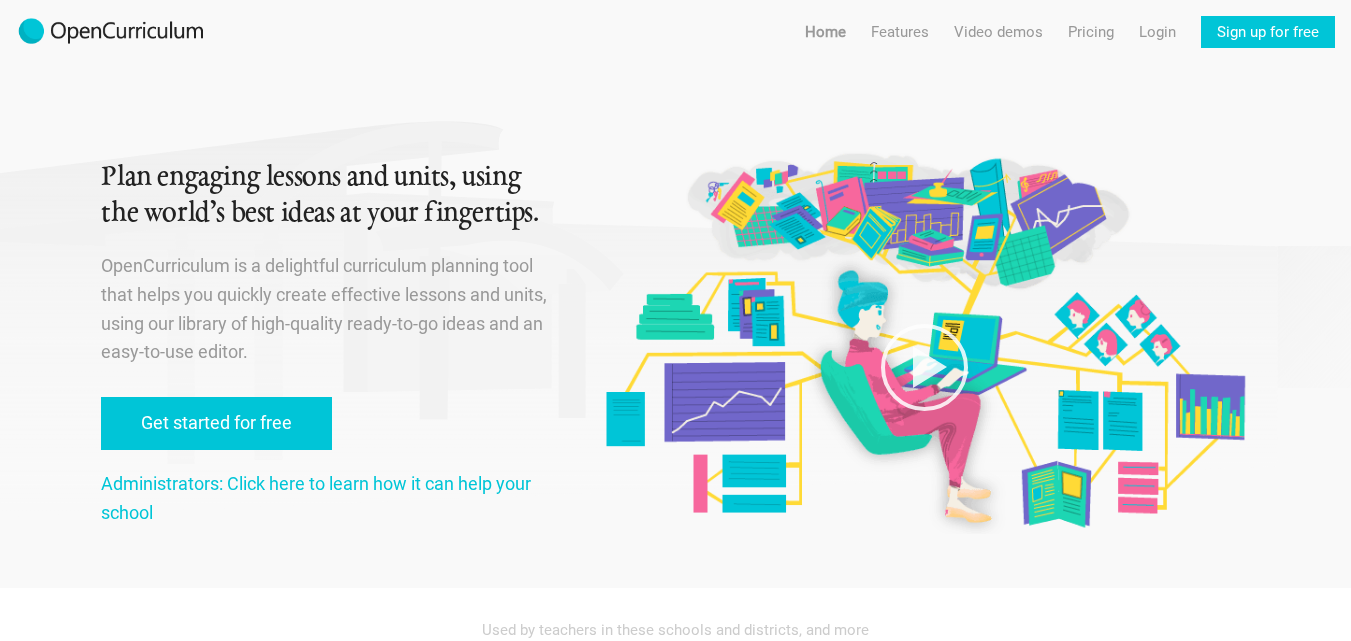 click on "Plan engaging lessons and units, using the world’s best ideas at your fingertips.
OpenCurriculum is a delightful curriculum planning tool that
helps you quickly create effective lessons and units, using our
library of high-quality ready-to-go ideas and an easy-to-use
editor.
Get started for free
Administrators: Click here to learn how it can help your school" at bounding box center (327, 294) 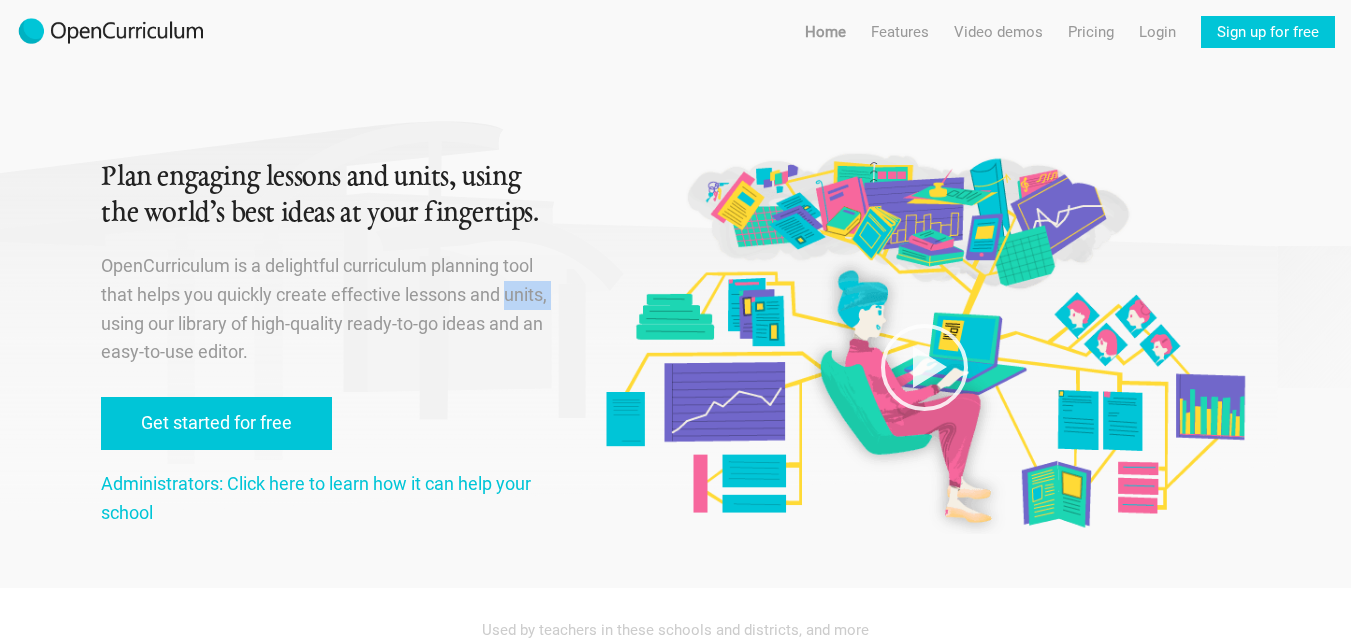 click on "OpenCurriculum is a delightful curriculum planning tool that
helps you quickly create effective lessons and units, using our
library of high-quality ready-to-go ideas and an easy-to-use
editor." at bounding box center (327, 309) 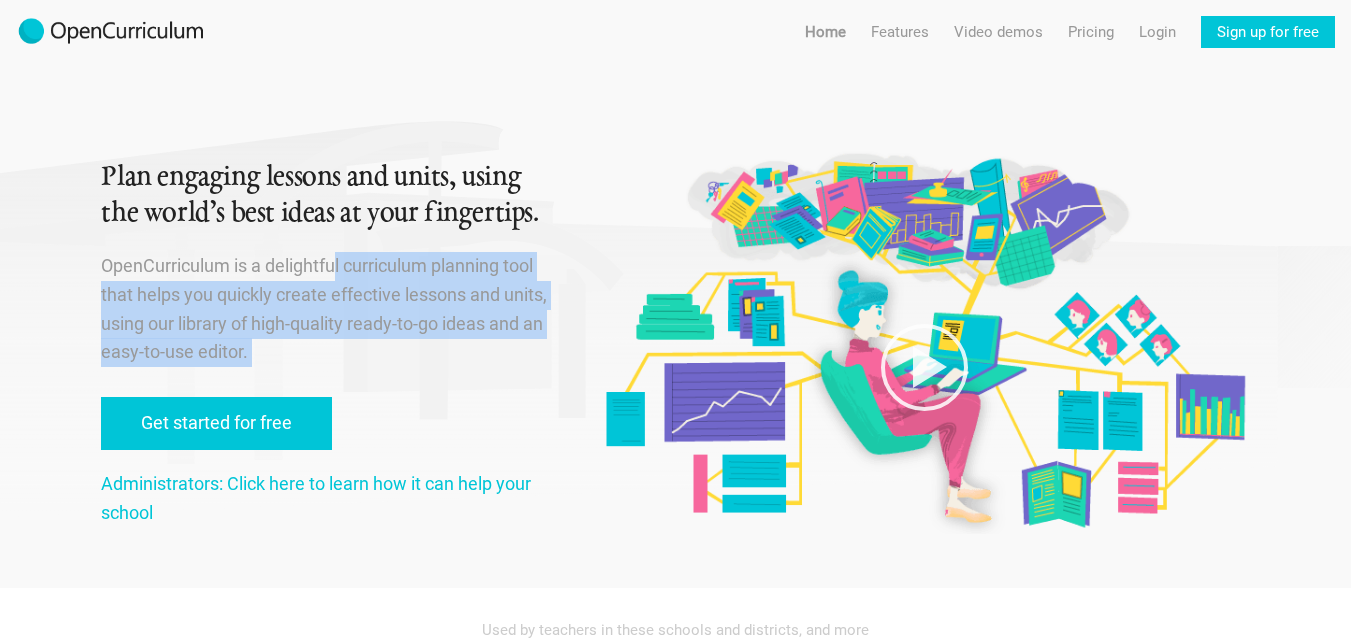 click on "OpenCurriculum is a delightful curriculum planning tool that
helps you quickly create effective lessons and units, using our
library of high-quality ready-to-go ideas and an easy-to-use
editor." at bounding box center [327, 309] 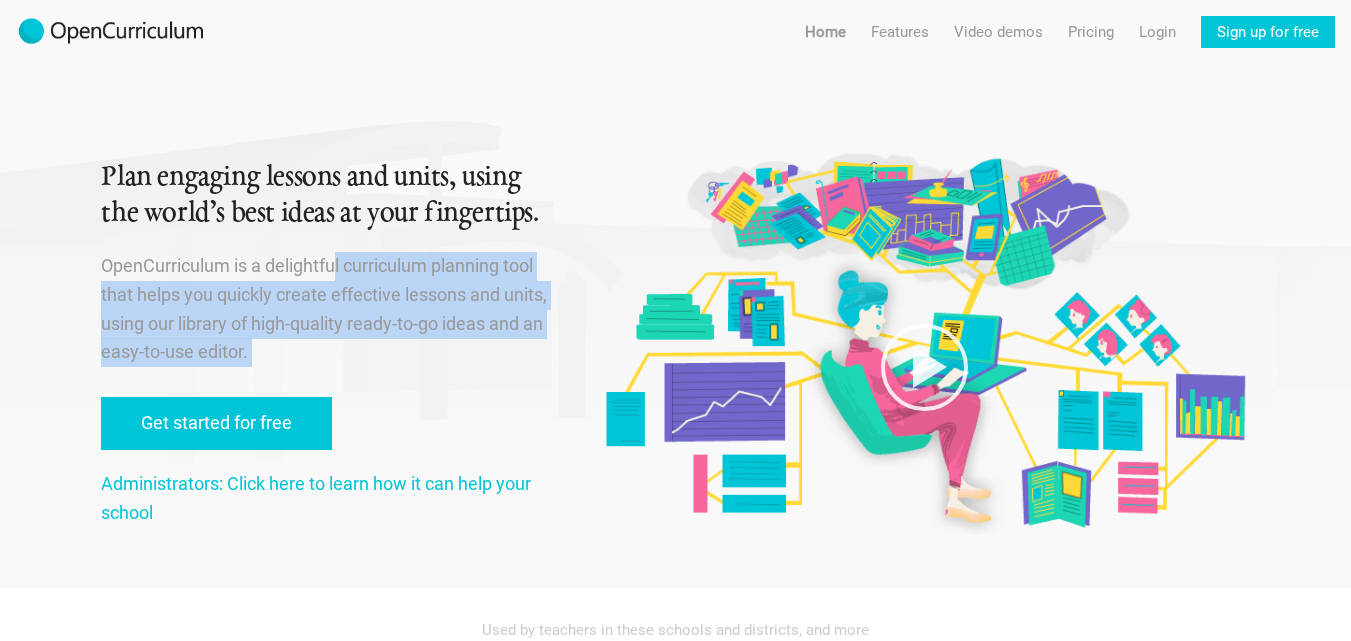 click on "OpenCurriculum is a delightful curriculum planning tool that
helps you quickly create effective lessons and units, using our
library of high-quality ready-to-go ideas and an easy-to-use
editor." at bounding box center (327, 309) 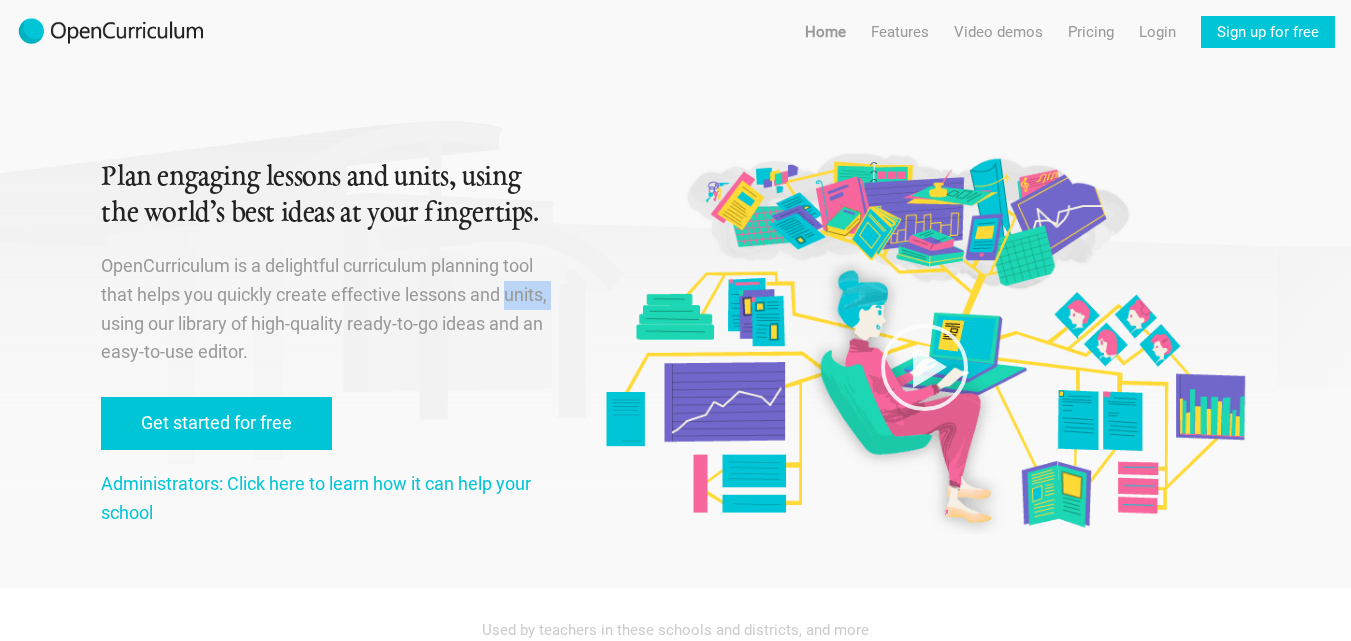 click on "OpenCurriculum is a delightful curriculum planning tool that
helps you quickly create effective lessons and units, using our
library of high-quality ready-to-go ideas and an easy-to-use
editor." at bounding box center [327, 309] 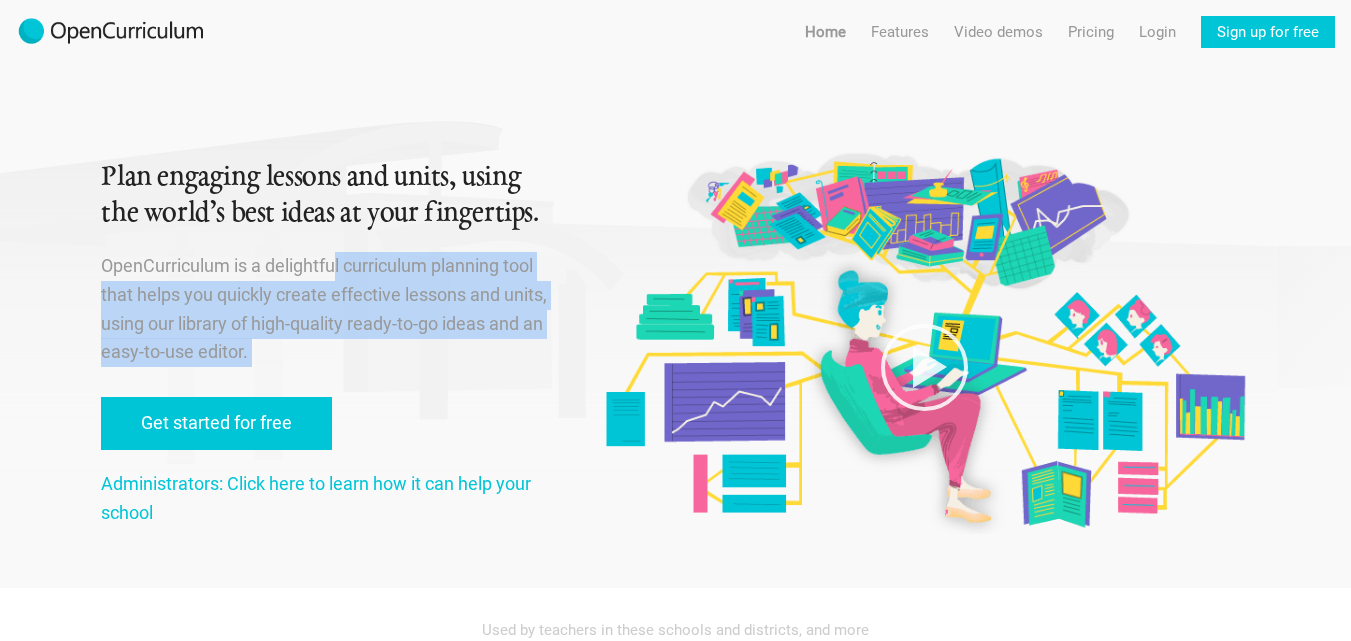 click on "OpenCurriculum is a delightful curriculum planning tool that
helps you quickly create effective lessons and units, using our
library of high-quality ready-to-go ideas and an easy-to-use
editor." at bounding box center [327, 309] 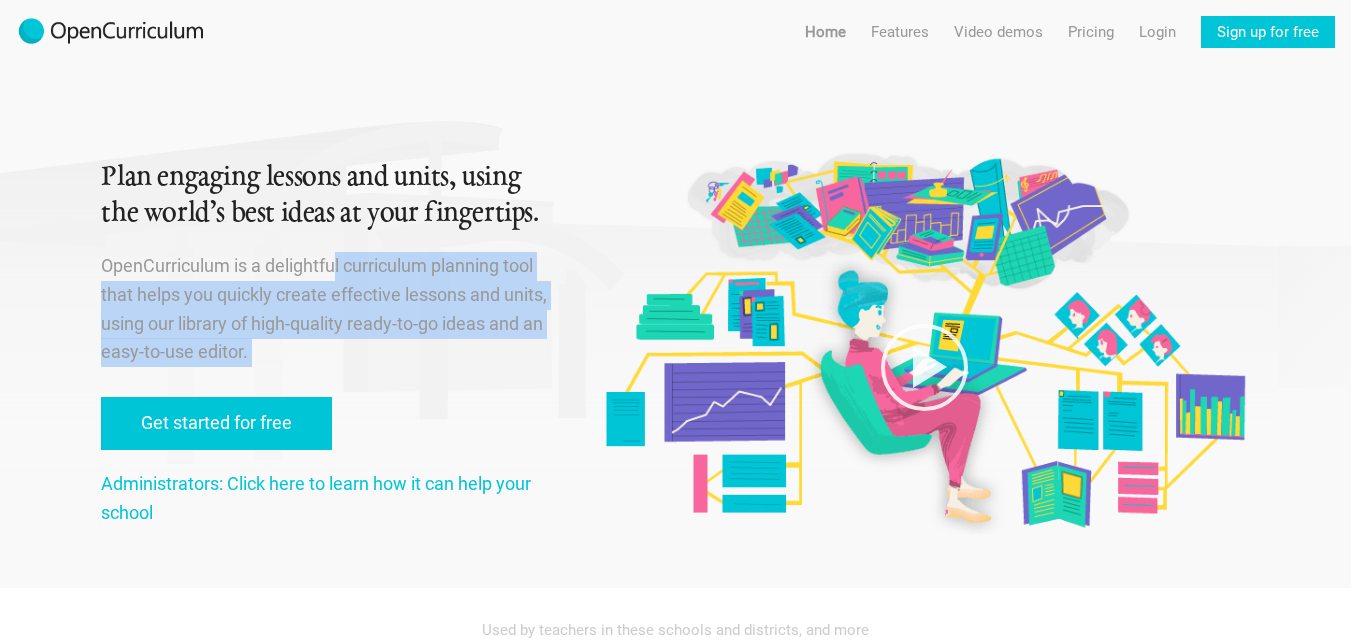 click on "OpenCurriculum is a delightful curriculum planning tool that
helps you quickly create effective lessons and units, using our
library of high-quality ready-to-go ideas and an easy-to-use
editor." at bounding box center [327, 309] 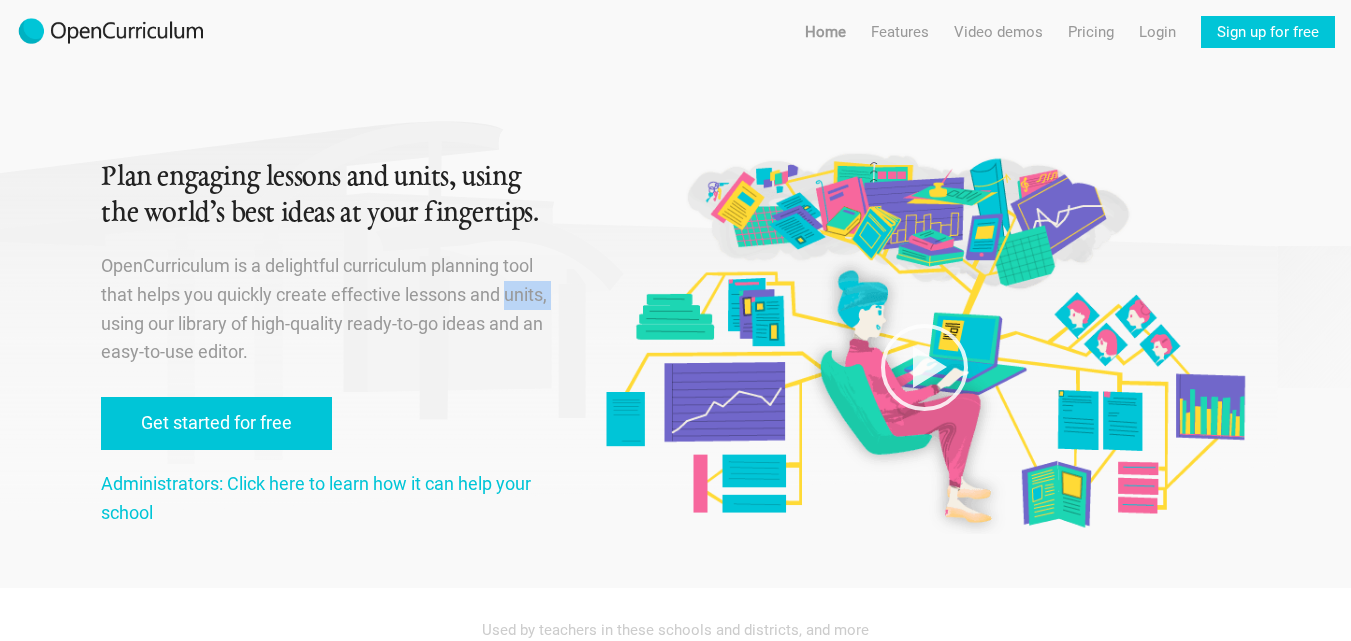 click on "OpenCurriculum is a delightful curriculum planning tool that
helps you quickly create effective lessons and units, using our
library of high-quality ready-to-go ideas and an easy-to-use
editor." at bounding box center [327, 309] 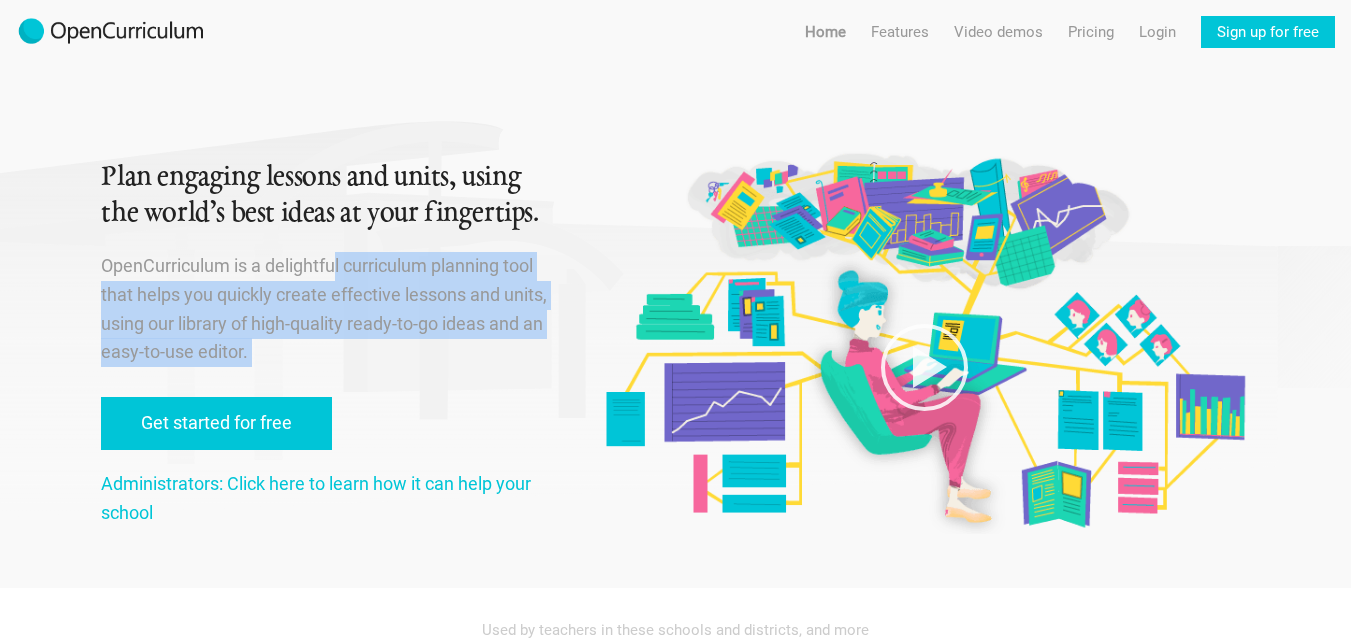 click on "OpenCurriculum is a delightful curriculum planning tool that
helps you quickly create effective lessons and units, using our
library of high-quality ready-to-go ideas and an easy-to-use
editor." at bounding box center [327, 309] 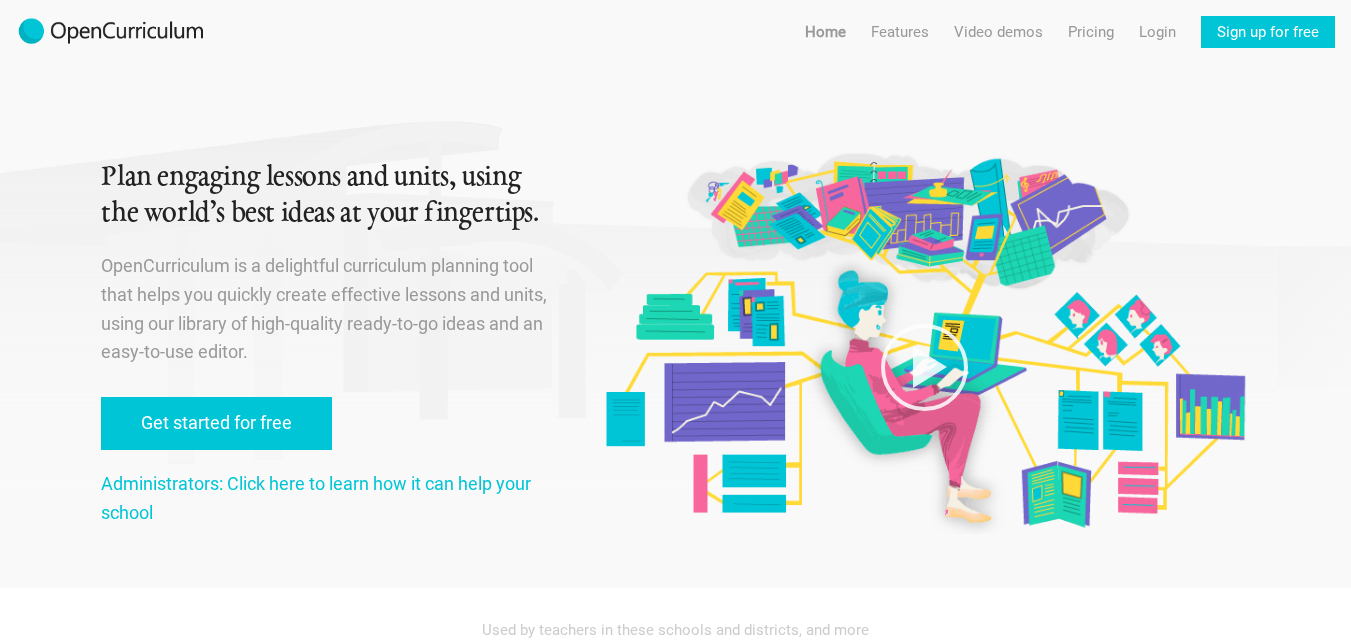 click on "Plan engaging lessons and units, using the world’s best ideas at your fingertips.
OpenCurriculum is a delightful curriculum planning tool that
helps you quickly create effective lessons and units, using our
library of high-quality ready-to-go ideas and an easy-to-use
editor.
Get started for free
Administrators: Click here to learn how it can help your school" at bounding box center (327, 294) 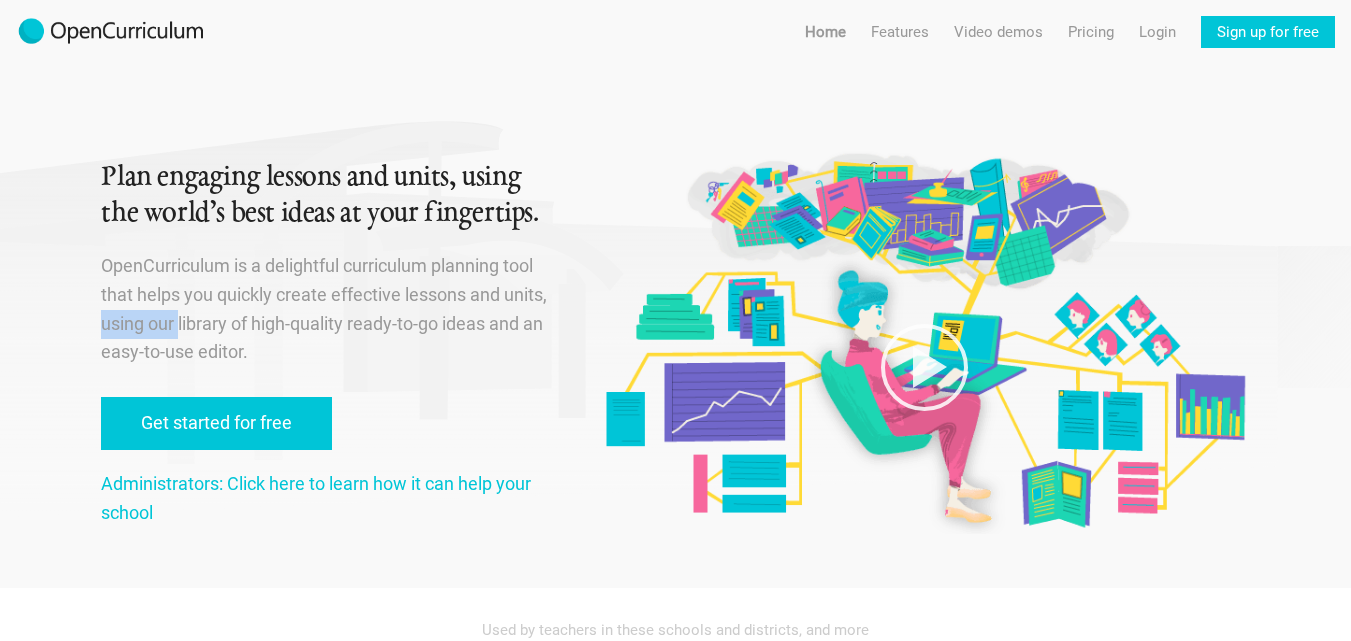 click on "OpenCurriculum is a delightful curriculum planning tool that
helps you quickly create effective lessons and units, using our
library of high-quality ready-to-go ideas and an easy-to-use
editor." at bounding box center (327, 309) 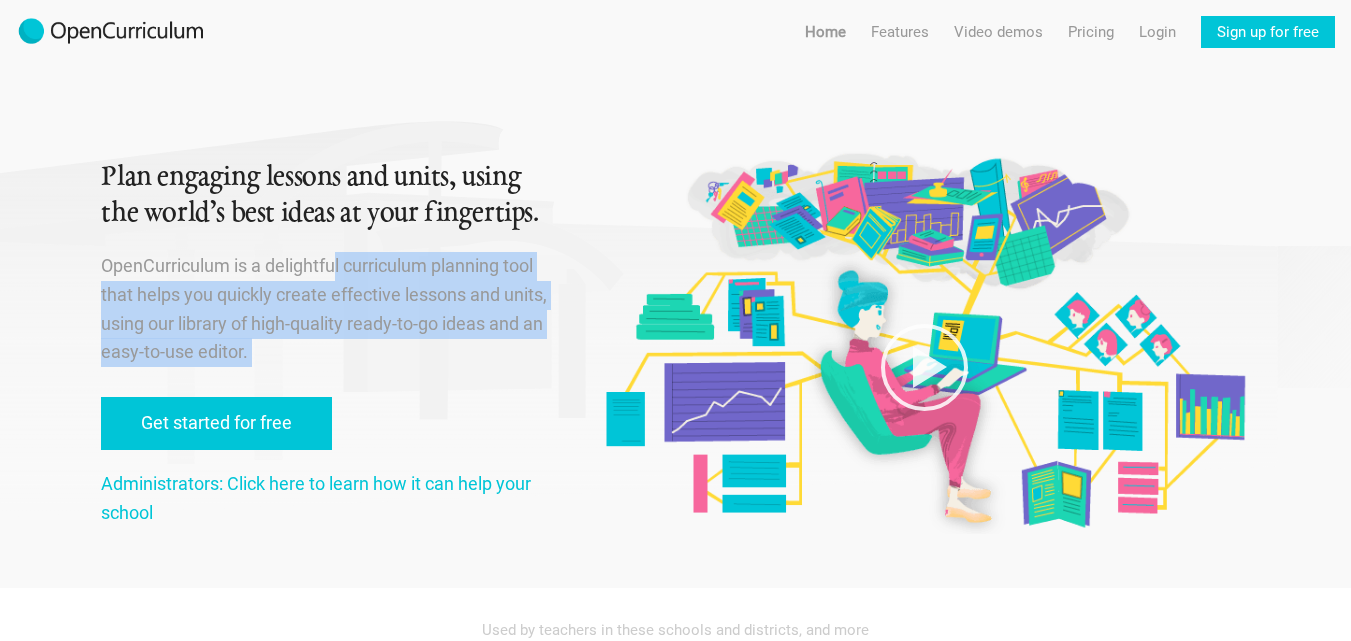 click on "OpenCurriculum is a delightful curriculum planning tool that
helps you quickly create effective lessons and units, using our
library of high-quality ready-to-go ideas and an easy-to-use
editor." at bounding box center (327, 309) 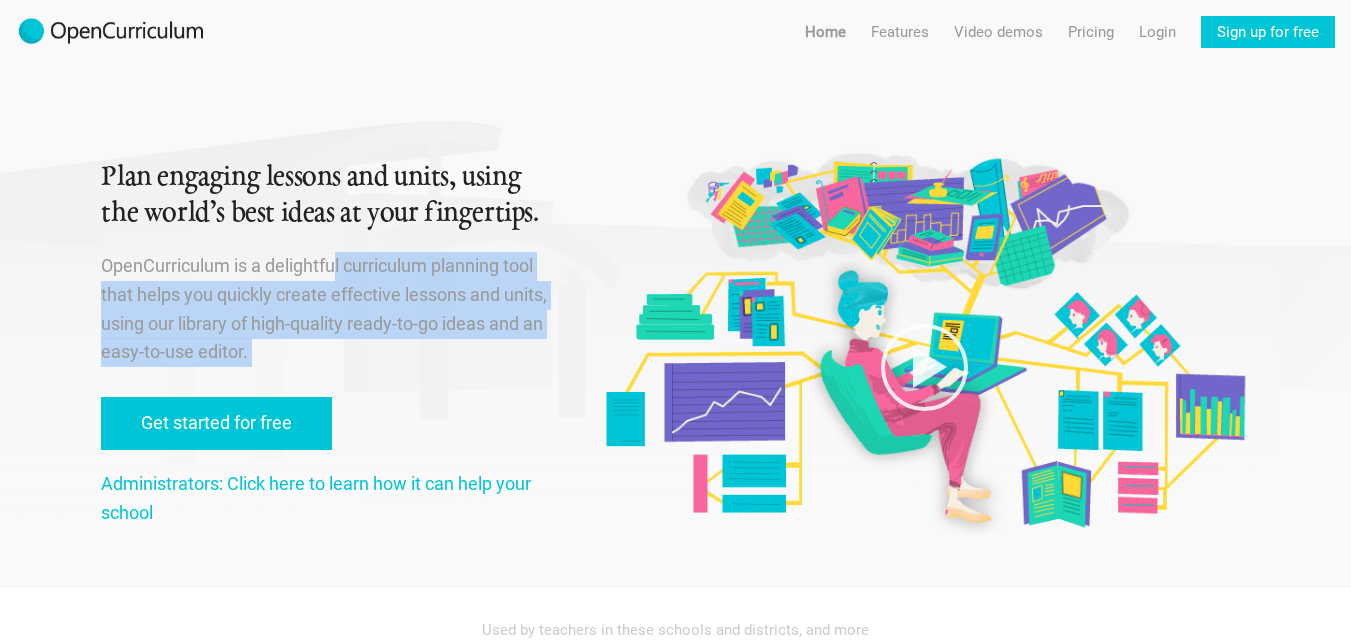 click on "Plan engaging lessons and units, using the world’s best ideas at your fingertips.
OpenCurriculum is a delightful curriculum planning tool that
helps you quickly create effective lessons and units, using our
library of high-quality ready-to-go ideas and an easy-to-use
editor.
Get started for free
Administrators: Click here to learn how it can help your school" at bounding box center [327, 294] 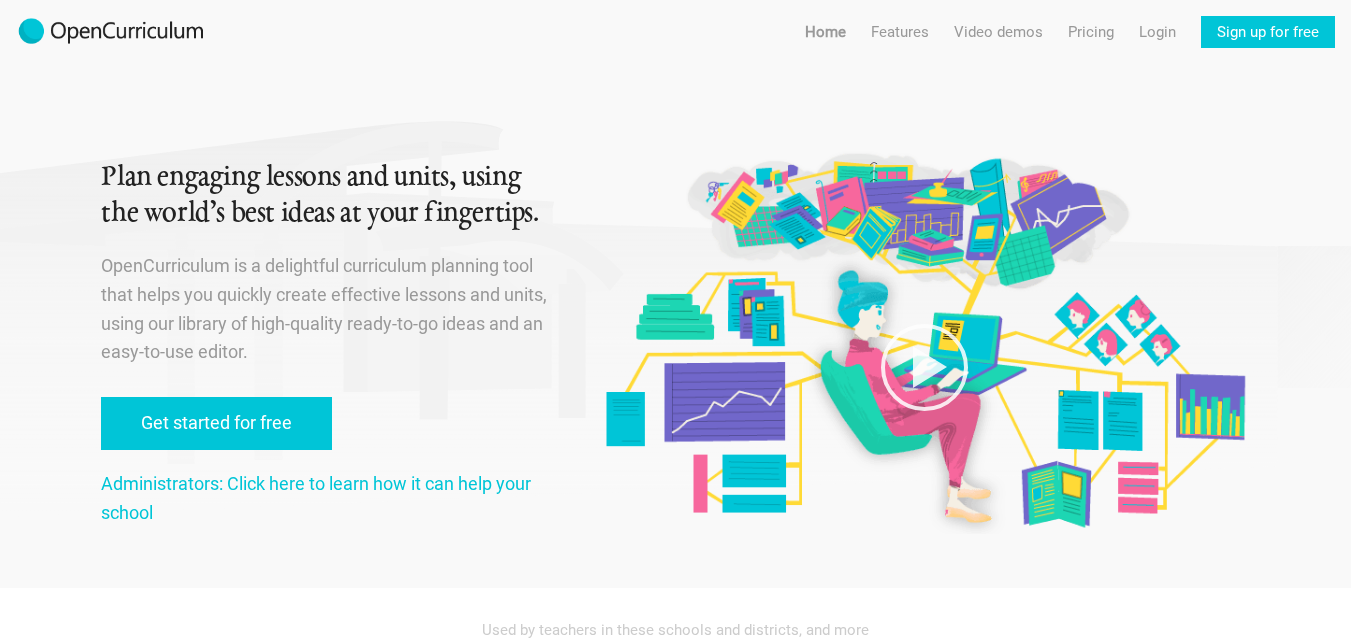 click on "Plan engaging lessons and units, using the world’s best ideas at your fingertips.
OpenCurriculum is a delightful curriculum planning tool that
helps you quickly create effective lessons and units, using our
library of high-quality ready-to-go ideas and an easy-to-use
editor.
Get started for free
Administrators: Click here to learn how it can help your school" at bounding box center (327, 294) 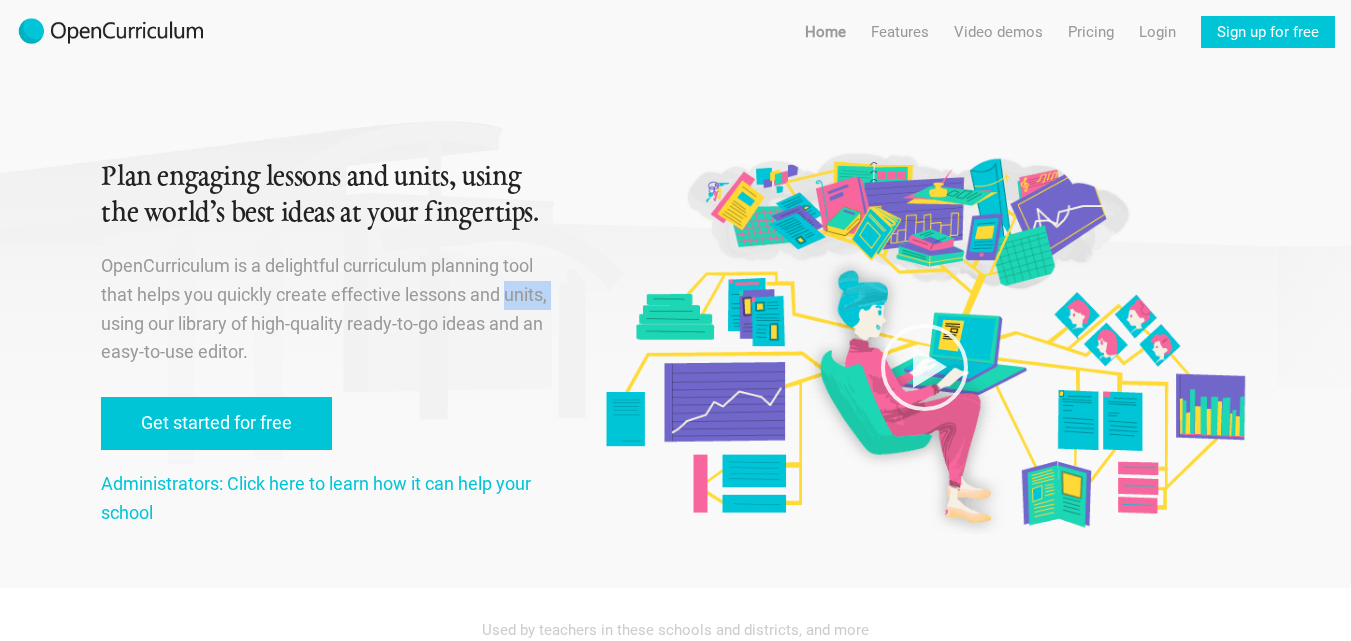 click on "OpenCurriculum is a delightful curriculum planning tool that
helps you quickly create effective lessons and units, using our
library of high-quality ready-to-go ideas and an easy-to-use
editor." at bounding box center (327, 309) 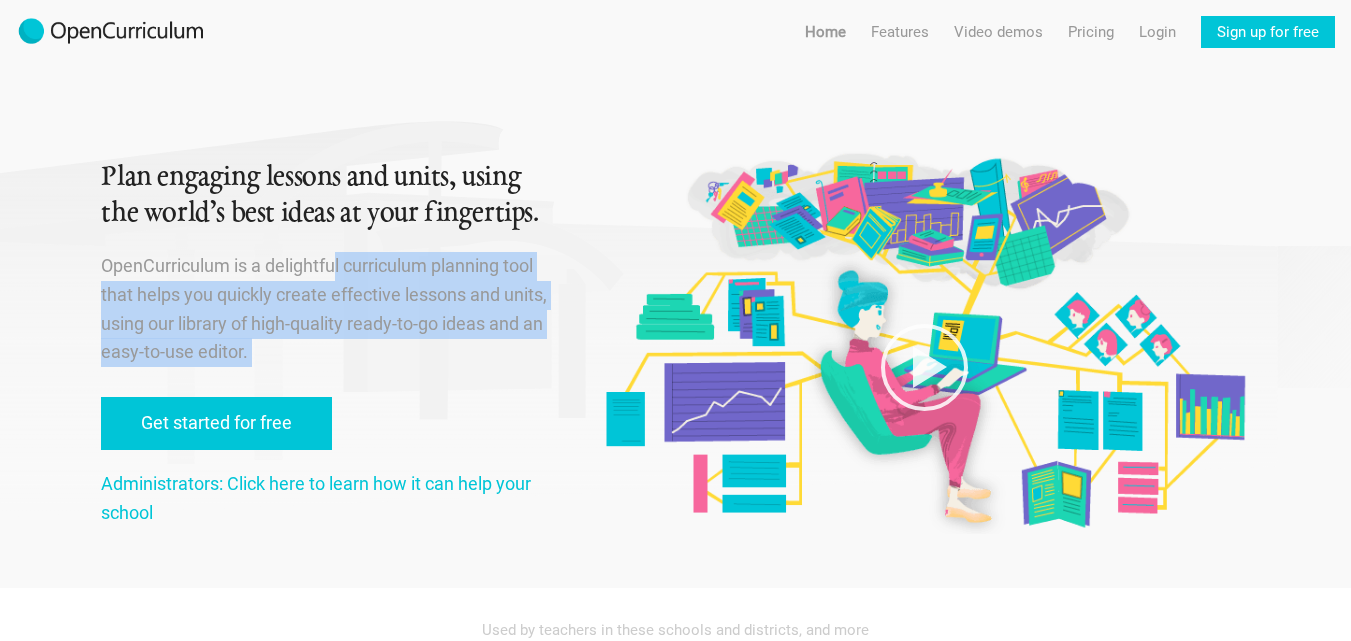 click on "OpenCurriculum is a delightful curriculum planning tool that
helps you quickly create effective lessons and units, using our
library of high-quality ready-to-go ideas and an easy-to-use
editor." at bounding box center (327, 309) 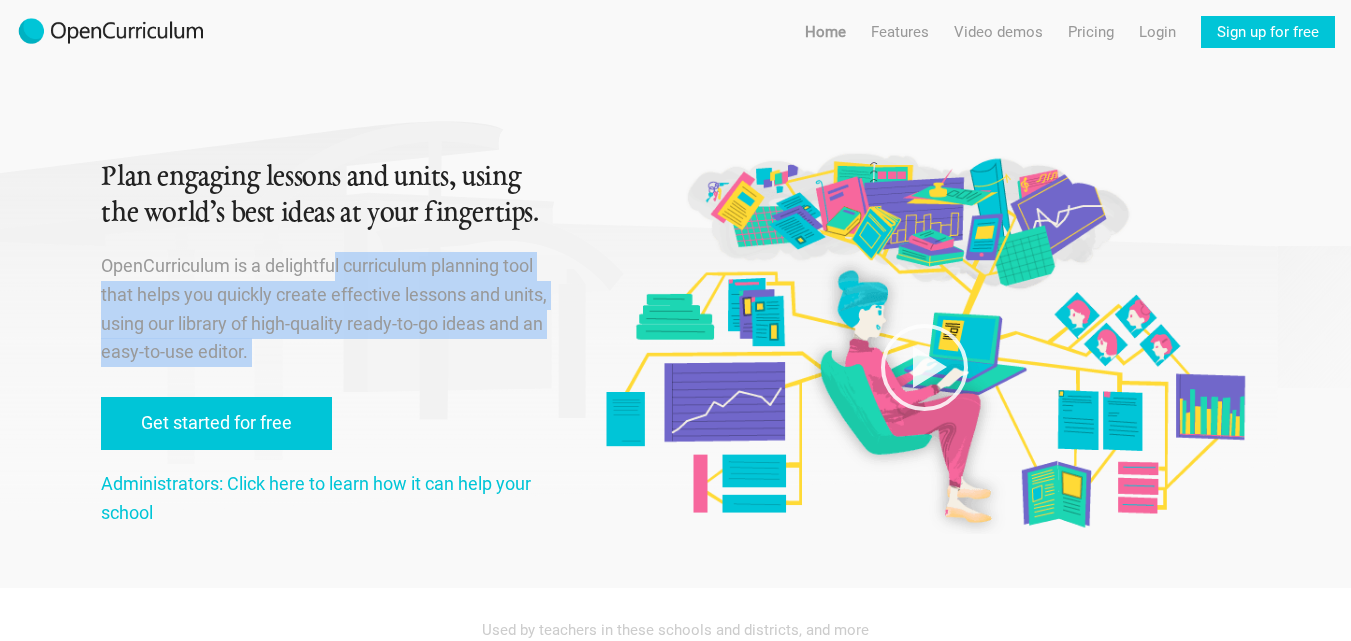 click on "OpenCurriculum is a delightful curriculum planning tool that
helps you quickly create effective lessons and units, using our
library of high-quality ready-to-go ideas and an easy-to-use
editor." at bounding box center [327, 309] 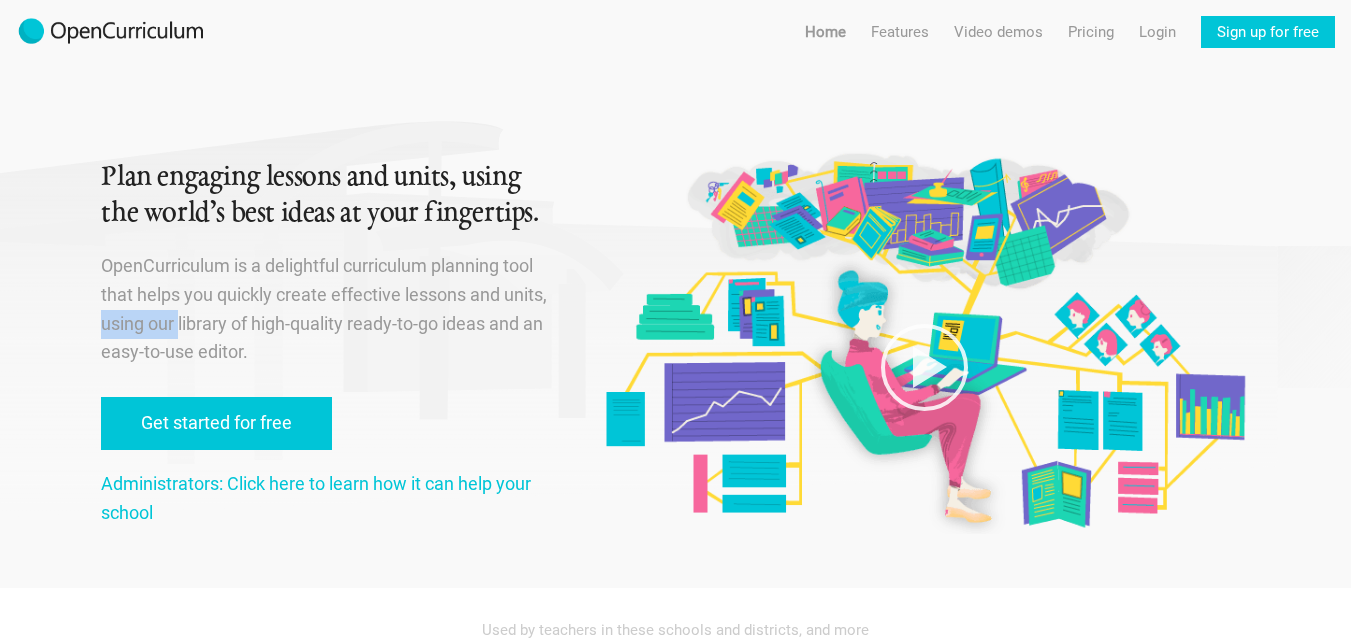 click on "OpenCurriculum is a delightful curriculum planning tool that
helps you quickly create effective lessons and units, using our
library of high-quality ready-to-go ideas and an easy-to-use
editor." at bounding box center [327, 309] 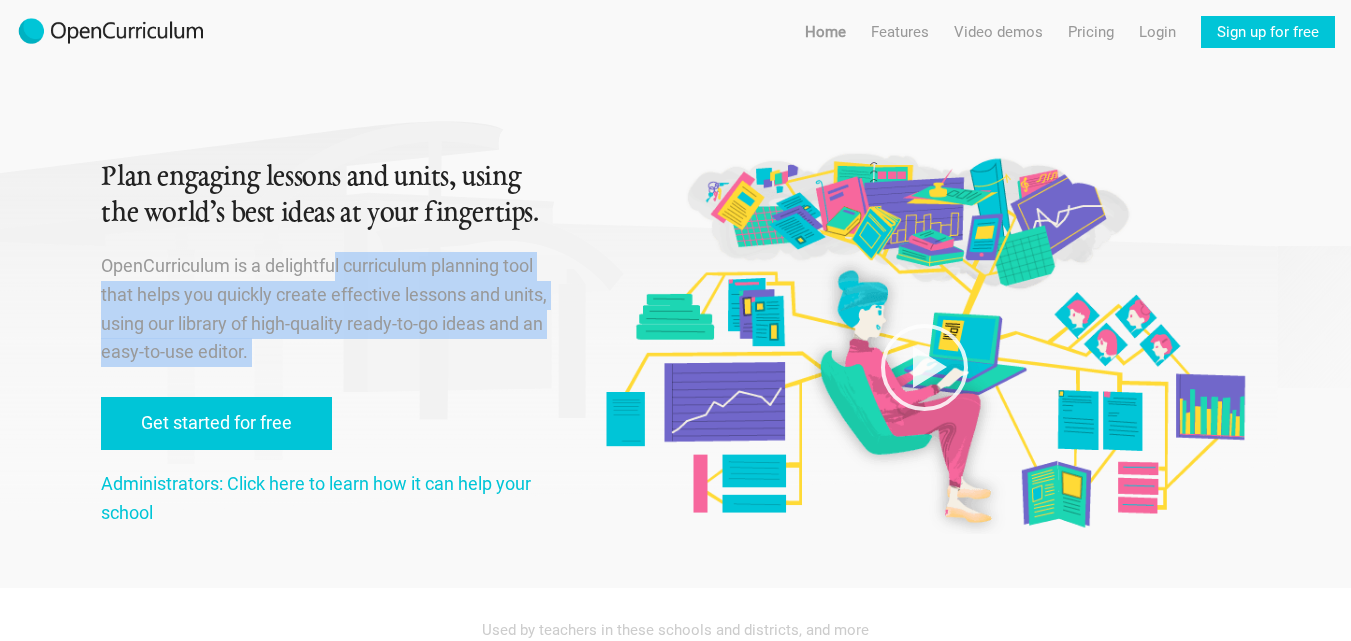 click on "OpenCurriculum is a delightful curriculum planning tool that
helps you quickly create effective lessons and units, using our
library of high-quality ready-to-go ideas and an easy-to-use
editor." at bounding box center (327, 309) 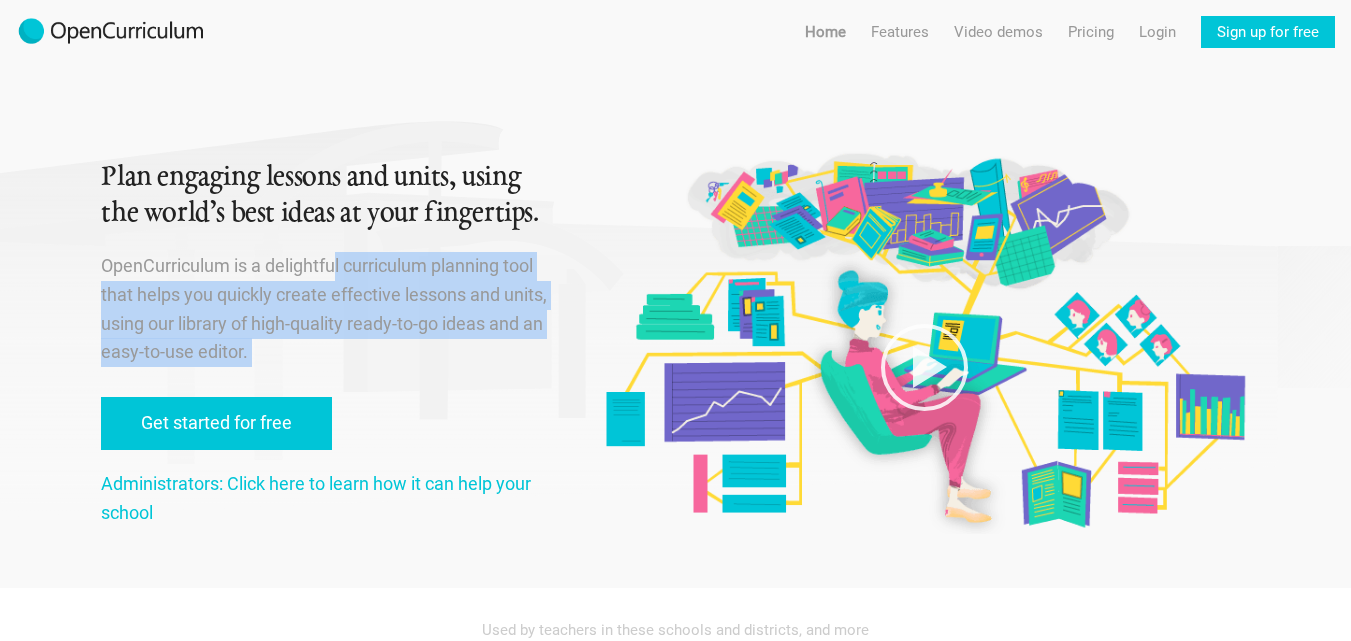 click on "OpenCurriculum is a delightful curriculum planning tool that
helps you quickly create effective lessons and units, using our
library of high-quality ready-to-go ideas and an easy-to-use
editor." at bounding box center [327, 309] 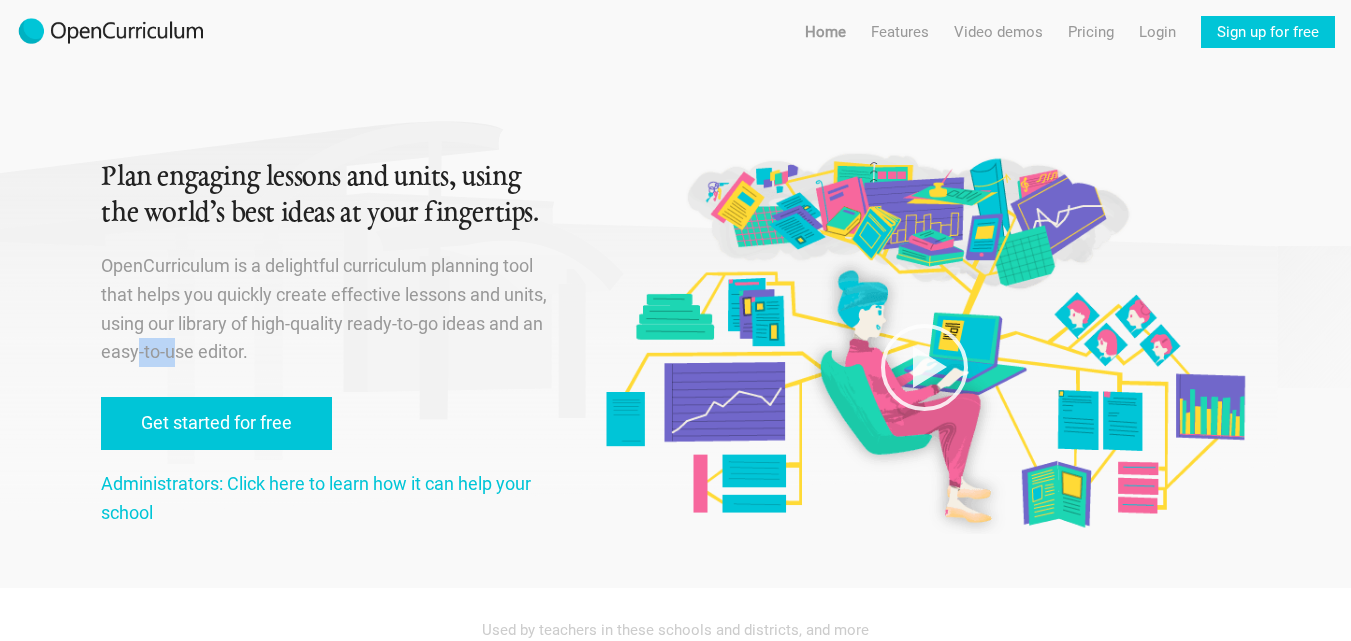 click on "OpenCurriculum is a delightful curriculum planning tool that
helps you quickly create effective lessons and units, using our
library of high-quality ready-to-go ideas and an easy-to-use
editor." at bounding box center (327, 309) 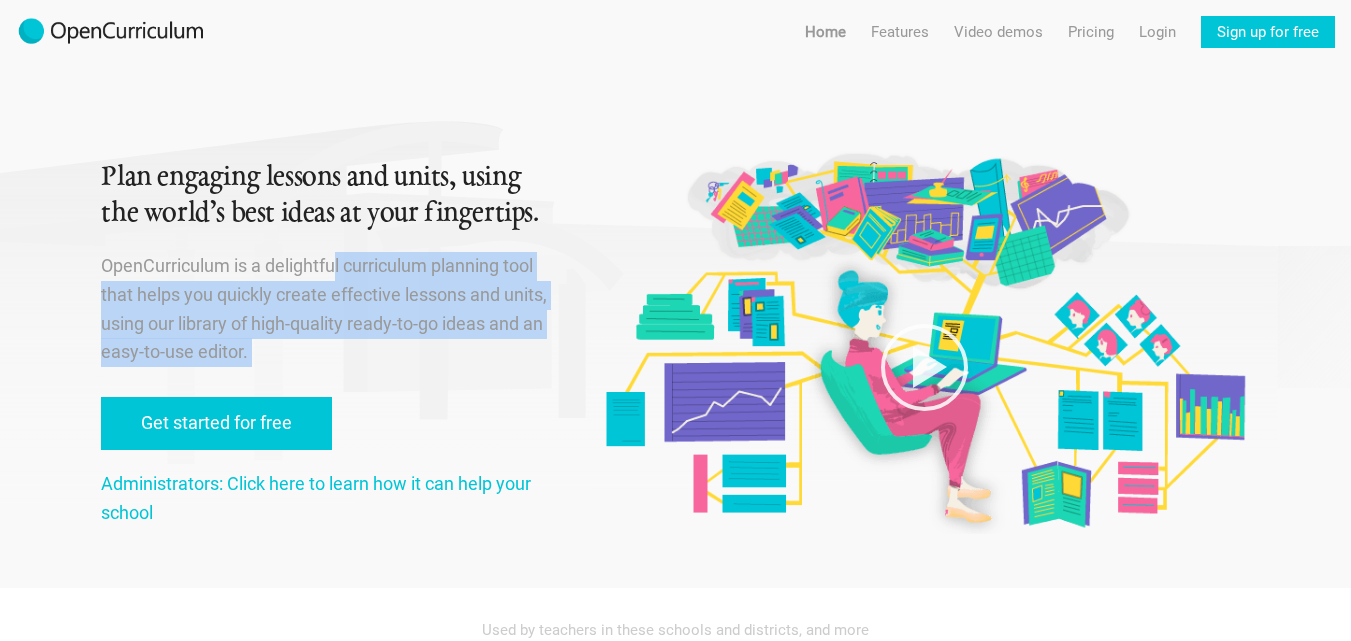 click on "OpenCurriculum is a delightful curriculum planning tool that
helps you quickly create effective lessons and units, using our
library of high-quality ready-to-go ideas and an easy-to-use
editor." at bounding box center [327, 309] 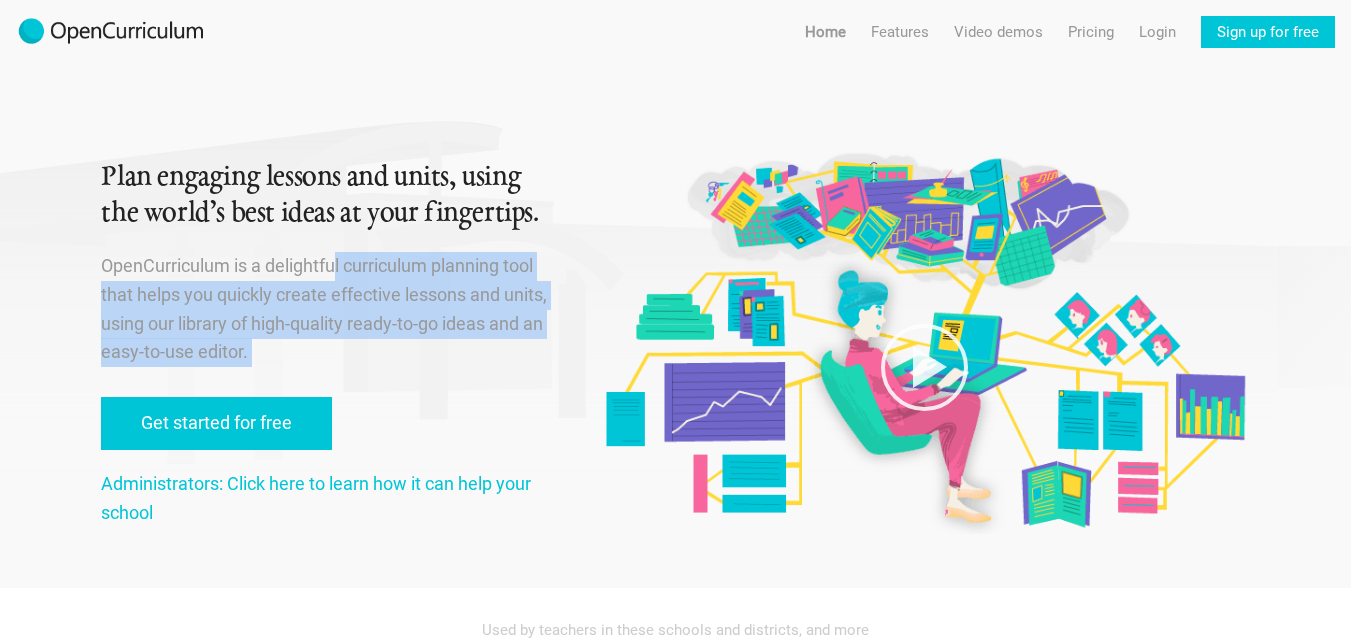 click on "Plan engaging lessons and units, using the world’s best ideas at your fingertips.
OpenCurriculum is a delightful curriculum planning tool that
helps you quickly create effective lessons and units, using our
library of high-quality ready-to-go ideas and an easy-to-use
editor.
Get started for free
Administrators: Click here to learn how it can help your school" at bounding box center [327, 294] 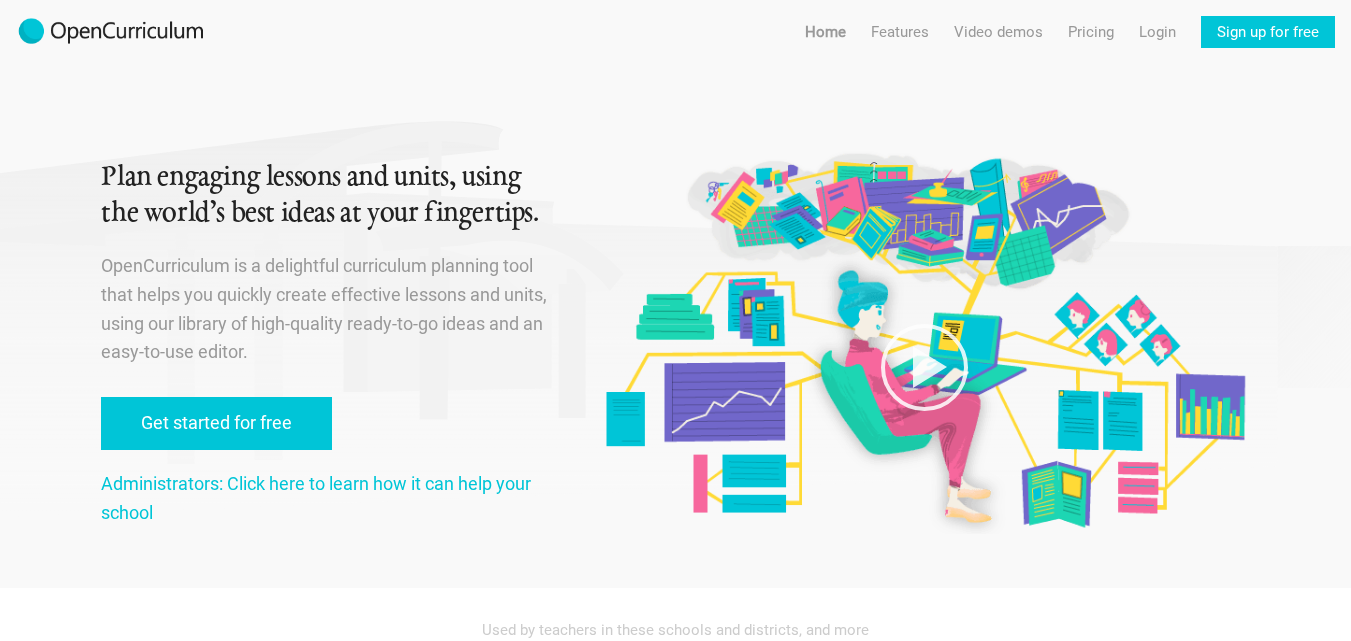 click on "OpenCurriculum is a delightful curriculum planning tool that
helps you quickly create effective lessons and units, using our
library of high-quality ready-to-go ideas and an easy-to-use
editor." at bounding box center [327, 309] 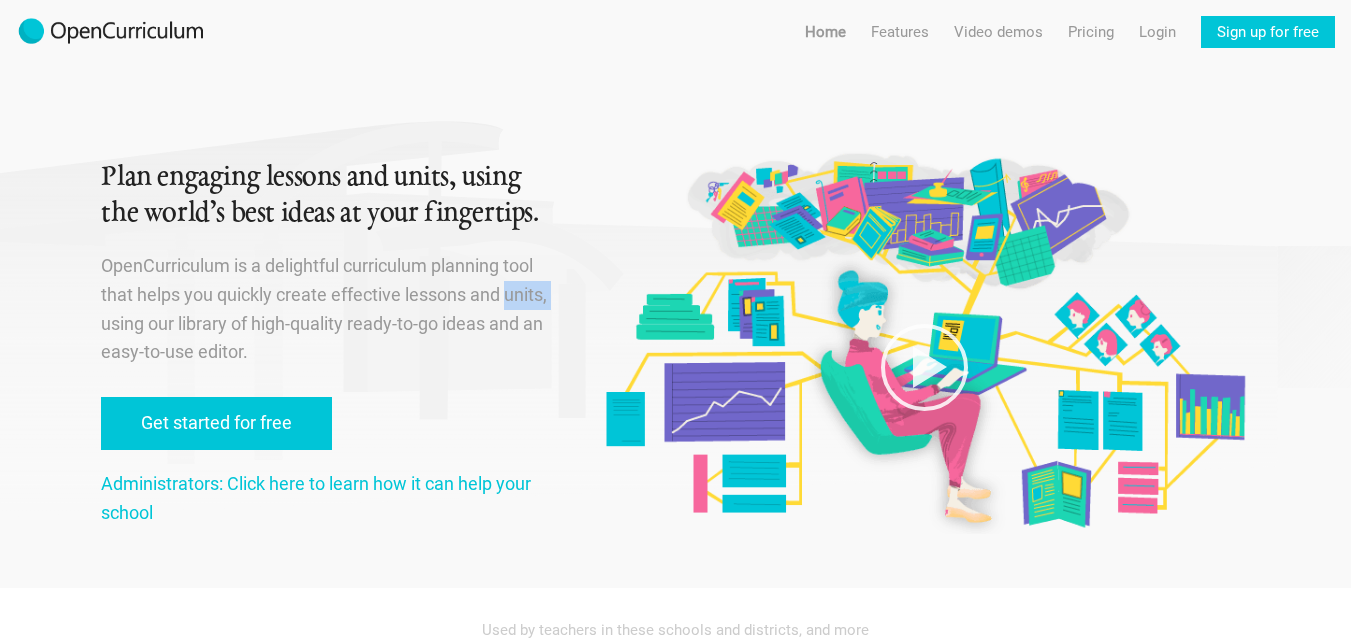 click on "OpenCurriculum is a delightful curriculum planning tool that
helps you quickly create effective lessons and units, using our
library of high-quality ready-to-go ideas and an easy-to-use
editor." at bounding box center (327, 309) 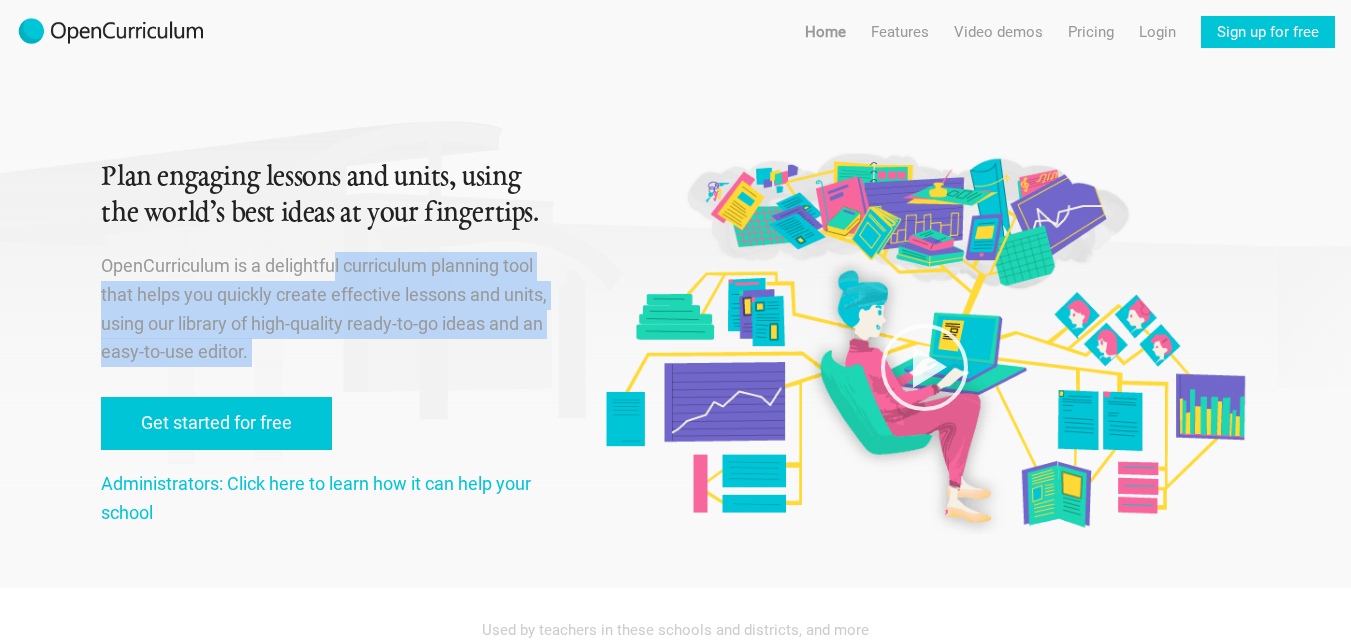 click on "OpenCurriculum is a delightful curriculum planning tool that
helps you quickly create effective lessons and units, using our
library of high-quality ready-to-go ideas and an easy-to-use
editor." at bounding box center (327, 309) 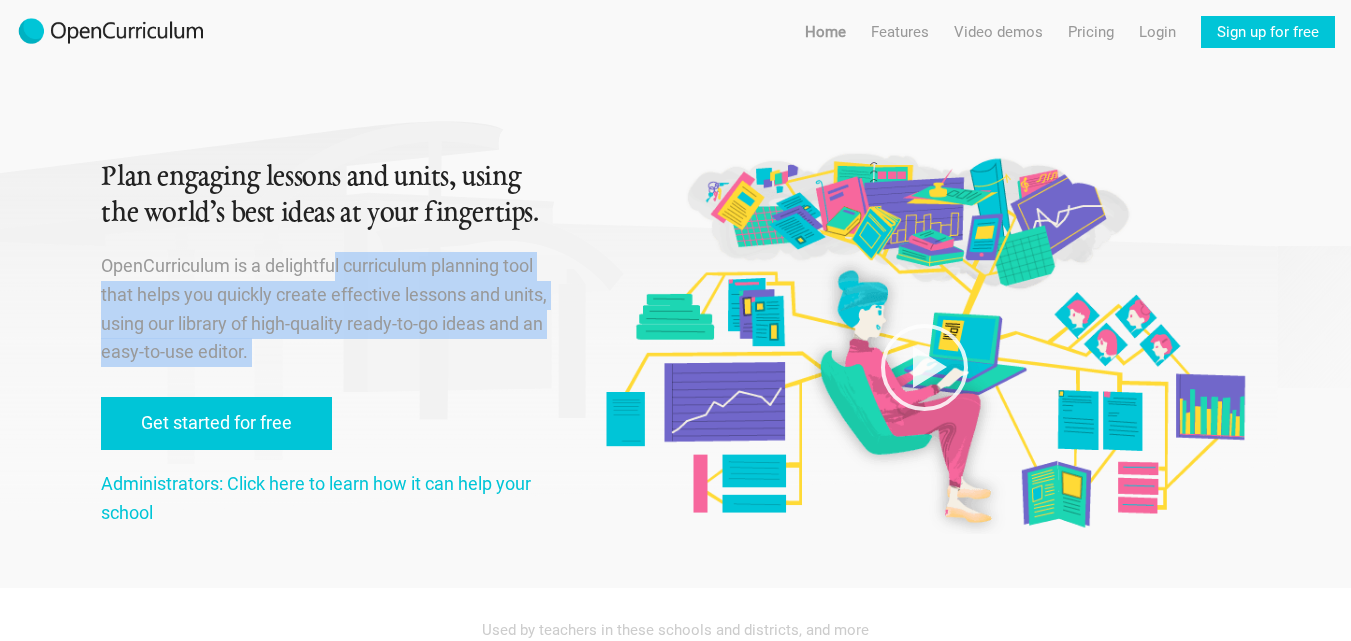 click on "OpenCurriculum is a delightful curriculum planning tool that
helps you quickly create effective lessons and units, using our
library of high-quality ready-to-go ideas and an easy-to-use
editor." at bounding box center (327, 309) 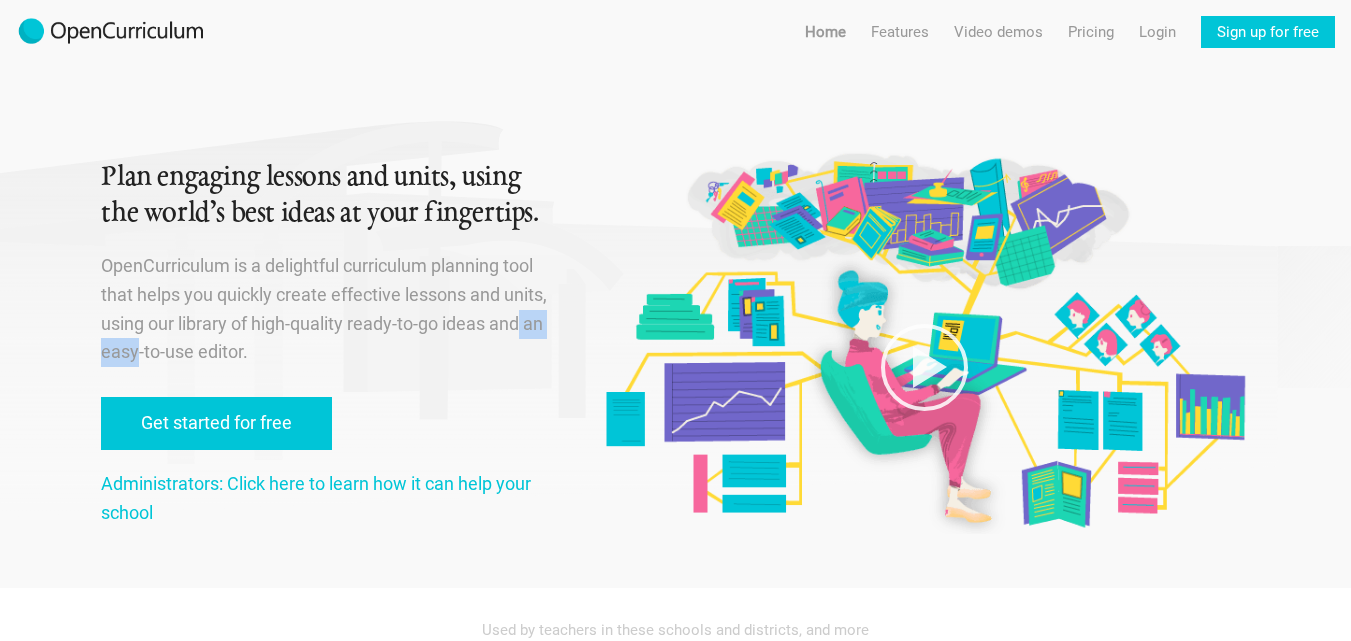 click on "OpenCurriculum is a delightful curriculum planning tool that
helps you quickly create effective lessons and units, using our
library of high-quality ready-to-go ideas and an easy-to-use
editor." at bounding box center [327, 309] 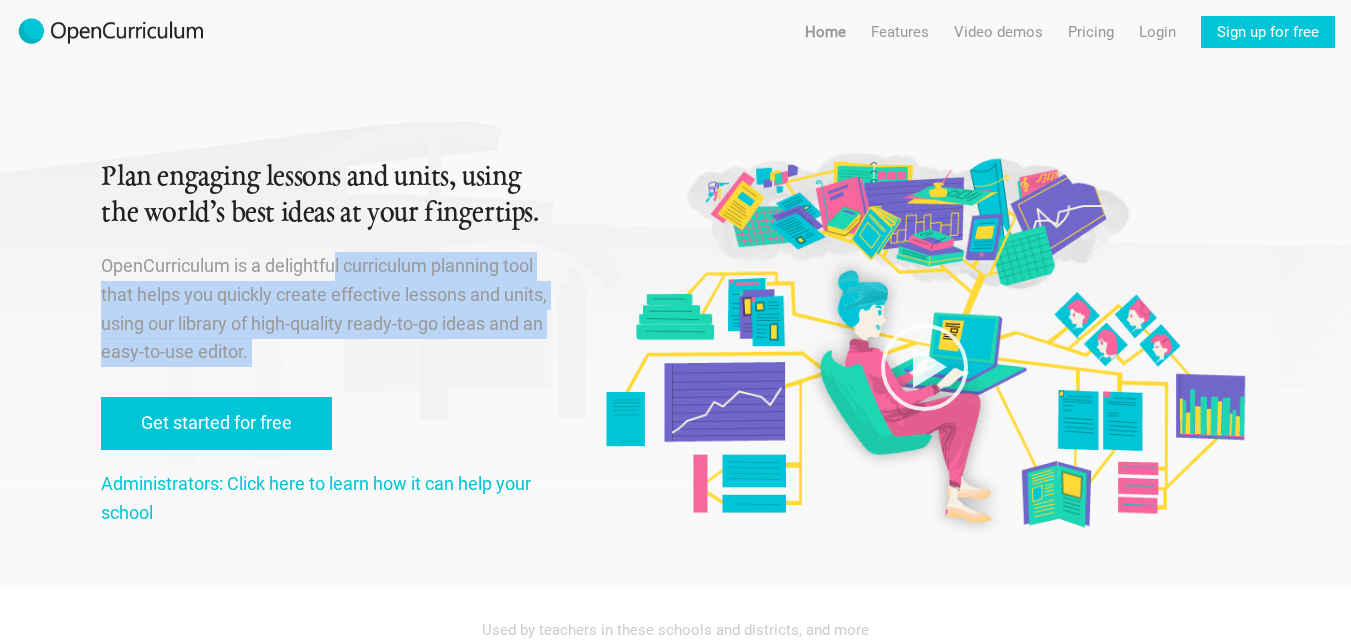 click on "OpenCurriculum is a delightful curriculum planning tool that
helps you quickly create effective lessons and units, using our
library of high-quality ready-to-go ideas and an easy-to-use
editor." at bounding box center [327, 309] 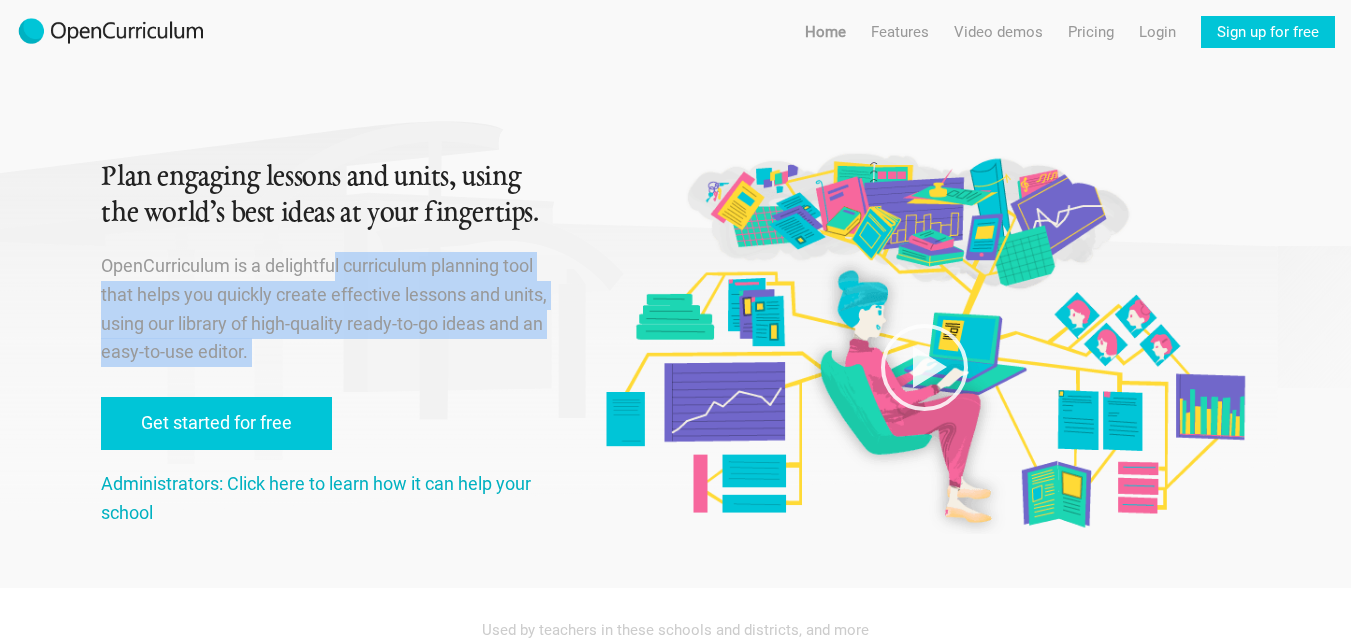 click on "Administrators: Click here to learn how it can help your school" at bounding box center [316, 498] 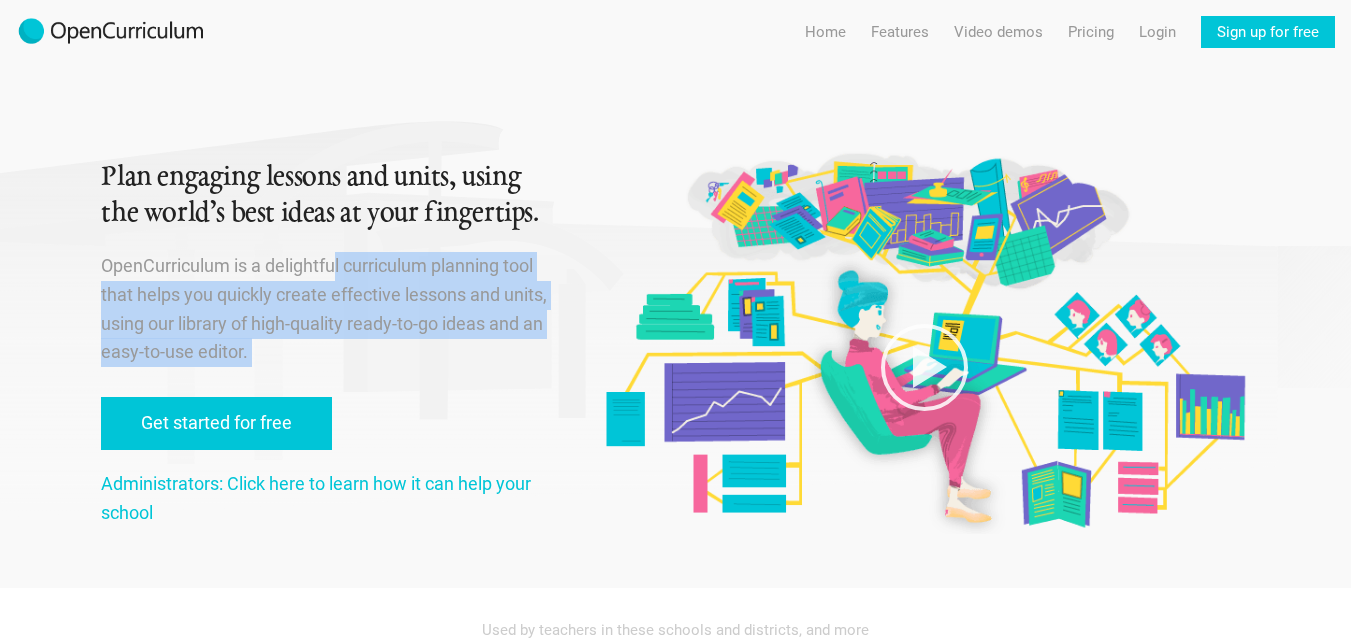 click on "OpenCurriculum is a delightful curriculum planning tool that
helps you quickly create effective lessons and units, using our
library of high-quality ready-to-go ideas and an easy-to-use
editor." at bounding box center (327, 309) 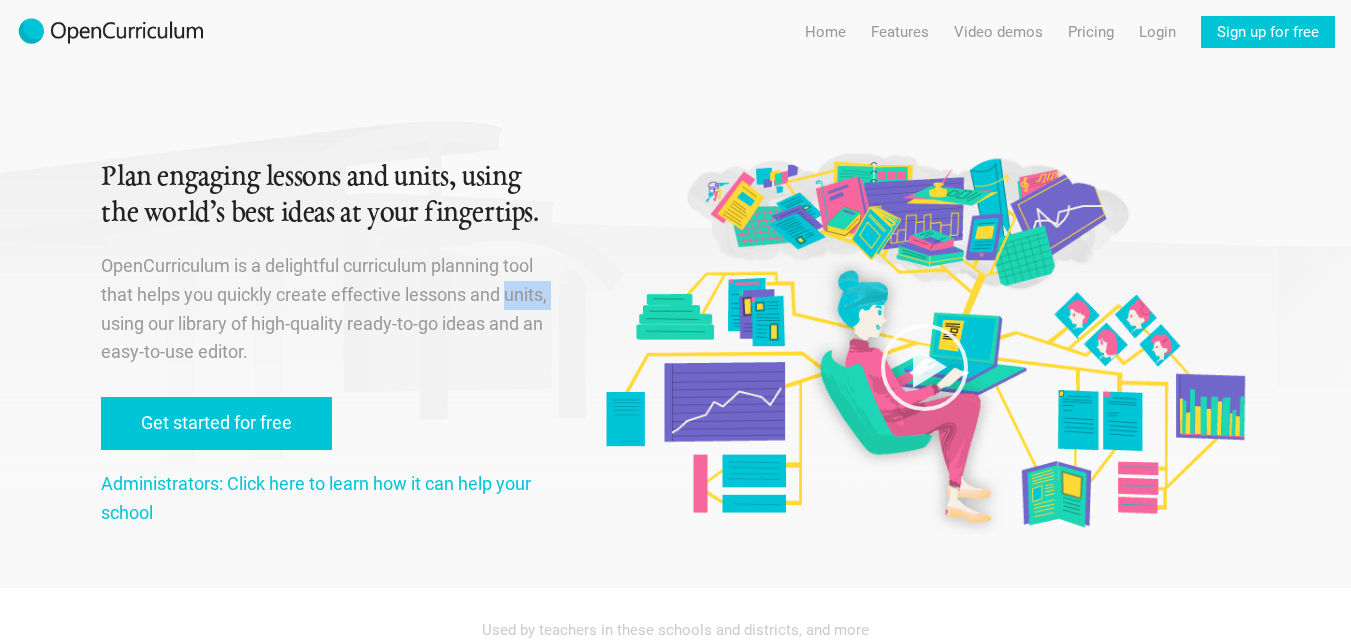 click on "OpenCurriculum is a delightful curriculum planning tool that
helps you quickly create effective lessons and units, using our
library of high-quality ready-to-go ideas and an easy-to-use
editor." at bounding box center [327, 309] 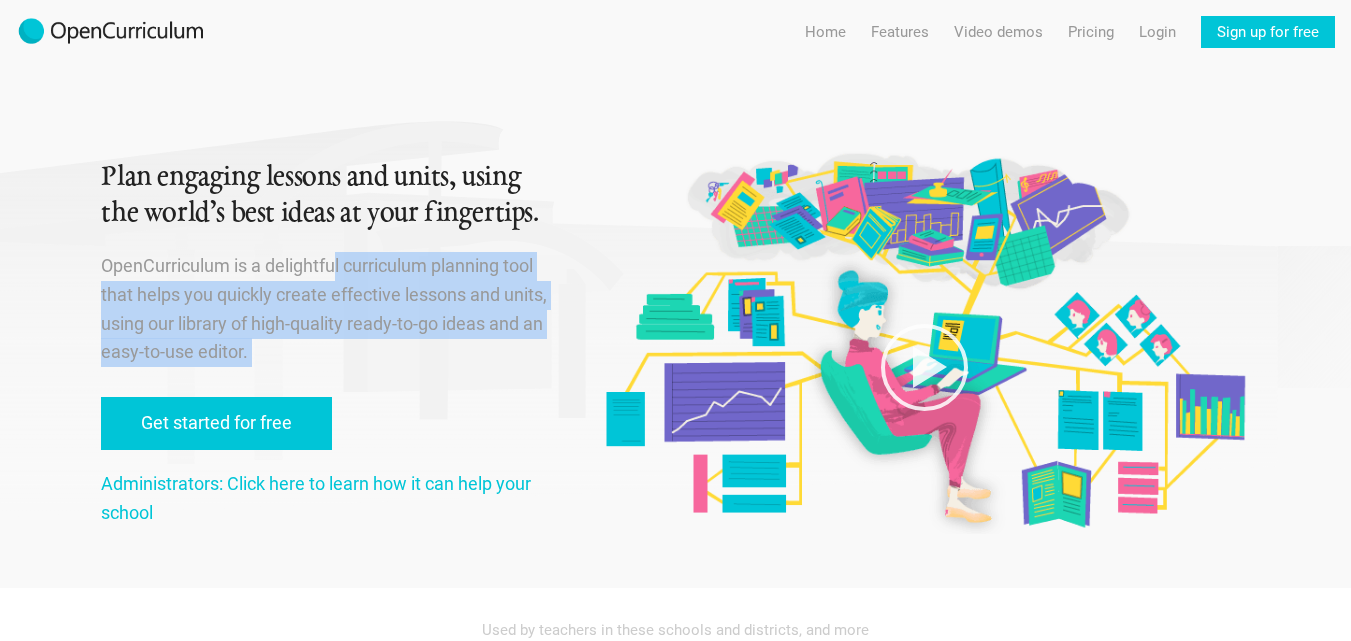 click on "OpenCurriculum is a delightful curriculum planning tool that
helps you quickly create effective lessons and units, using our
library of high-quality ready-to-go ideas and an easy-to-use
editor." at bounding box center (327, 309) 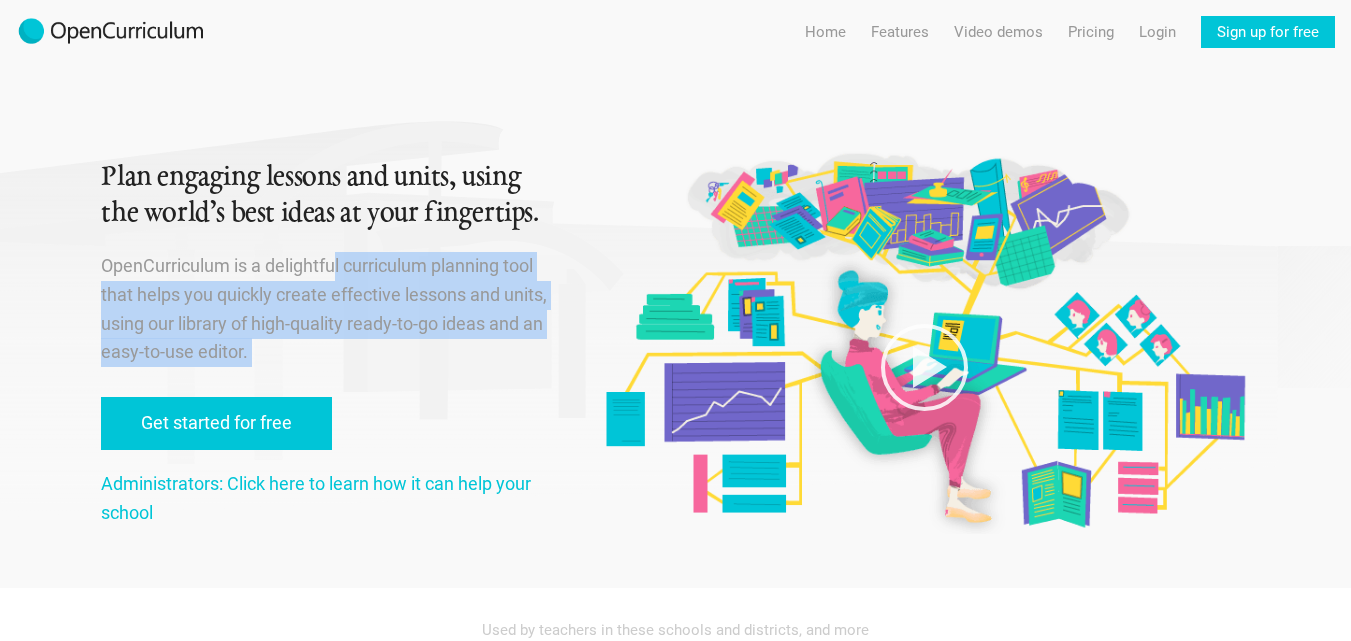 click on "Used by teachers in these schools and districts, and more" at bounding box center [675, 630] 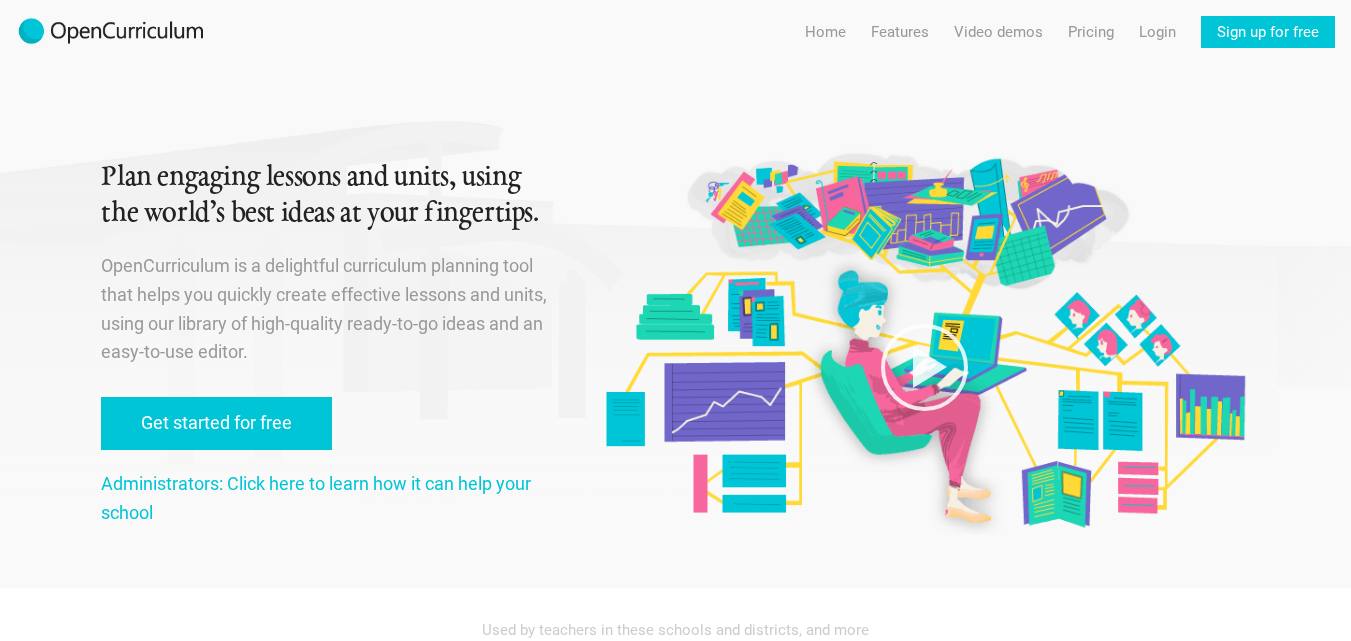click on "OpenCurriculum is a delightful curriculum planning tool that
helps you quickly create effective lessons and units, using our
library of high-quality ready-to-go ideas and an easy-to-use
editor." at bounding box center (327, 309) 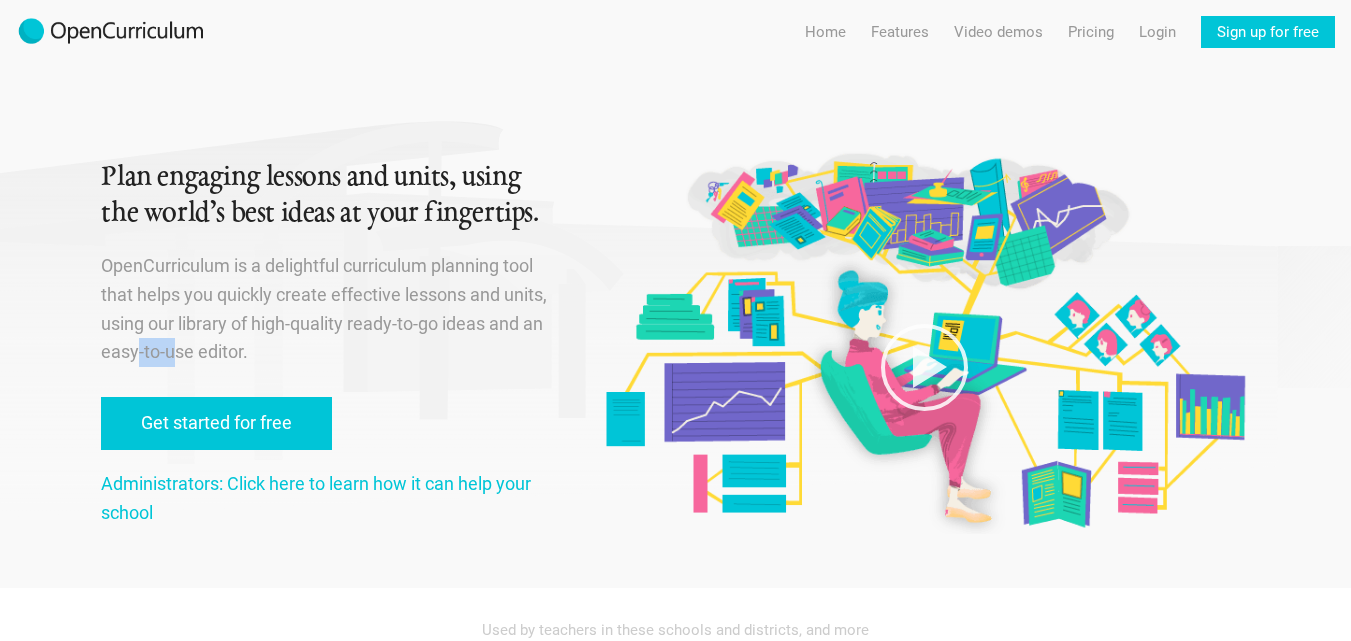 click on "OpenCurriculum is a delightful curriculum planning tool that
helps you quickly create effective lessons and units, using our
library of high-quality ready-to-go ideas and an easy-to-use
editor." at bounding box center [327, 309] 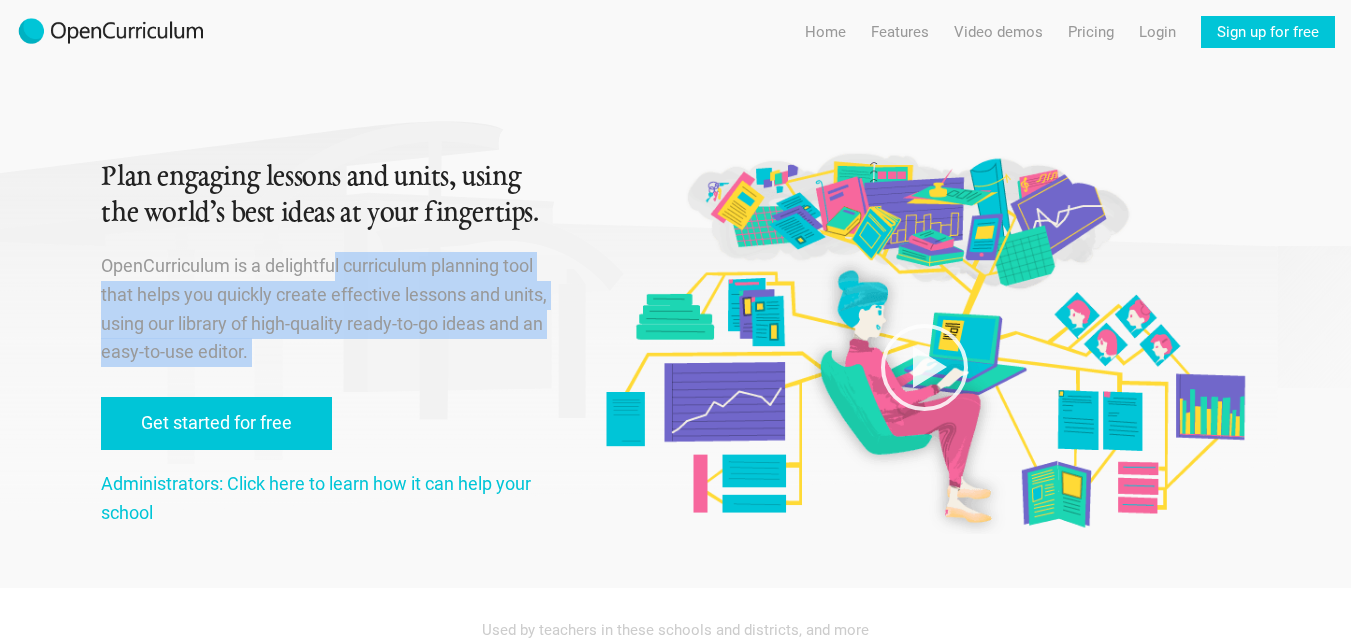click on "OpenCurriculum is a delightful curriculum planning tool that
helps you quickly create effective lessons and units, using our
library of high-quality ready-to-go ideas and an easy-to-use
editor." at bounding box center (327, 309) 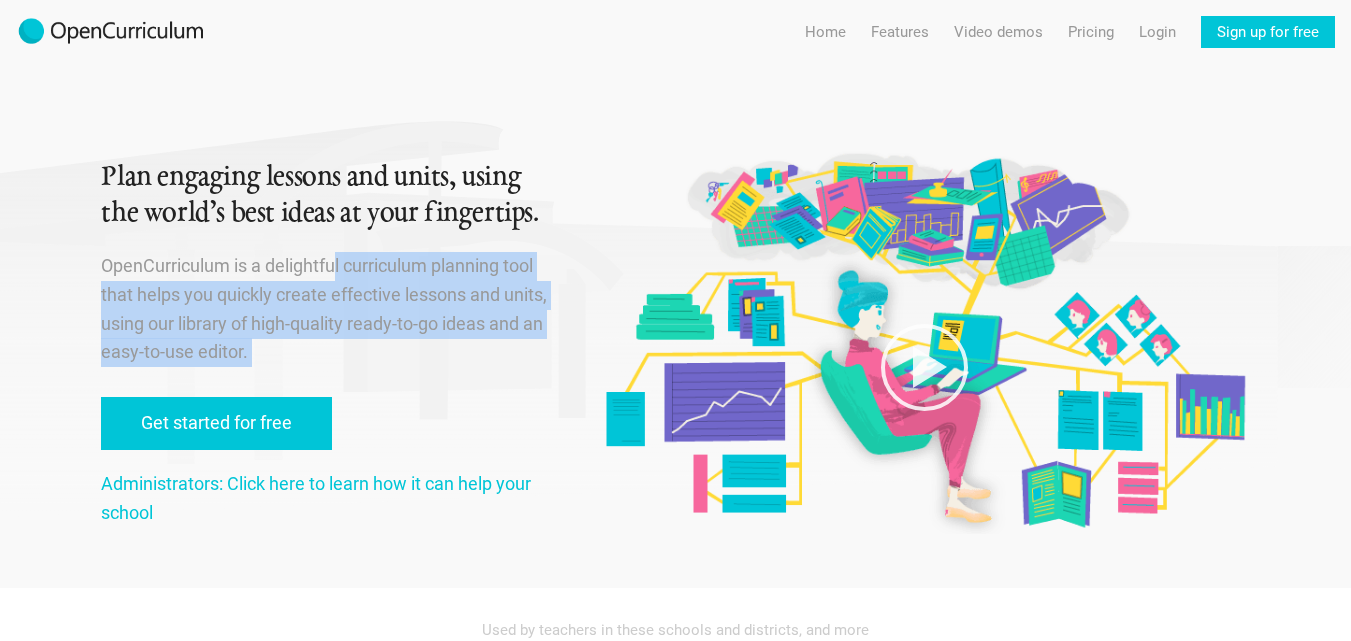 click on "OpenCurriculum is a delightful curriculum planning tool that
helps you quickly create effective lessons and units, using our
library of high-quality ready-to-go ideas and an easy-to-use
editor." at bounding box center (327, 309) 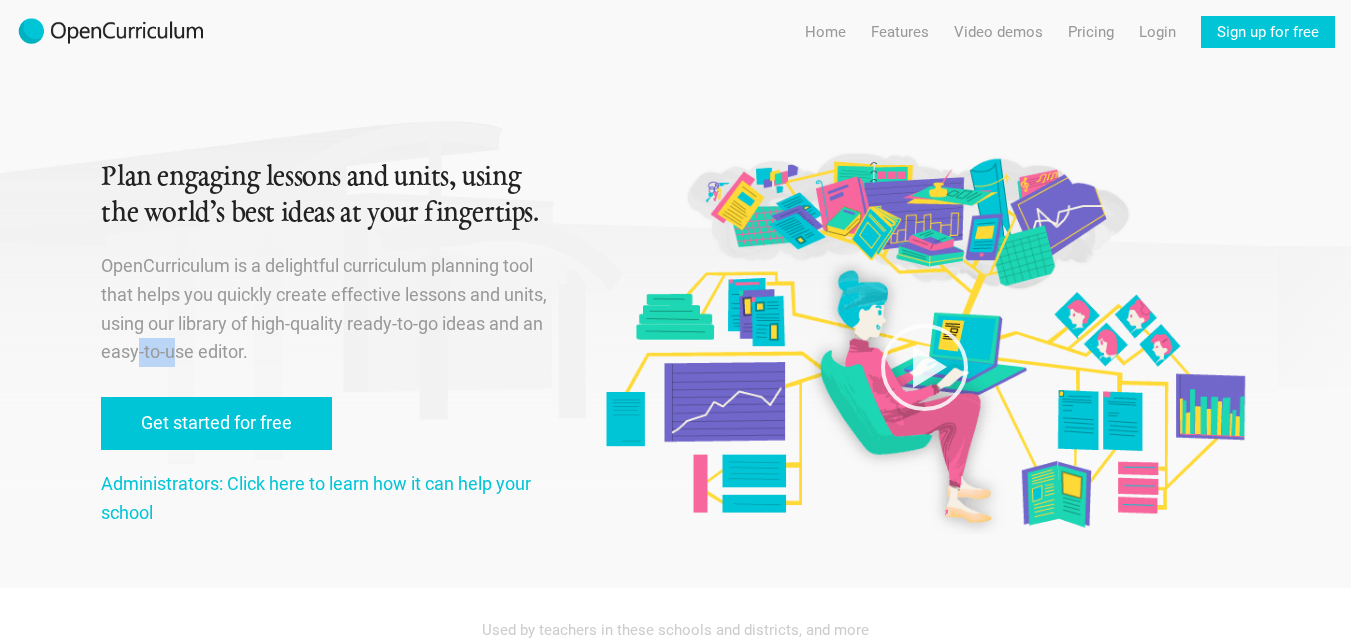 click on "OpenCurriculum is a delightful curriculum planning tool that
helps you quickly create effective lessons and units, using our
library of high-quality ready-to-go ideas and an easy-to-use
editor." at bounding box center (327, 309) 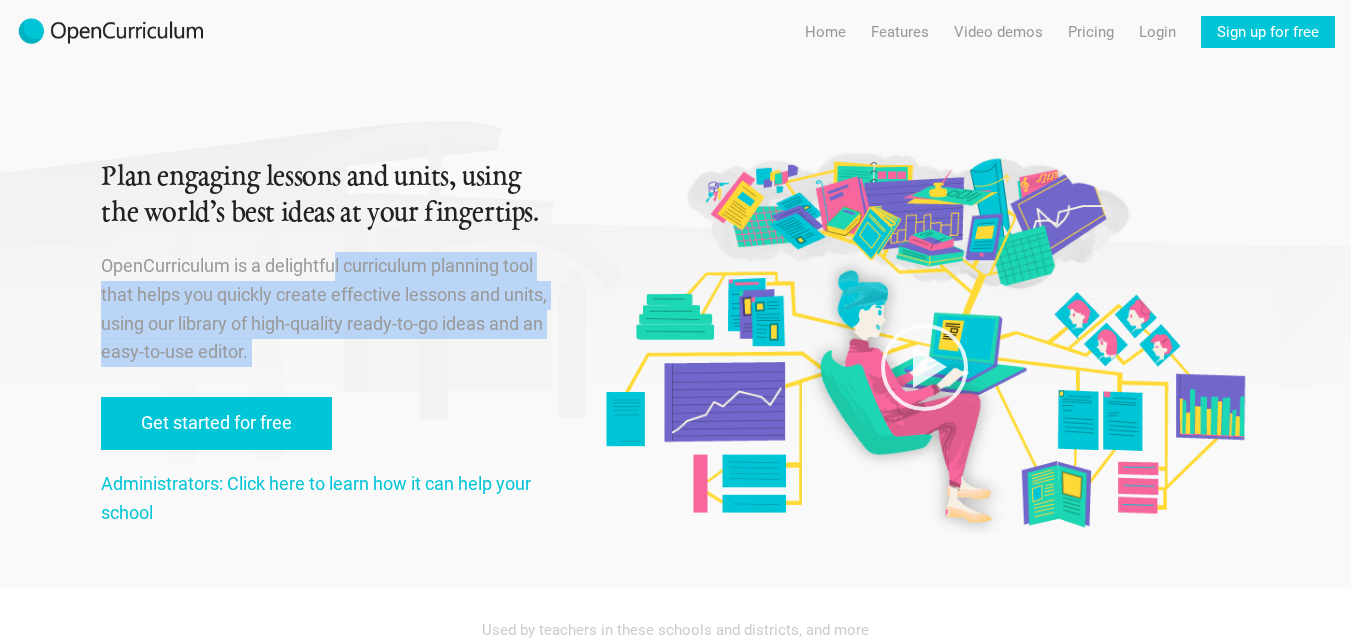 click on "OpenCurriculum is a delightful curriculum planning tool that
helps you quickly create effective lessons and units, using our
library of high-quality ready-to-go ideas and an easy-to-use
editor." at bounding box center (327, 309) 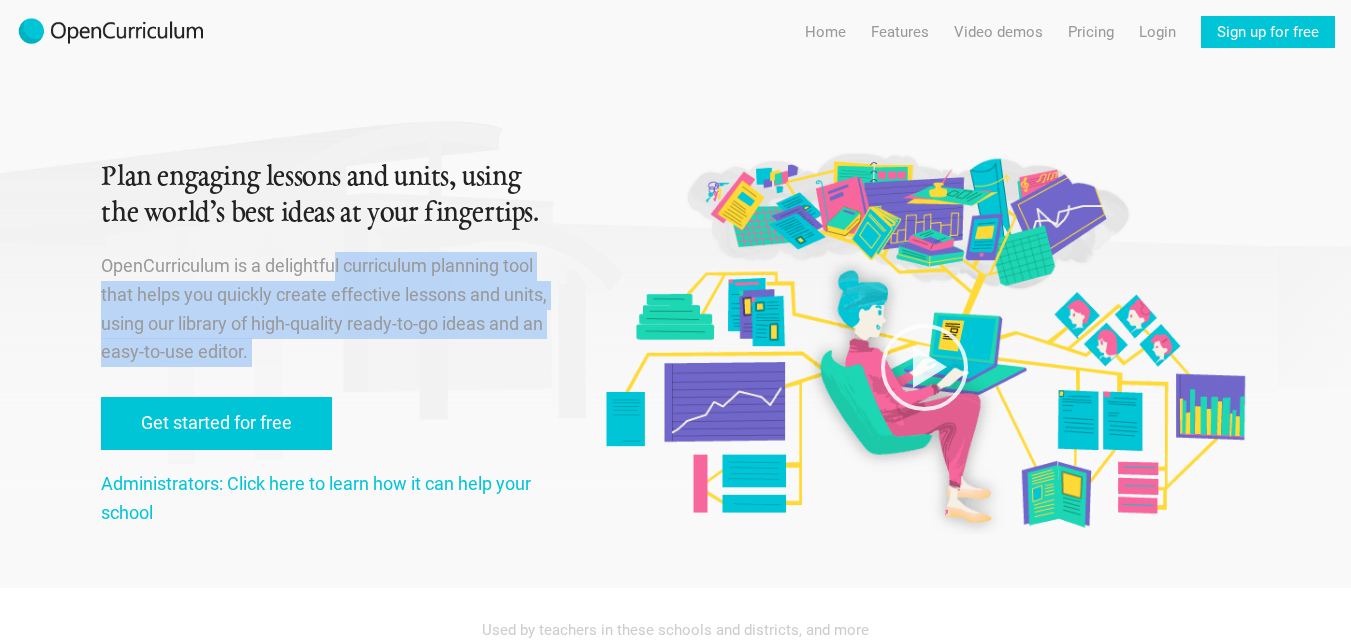 click on "OpenCurriculum is a delightful curriculum planning tool that
helps you quickly create effective lessons and units, using our
library of high-quality ready-to-go ideas and an easy-to-use
editor." at bounding box center [327, 309] 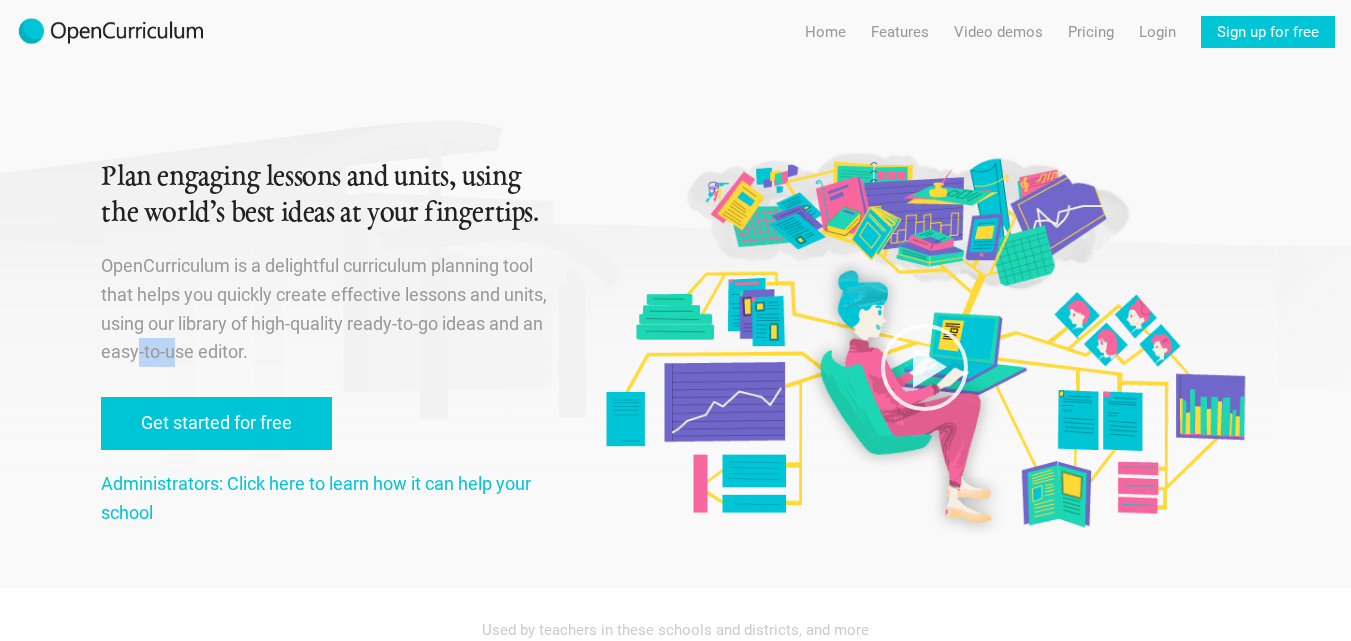 click on "OpenCurriculum is a delightful curriculum planning tool that
helps you quickly create effective lessons and units, using our
library of high-quality ready-to-go ideas and an easy-to-use
editor." at bounding box center (327, 309) 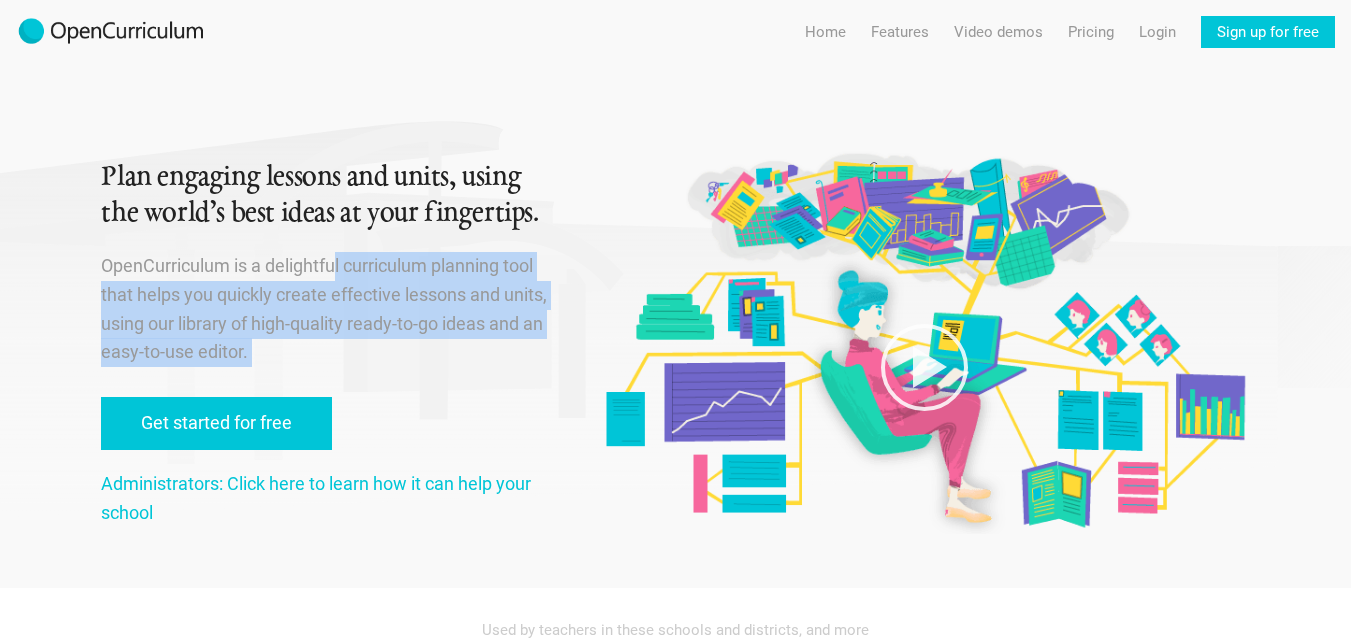 click on "OpenCurriculum is a delightful curriculum planning tool that
helps you quickly create effective lessons and units, using our
library of high-quality ready-to-go ideas and an easy-to-use
editor." at bounding box center [327, 309] 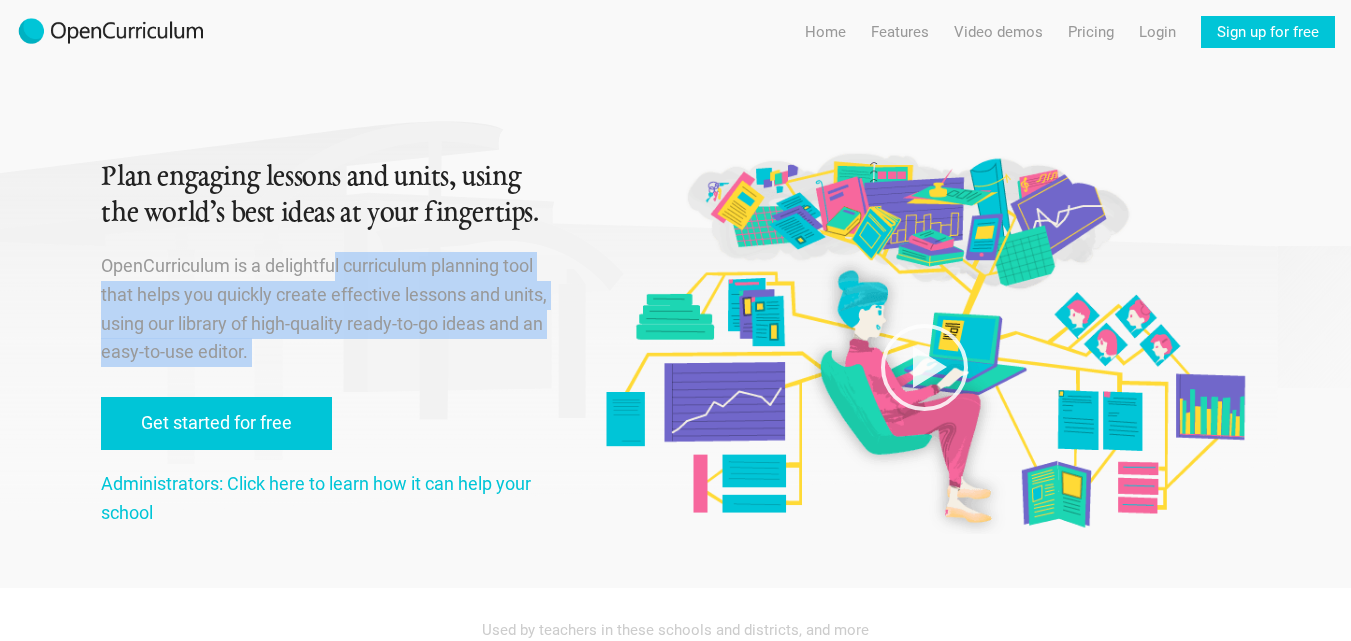 click on "OpenCurriculum is a delightful curriculum planning tool that
helps you quickly create effective lessons and units, using our
library of high-quality ready-to-go ideas and an easy-to-use
editor." at bounding box center (327, 309) 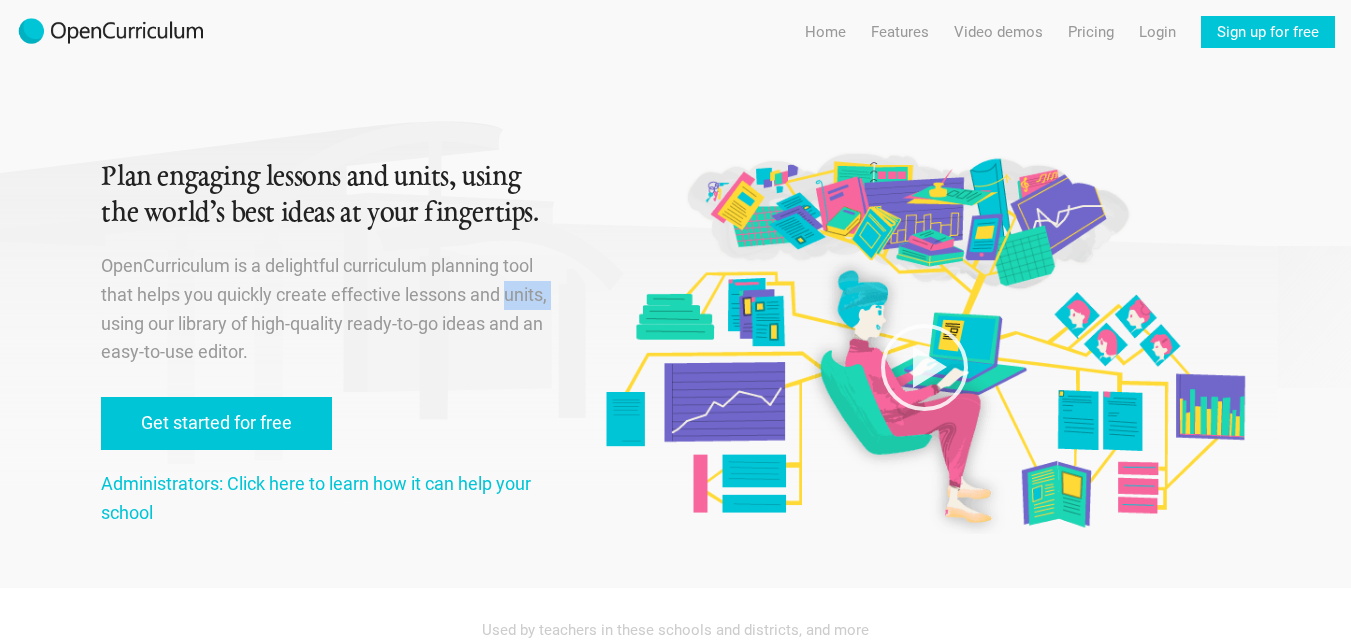 click on "OpenCurriculum is a delightful curriculum planning tool that
helps you quickly create effective lessons and units, using our
library of high-quality ready-to-go ideas and an easy-to-use
editor." at bounding box center [327, 309] 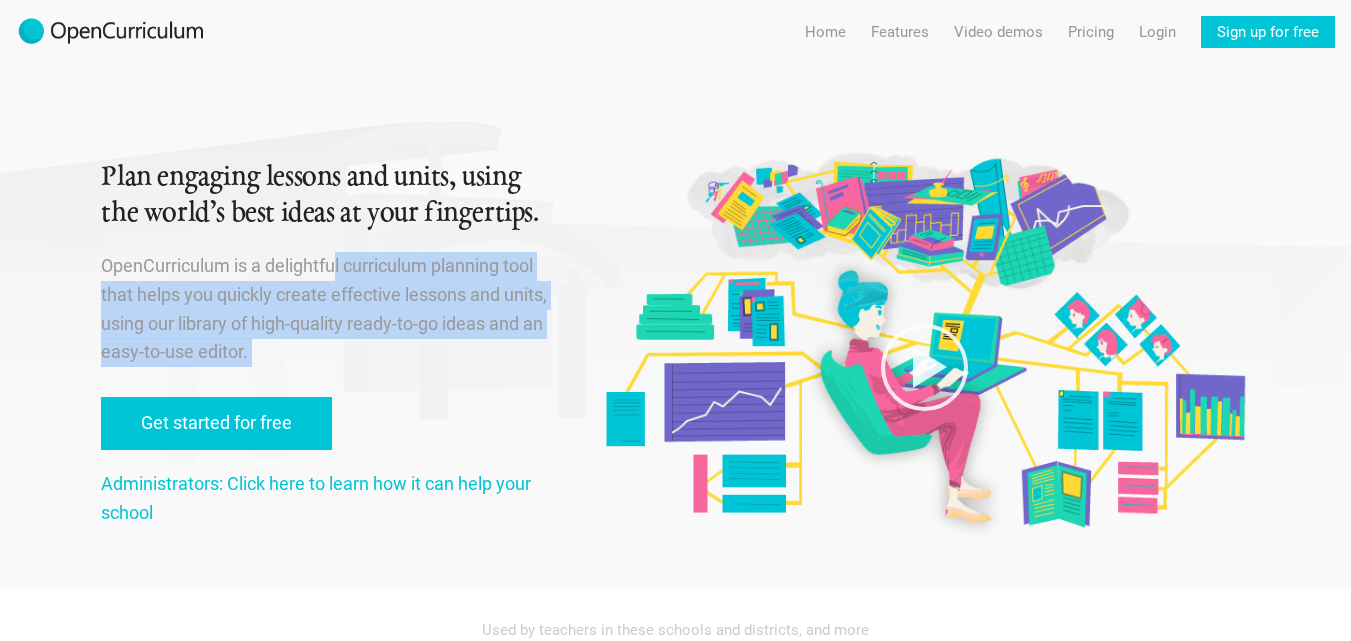 click on "OpenCurriculum is a delightful curriculum planning tool that
helps you quickly create effective lessons and units, using our
library of high-quality ready-to-go ideas and an easy-to-use
editor." at bounding box center [327, 309] 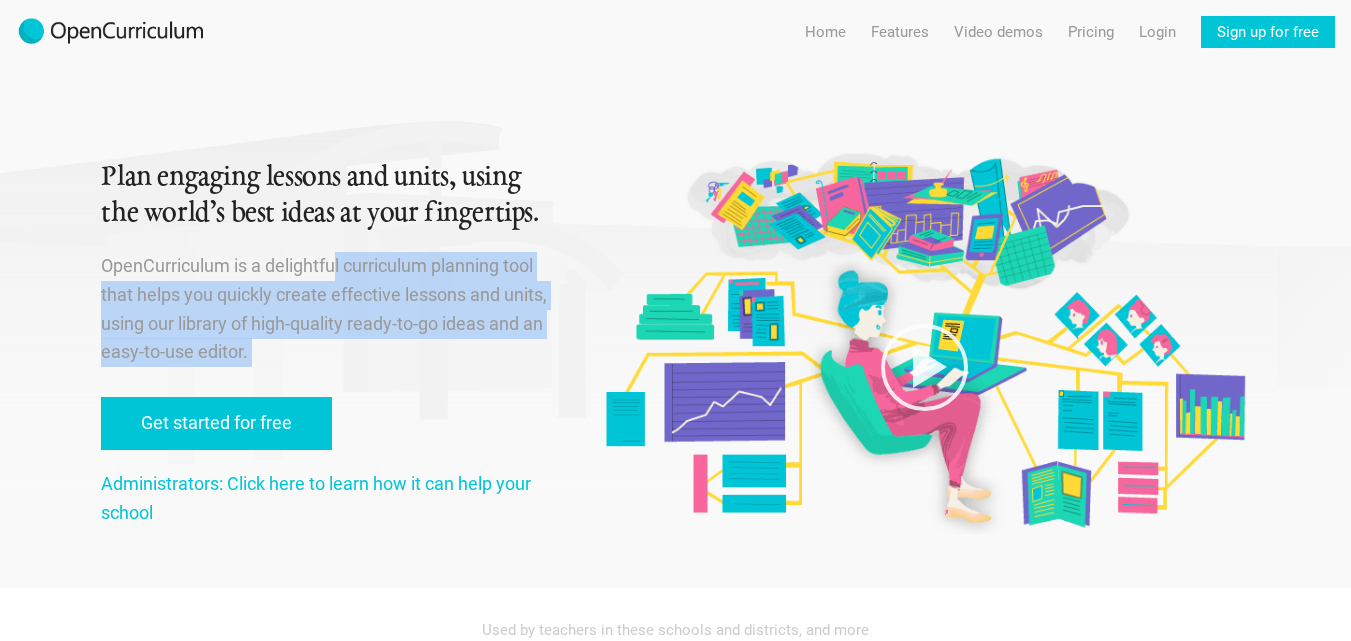 click on "OpenCurriculum is a delightful curriculum planning tool that
helps you quickly create effective lessons and units, using our
library of high-quality ready-to-go ideas and an easy-to-use
editor." at bounding box center (327, 309) 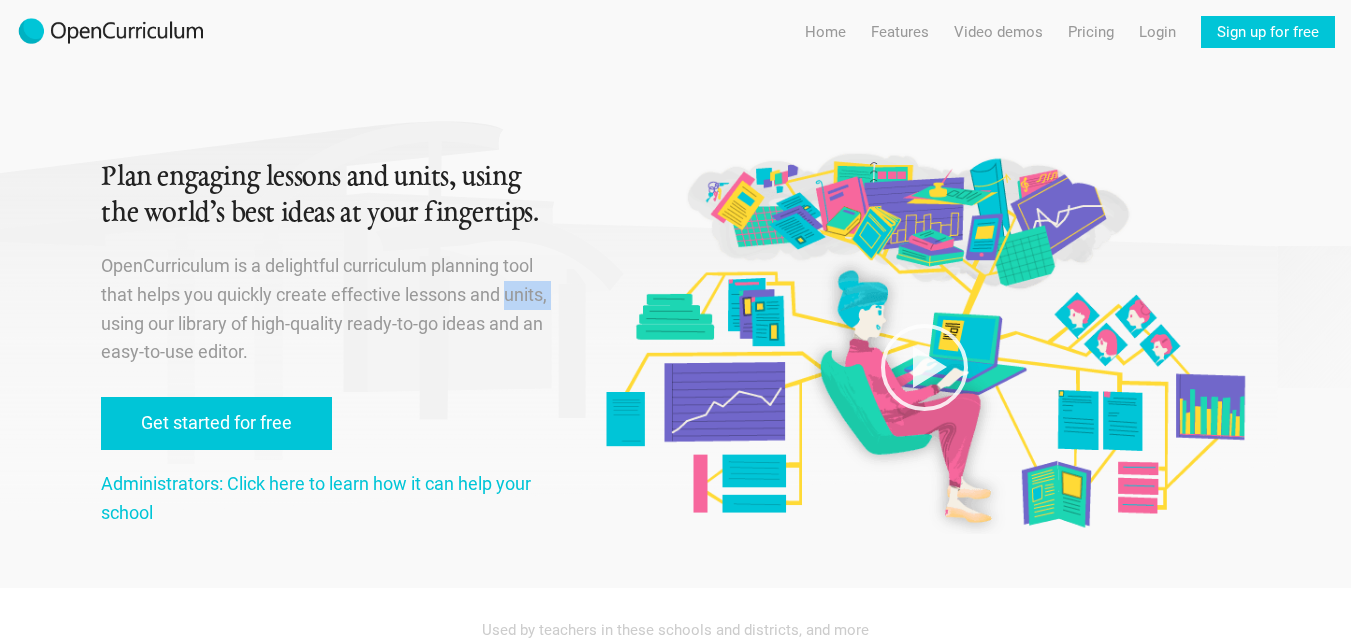 click on "OpenCurriculum is a delightful curriculum planning tool that
helps you quickly create effective lessons and units, using our
library of high-quality ready-to-go ideas and an easy-to-use
editor." at bounding box center (327, 309) 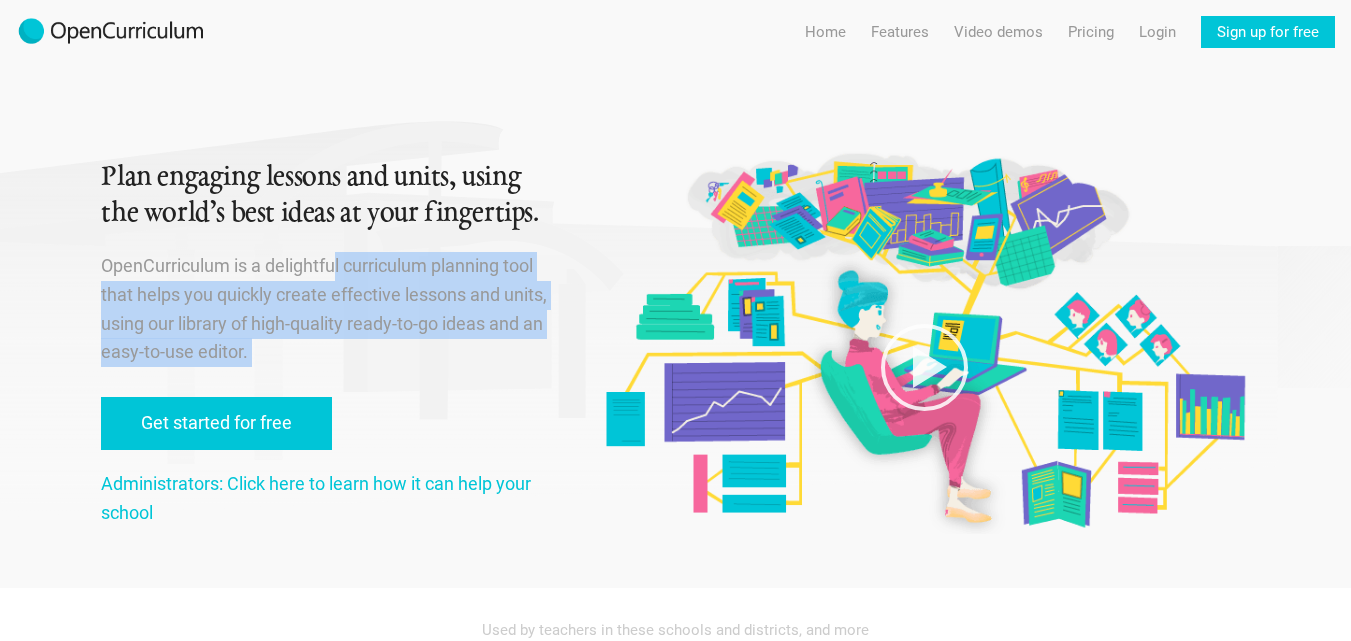 click on "OpenCurriculum is a delightful curriculum planning tool that
helps you quickly create effective lessons and units, using our
library of high-quality ready-to-go ideas and an easy-to-use
editor." at bounding box center (327, 309) 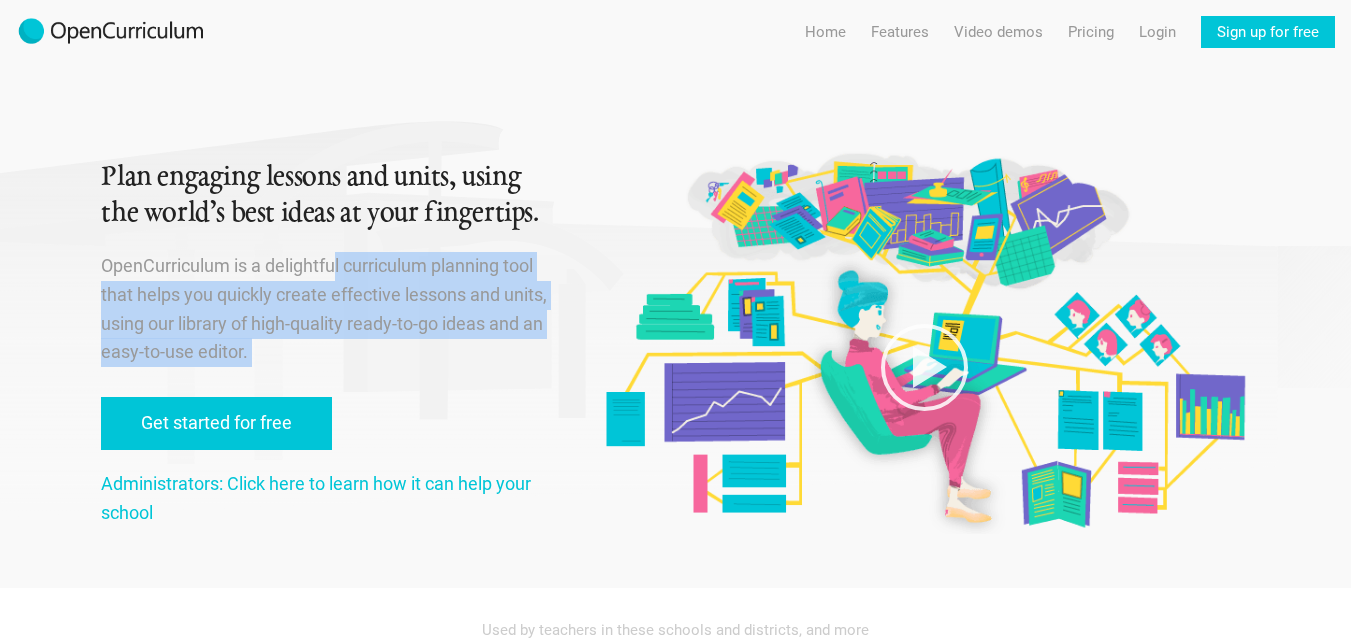 click on "OpenCurriculum is a delightful curriculum planning tool that
helps you quickly create effective lessons and units, using our
library of high-quality ready-to-go ideas and an easy-to-use
editor." at bounding box center [327, 309] 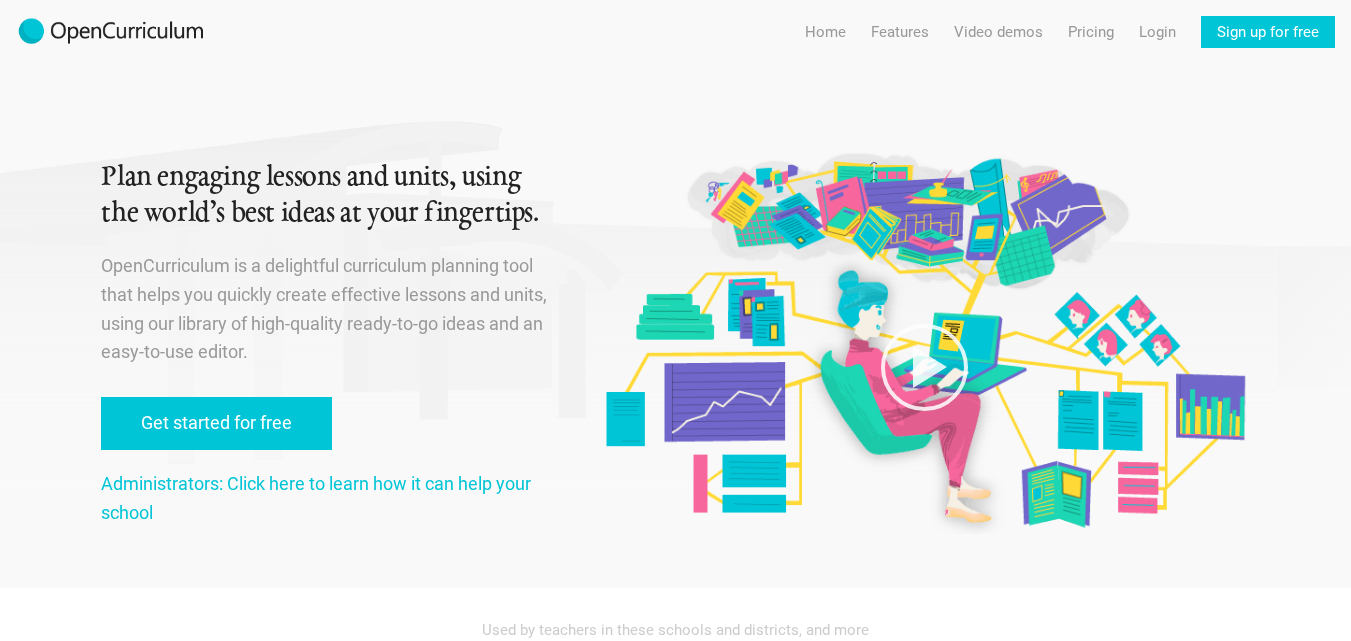 click on "OpenCurriculum is a delightful curriculum planning tool that
helps you quickly create effective lessons and units, using our
library of high-quality ready-to-go ideas and an easy-to-use
editor." at bounding box center (327, 309) 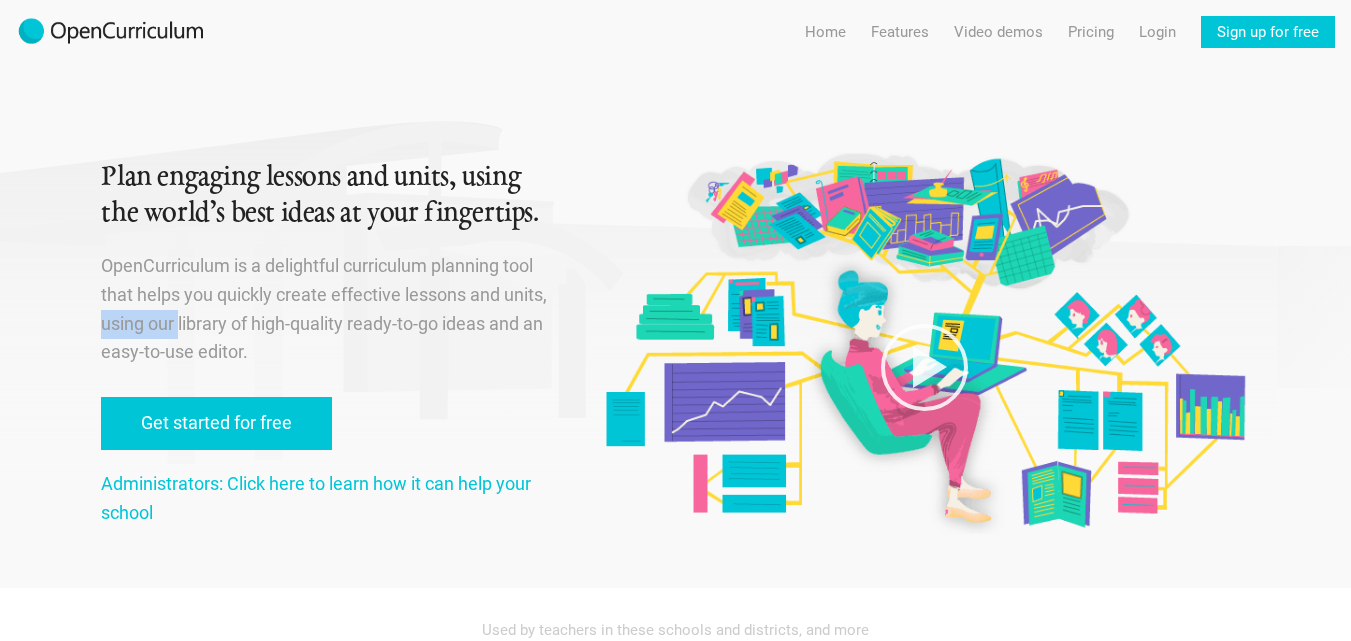 click on "OpenCurriculum is a delightful curriculum planning tool that
helps you quickly create effective lessons and units, using our
library of high-quality ready-to-go ideas and an easy-to-use
editor." at bounding box center (327, 309) 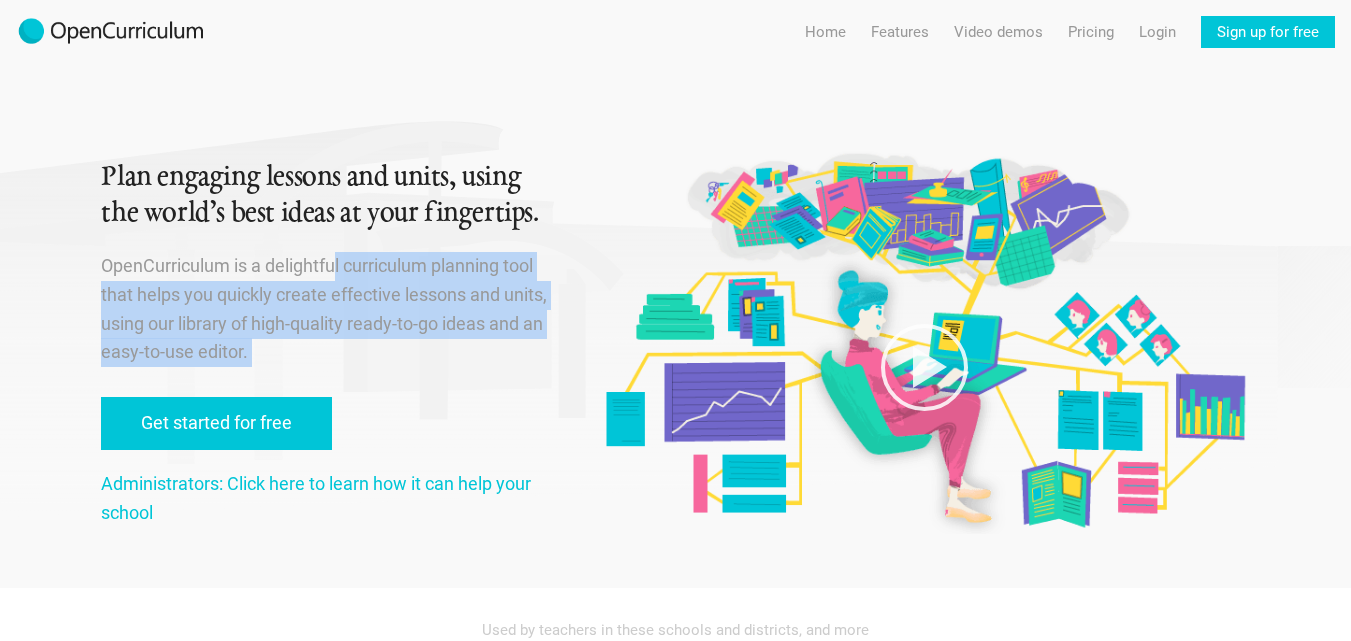 click on "OpenCurriculum is a delightful curriculum planning tool that
helps you quickly create effective lessons and units, using our
library of high-quality ready-to-go ideas and an easy-to-use
editor." at bounding box center [327, 309] 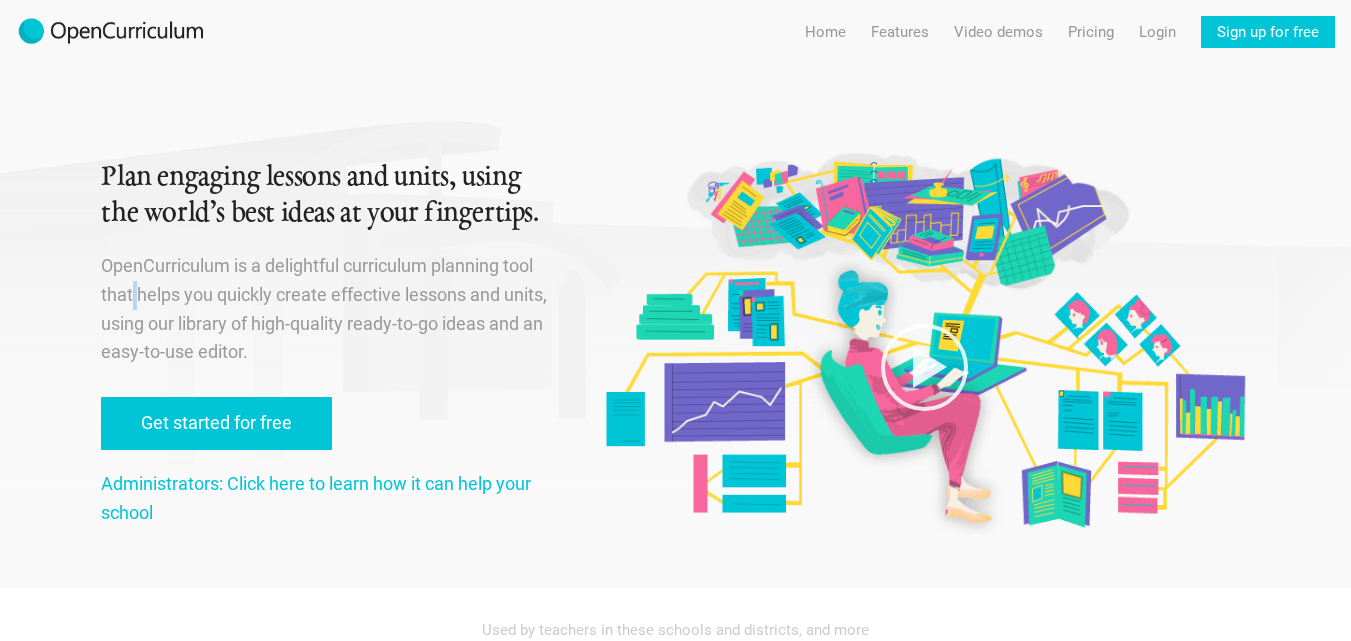 click on "OpenCurriculum is a delightful curriculum planning tool that
helps you quickly create effective lessons and units, using our
library of high-quality ready-to-go ideas and an easy-to-use
editor." at bounding box center (327, 309) 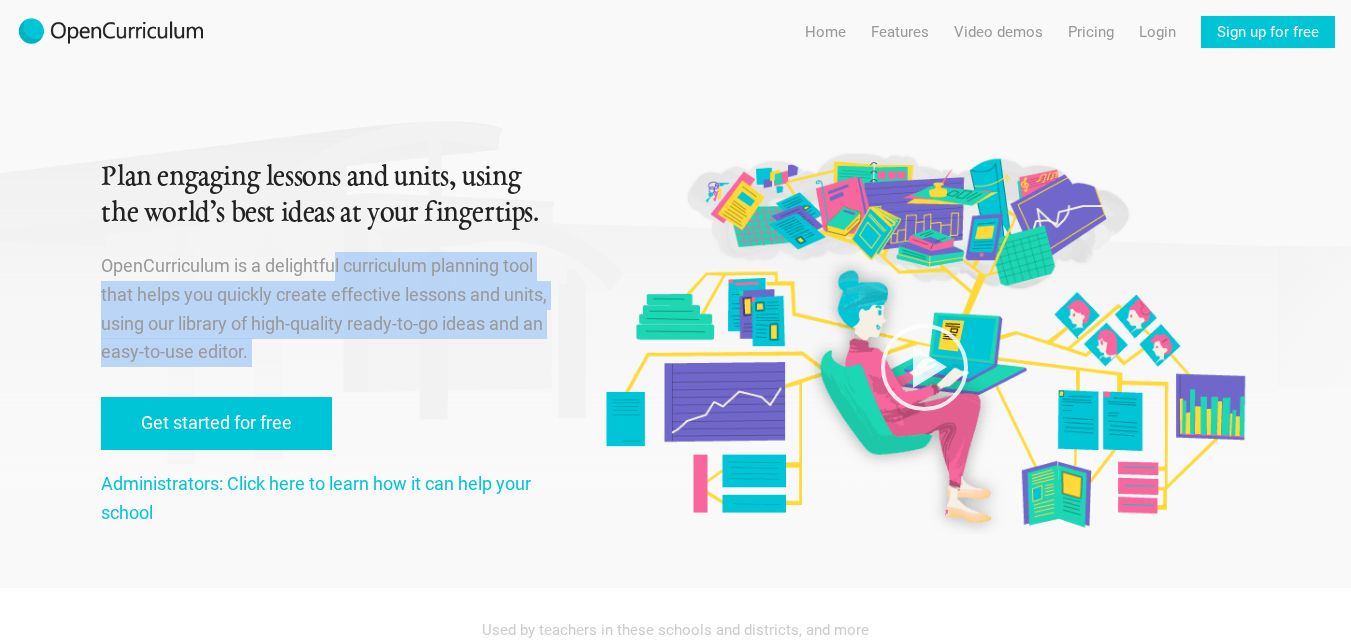click on "OpenCurriculum is a delightful curriculum planning tool that
helps you quickly create effective lessons and units, using our
library of high-quality ready-to-go ideas and an easy-to-use
editor." at bounding box center [327, 309] 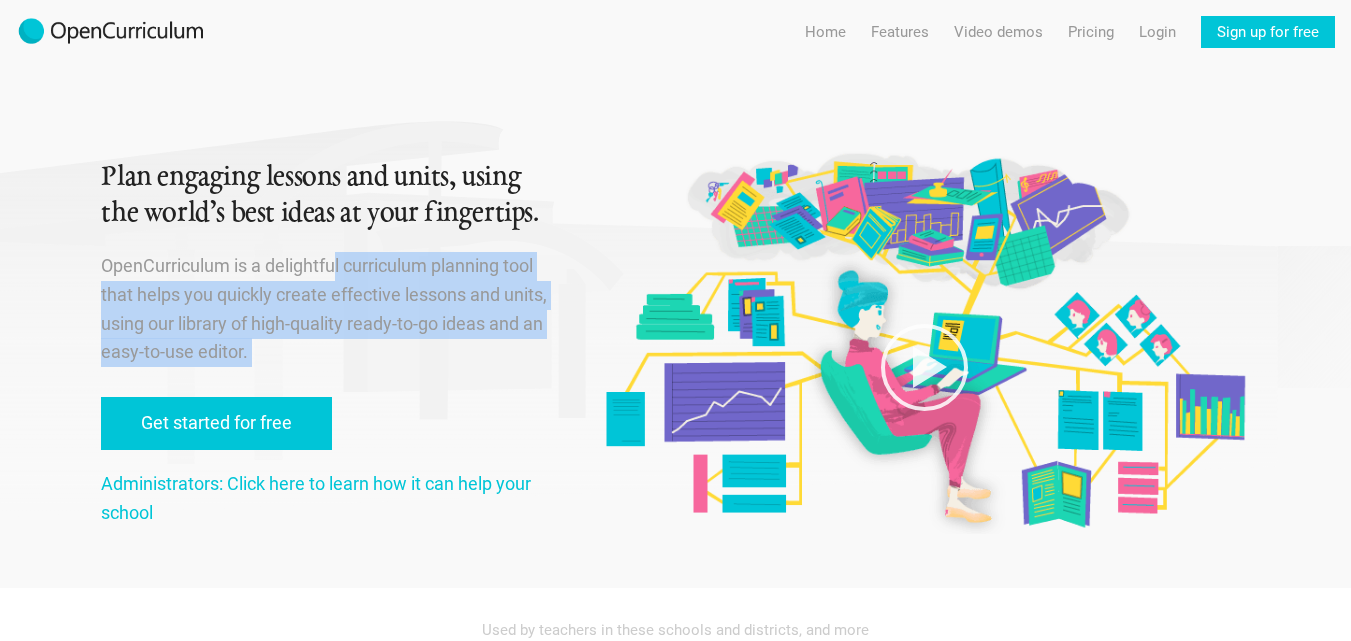 click on "Plan engaging lessons and units, using the world’s best ideas at your fingertips.
OpenCurriculum is a delightful curriculum planning tool that
helps you quickly create effective lessons and units, using our
library of high-quality ready-to-go ideas and an easy-to-use
editor.
Get started for free
Administrators: Click here to learn how it can help your school" at bounding box center (327, 294) 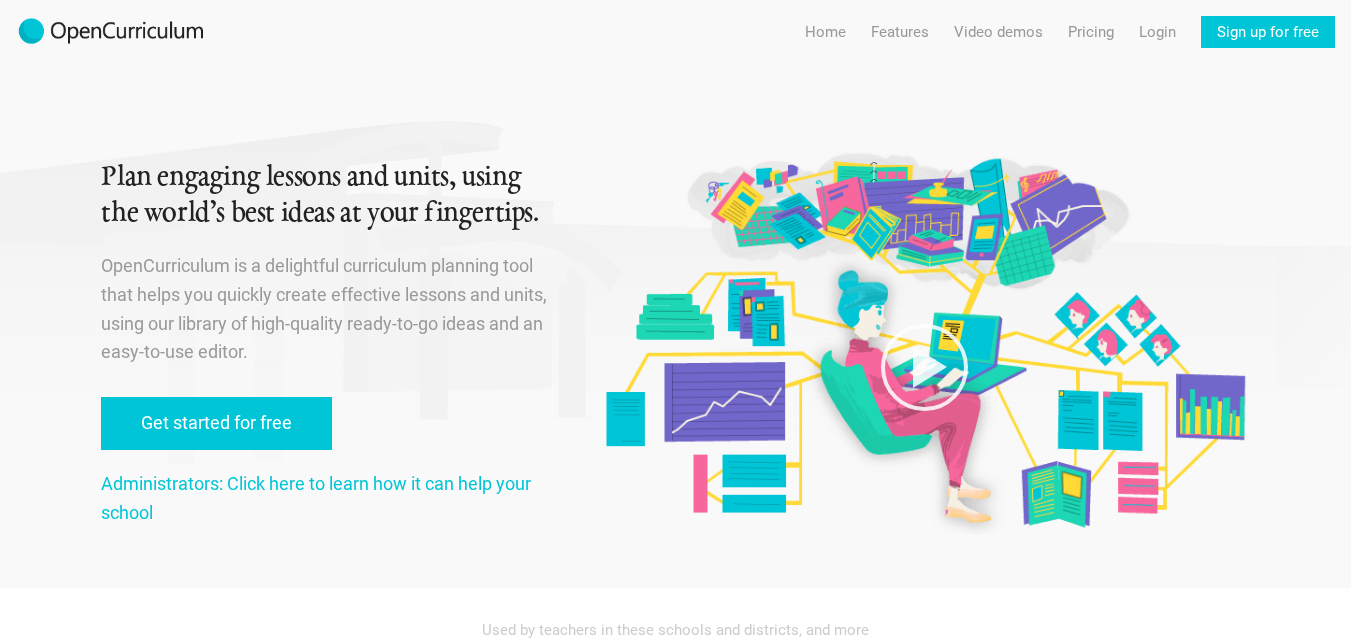 click on "OpenCurriculum is a delightful curriculum planning tool that
helps you quickly create effective lessons and units, using our
library of high-quality ready-to-go ideas and an easy-to-use
editor." at bounding box center [327, 309] 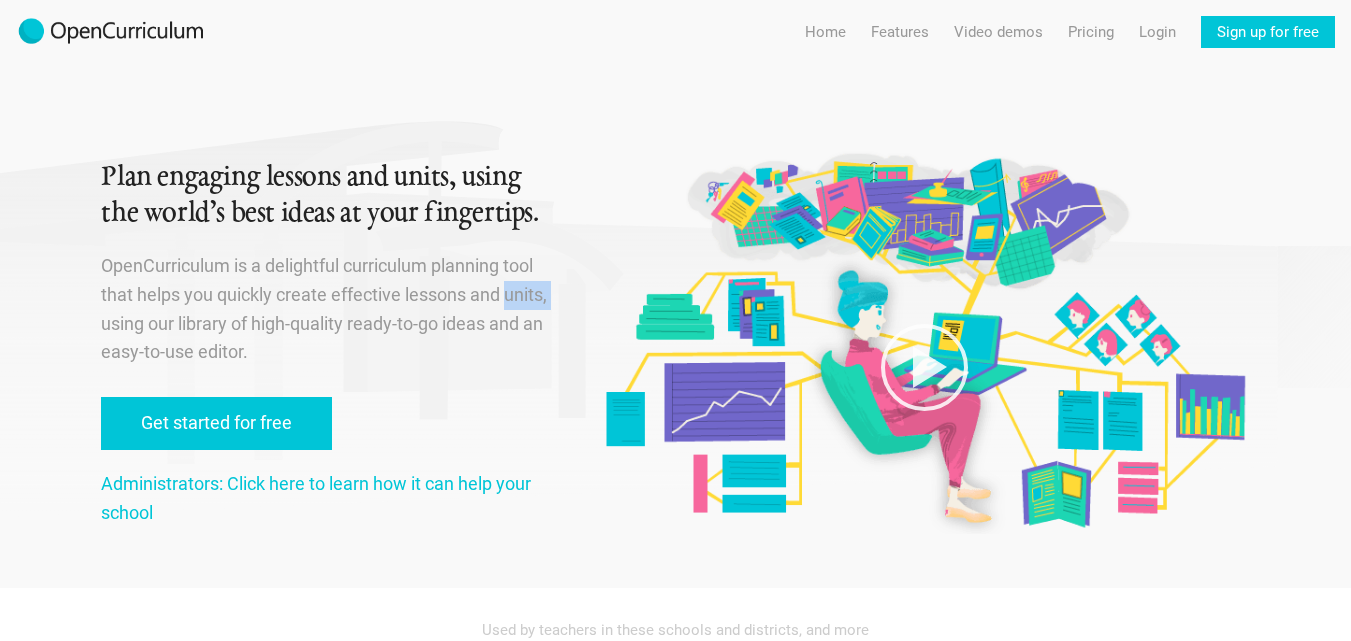 click on "OpenCurriculum is a delightful curriculum planning tool that
helps you quickly create effective lessons and units, using our
library of high-quality ready-to-go ideas and an easy-to-use
editor." at bounding box center (327, 309) 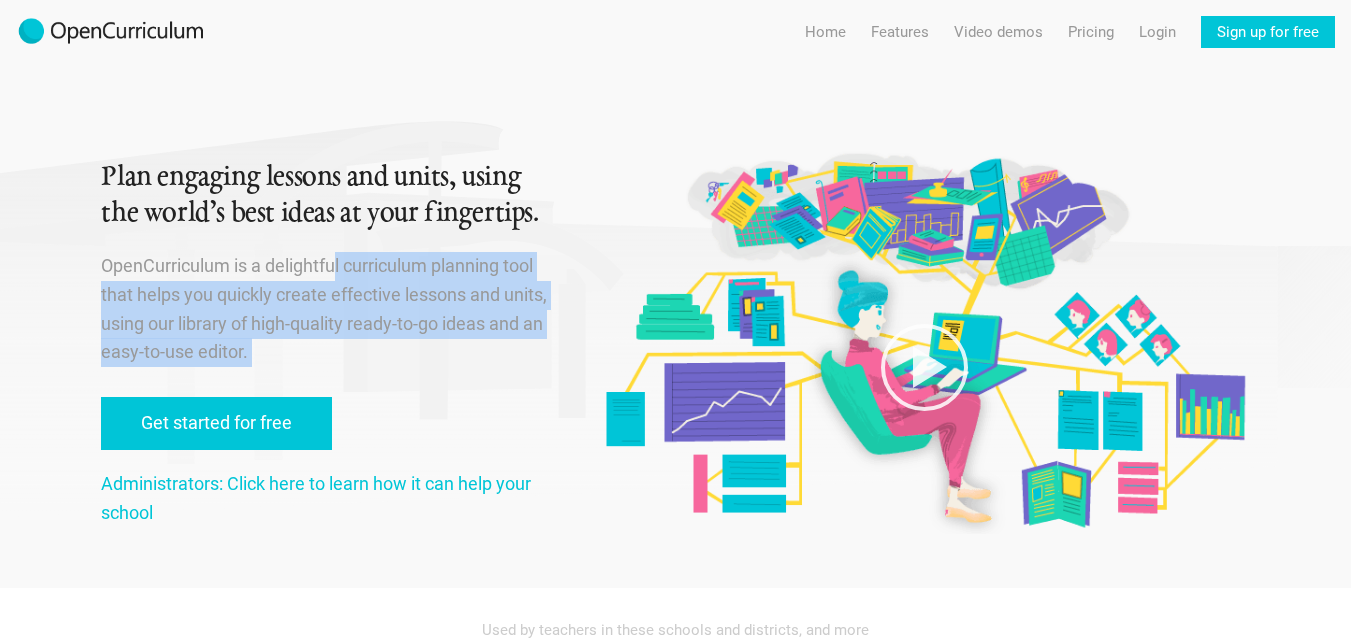 click on "OpenCurriculum is a delightful curriculum planning tool that
helps you quickly create effective lessons and units, using our
library of high-quality ready-to-go ideas and an easy-to-use
editor." at bounding box center (327, 309) 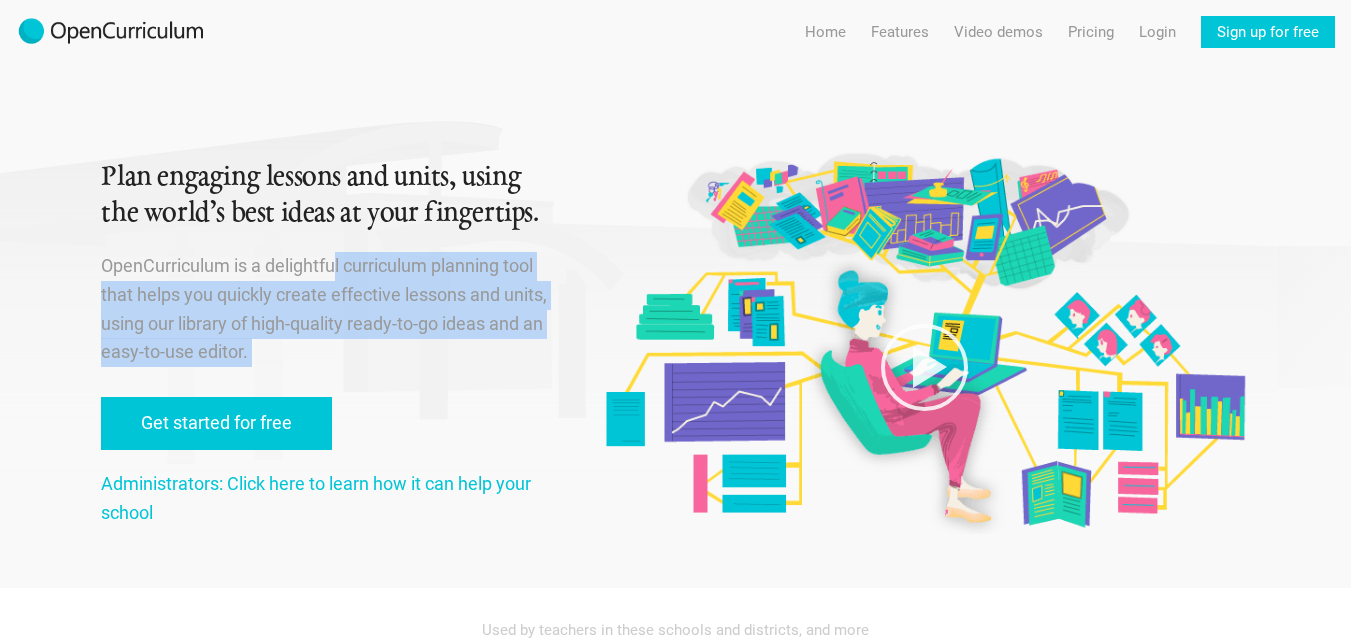 click on "OpenCurriculum is a delightful curriculum planning tool that
helps you quickly create effective lessons and units, using our
library of high-quality ready-to-go ideas and an easy-to-use
editor." at bounding box center (327, 309) 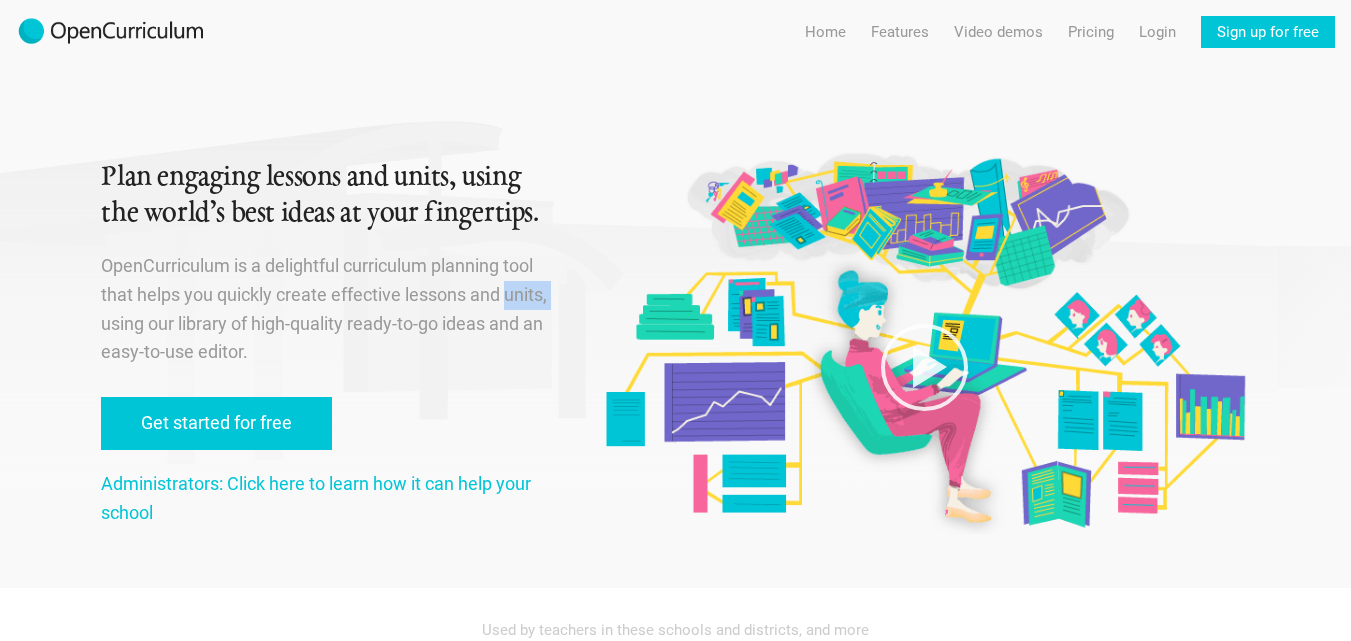 click on "OpenCurriculum is a delightful curriculum planning tool that
helps you quickly create effective lessons and units, using our
library of high-quality ready-to-go ideas and an easy-to-use
editor." at bounding box center (327, 309) 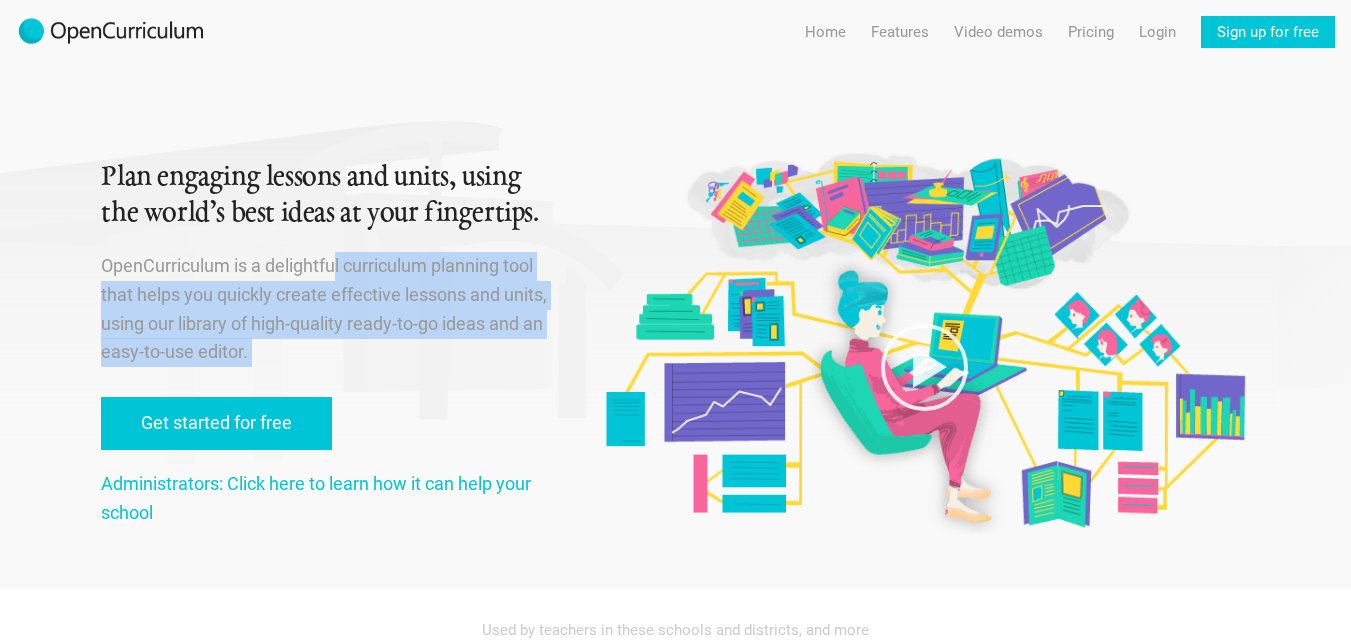 click on "OpenCurriculum is a delightful curriculum planning tool that
helps you quickly create effective lessons and units, using our
library of high-quality ready-to-go ideas and an easy-to-use
editor." at bounding box center (327, 309) 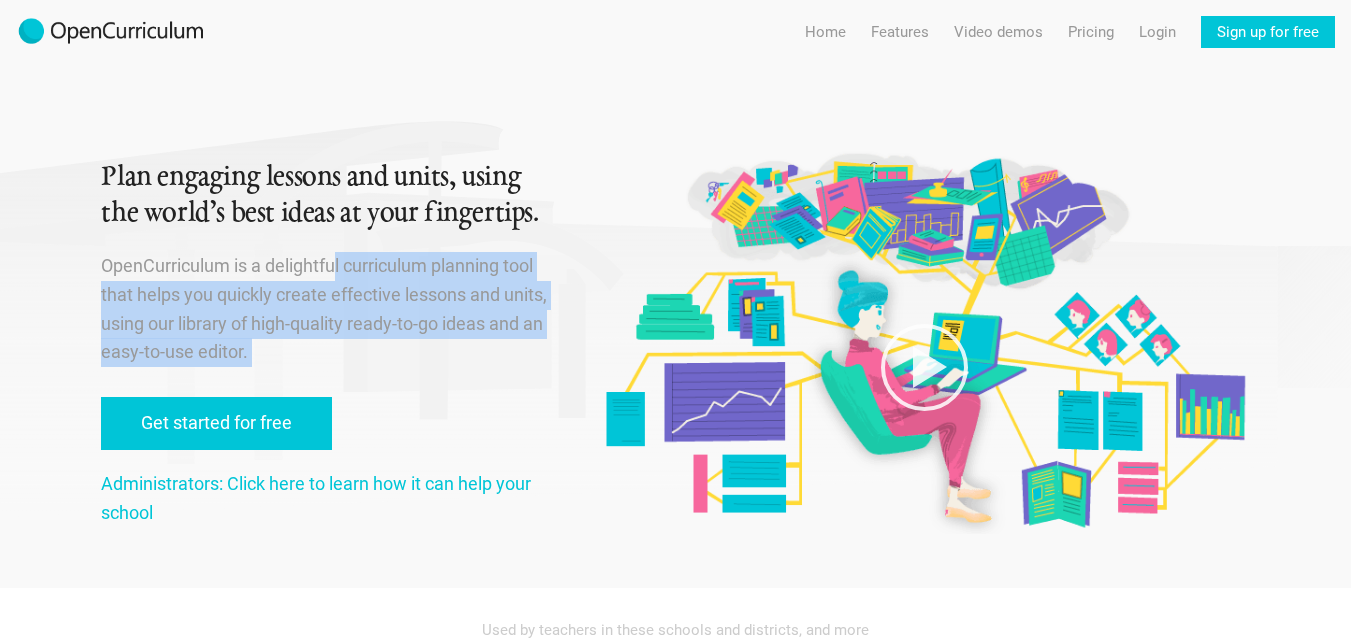 click on "OpenCurriculum is a delightful curriculum planning tool that
helps you quickly create effective lessons and units, using our
library of high-quality ready-to-go ideas and an easy-to-use
editor." at bounding box center [327, 309] 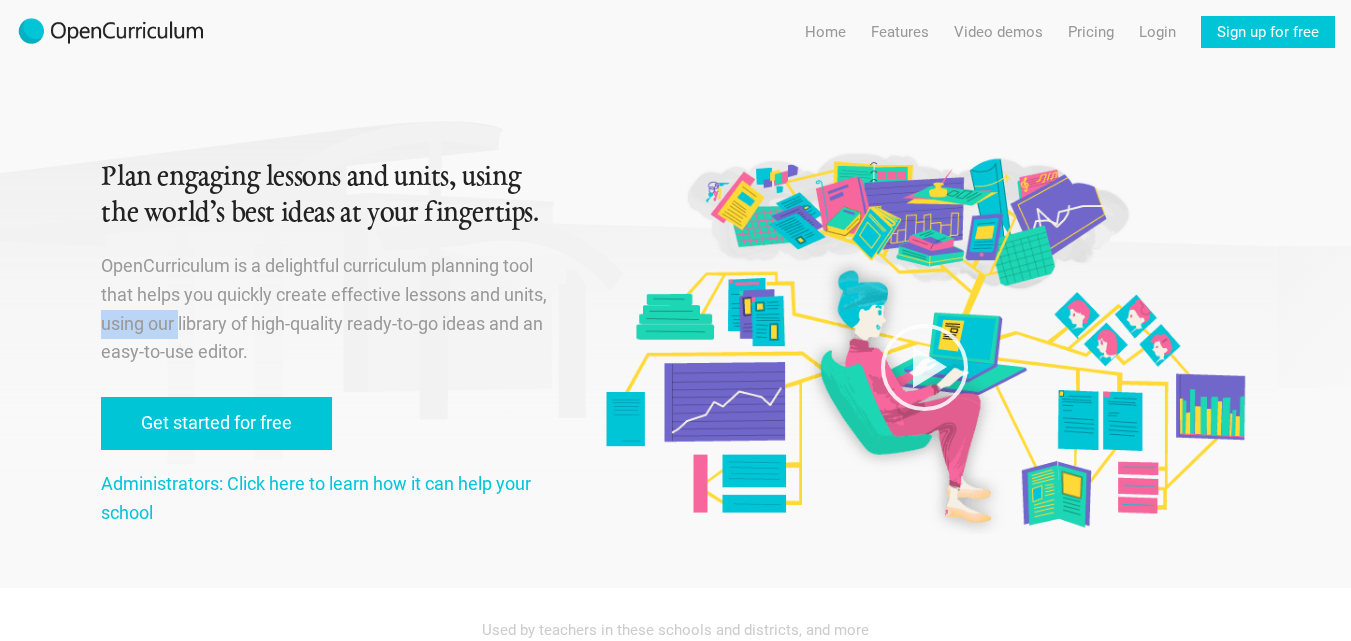 click on "OpenCurriculum is a delightful curriculum planning tool that
helps you quickly create effective lessons and units, using our
library of high-quality ready-to-go ideas and an easy-to-use
editor." at bounding box center (327, 309) 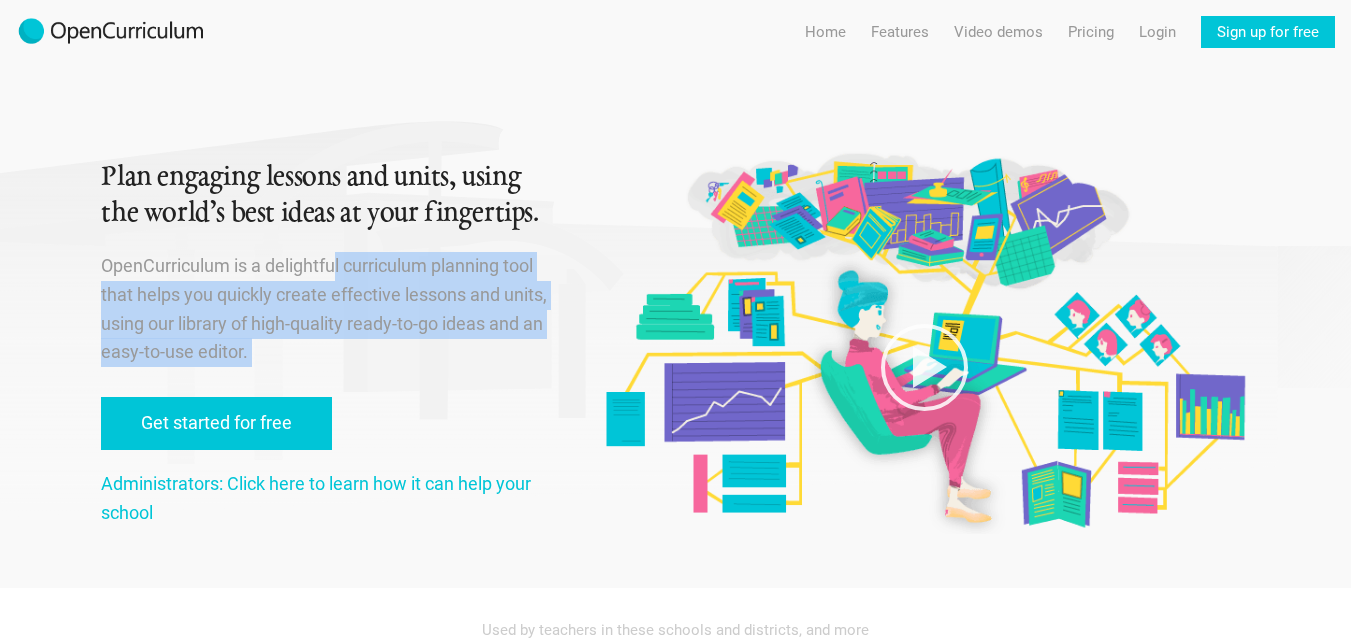 click on "OpenCurriculum is a delightful curriculum planning tool that
helps you quickly create effective lessons and units, using our
library of high-quality ready-to-go ideas and an easy-to-use
editor." at bounding box center (327, 309) 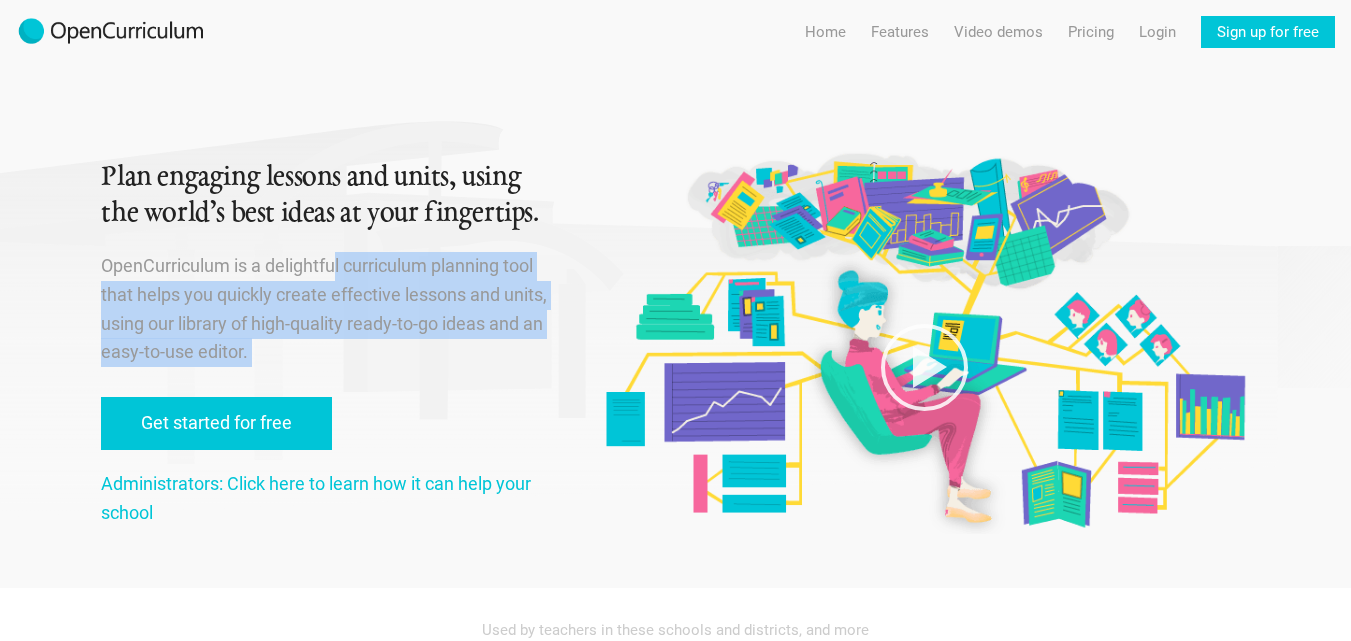 click on "OpenCurriculum is a delightful curriculum planning tool that
helps you quickly create effective lessons and units, using our
library of high-quality ready-to-go ideas and an easy-to-use
editor." at bounding box center [327, 309] 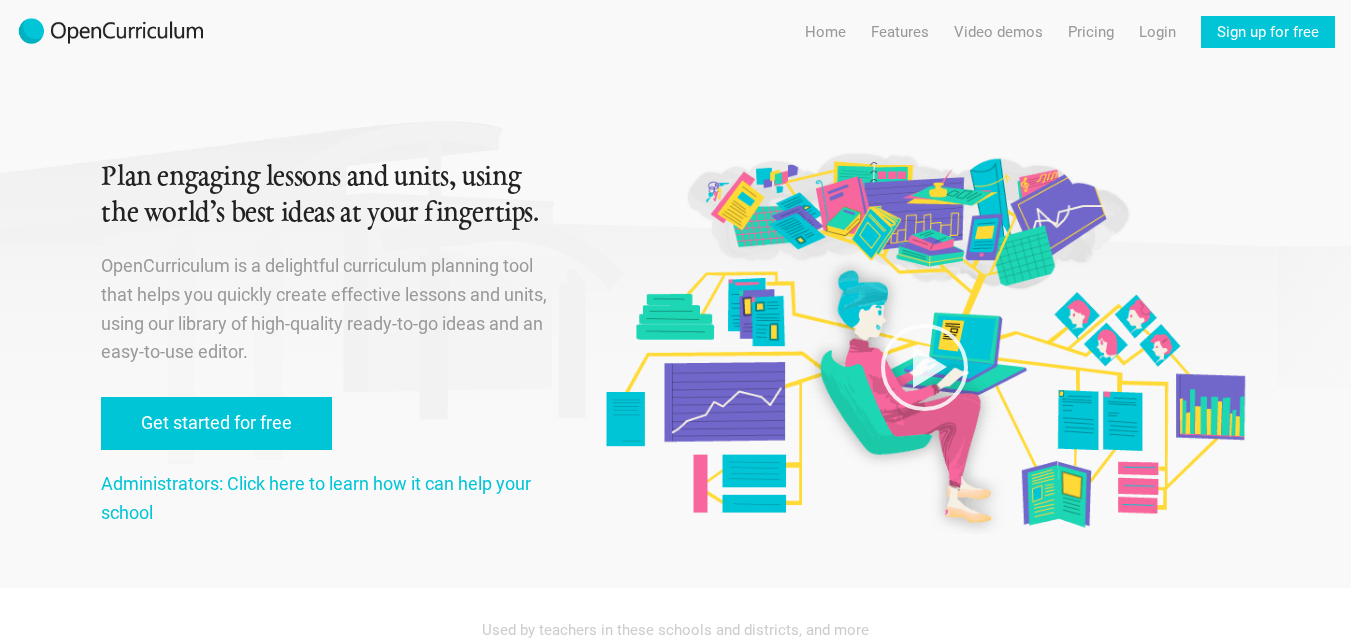 click on "OpenCurriculum is a delightful curriculum planning tool that
helps you quickly create effective lessons and units, using our
library of high-quality ready-to-go ideas and an easy-to-use
editor." at bounding box center [327, 309] 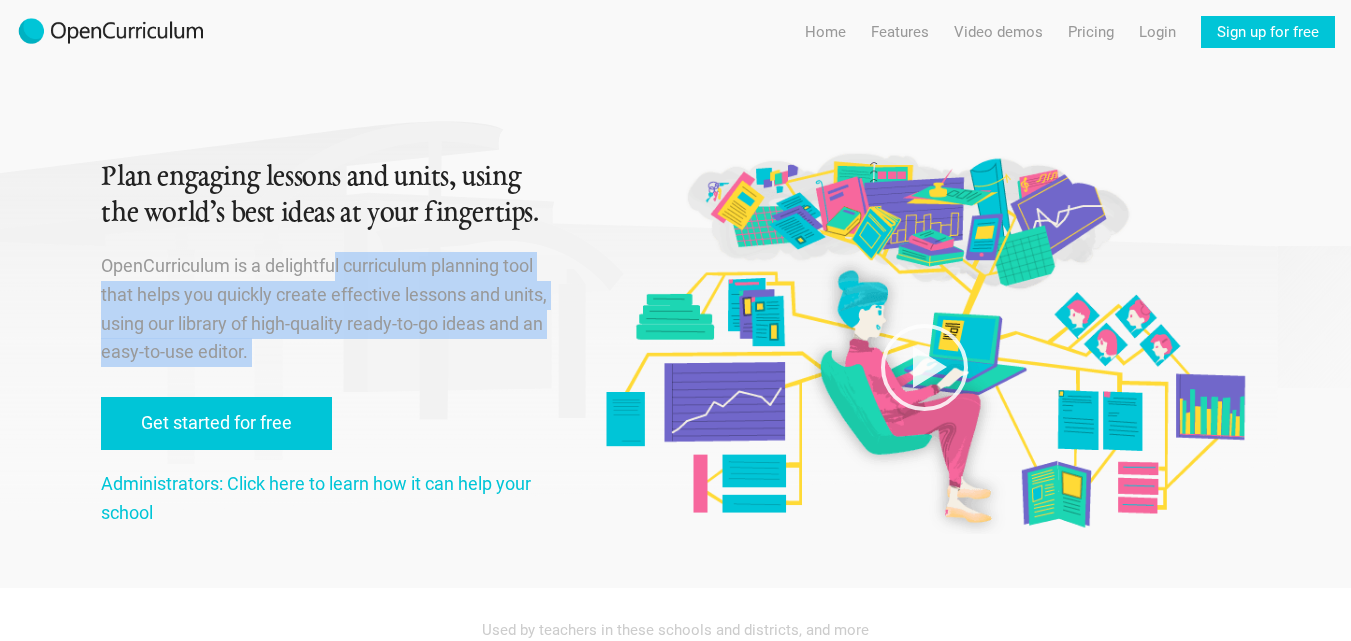 click on "OpenCurriculum is a delightful curriculum planning tool that
helps you quickly create effective lessons and units, using our
library of high-quality ready-to-go ideas and an easy-to-use
editor." at bounding box center [327, 309] 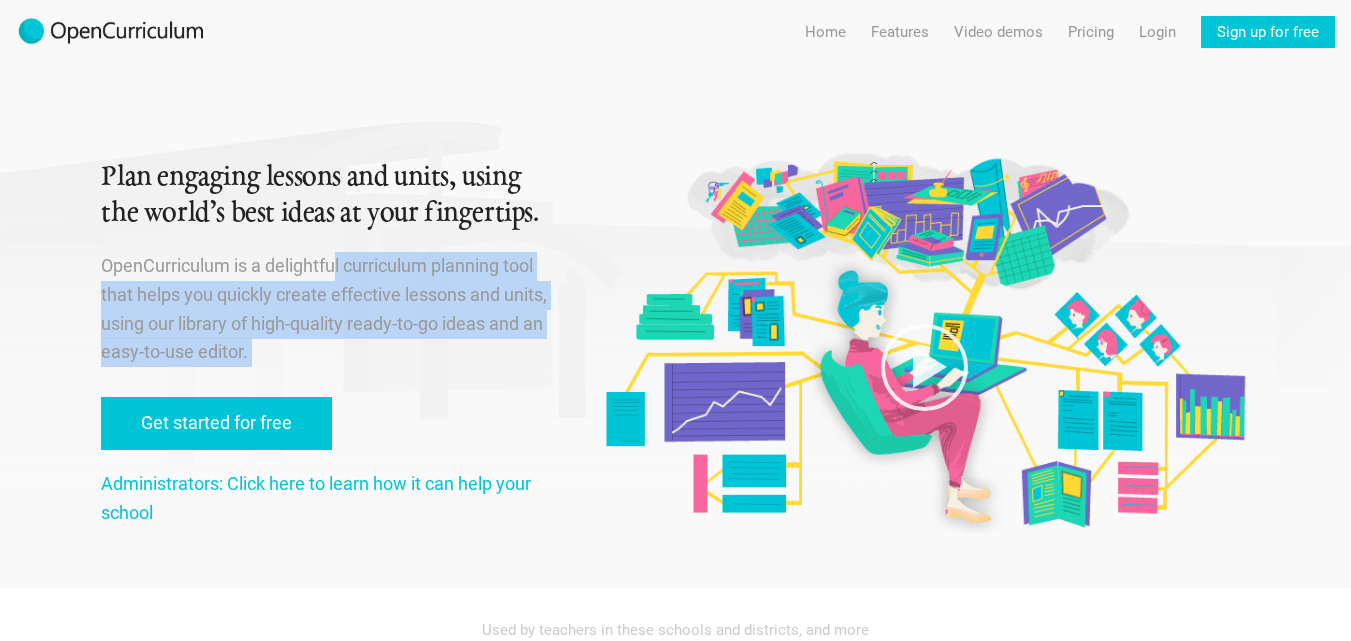 click on "OpenCurriculum is a delightful curriculum planning tool that
helps you quickly create effective lessons and units, using our
library of high-quality ready-to-go ideas and an easy-to-use
editor." at bounding box center [327, 309] 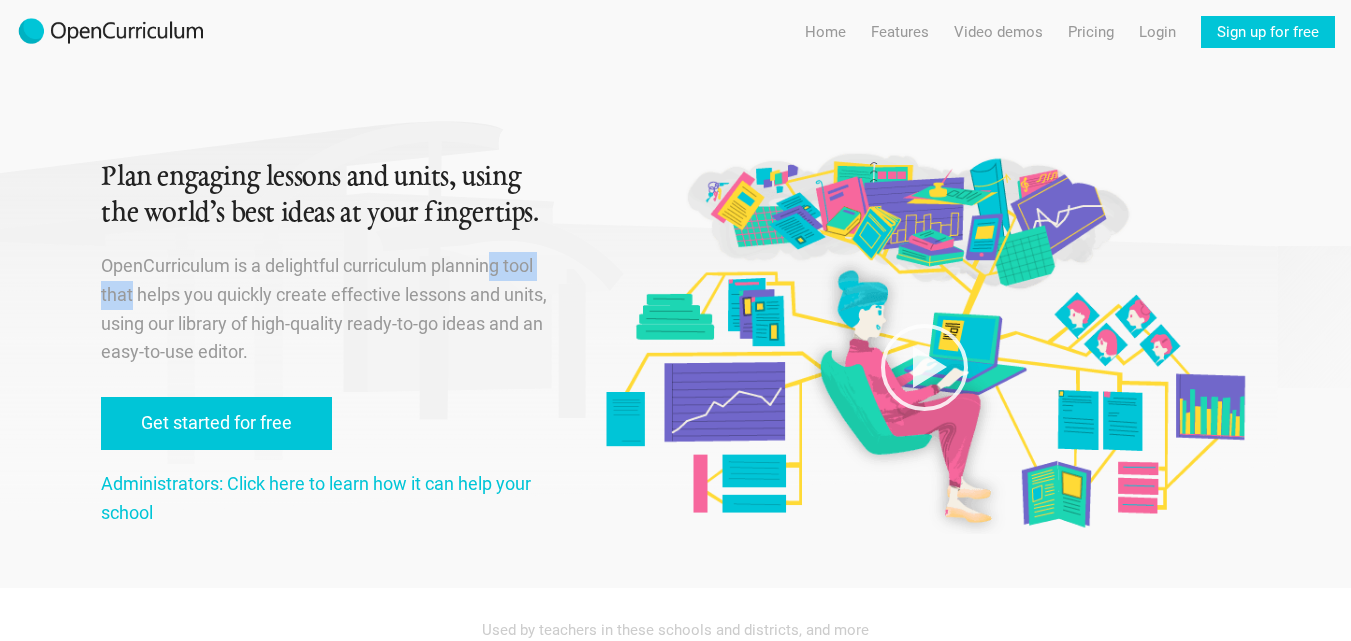 click on "OpenCurriculum is a delightful curriculum planning tool that
helps you quickly create effective lessons and units, using our
library of high-quality ready-to-go ideas and an easy-to-use
editor." at bounding box center (327, 309) 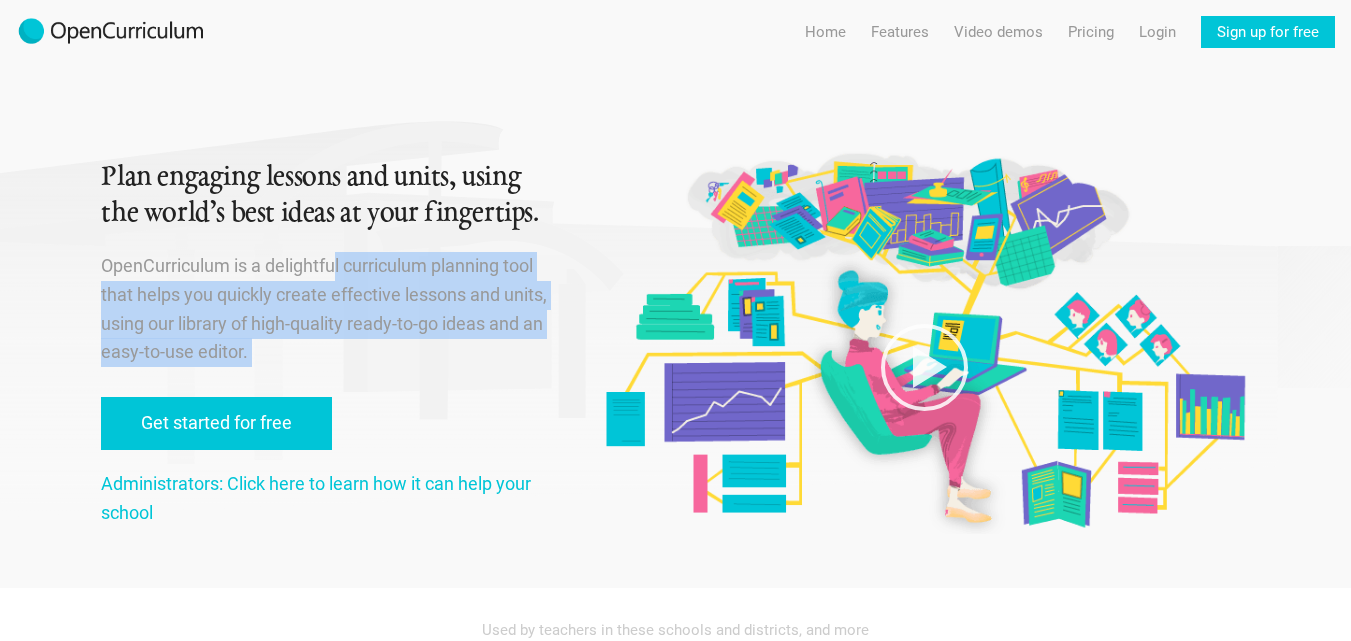 click on "OpenCurriculum is a delightful curriculum planning tool that
helps you quickly create effective lessons and units, using our
library of high-quality ready-to-go ideas and an easy-to-use
editor." at bounding box center (327, 309) 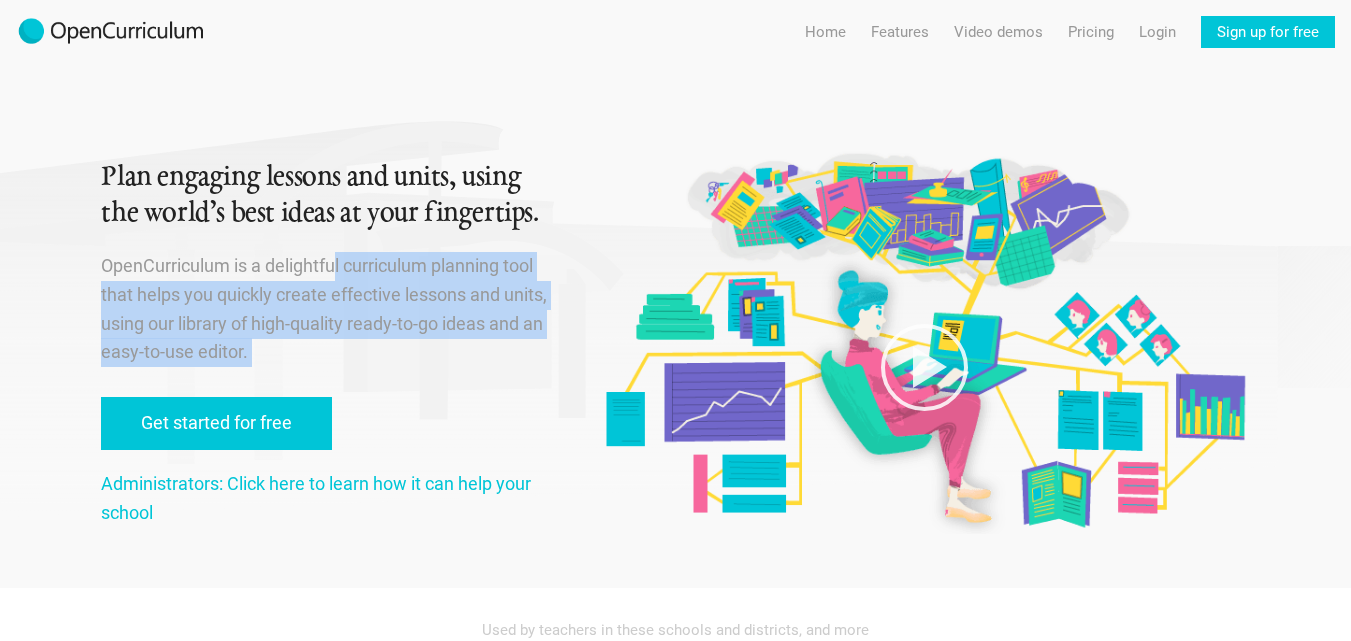click on "OpenCurriculum is a delightful curriculum planning tool that
helps you quickly create effective lessons and units, using our
library of high-quality ready-to-go ideas and an easy-to-use
editor." at bounding box center [327, 309] 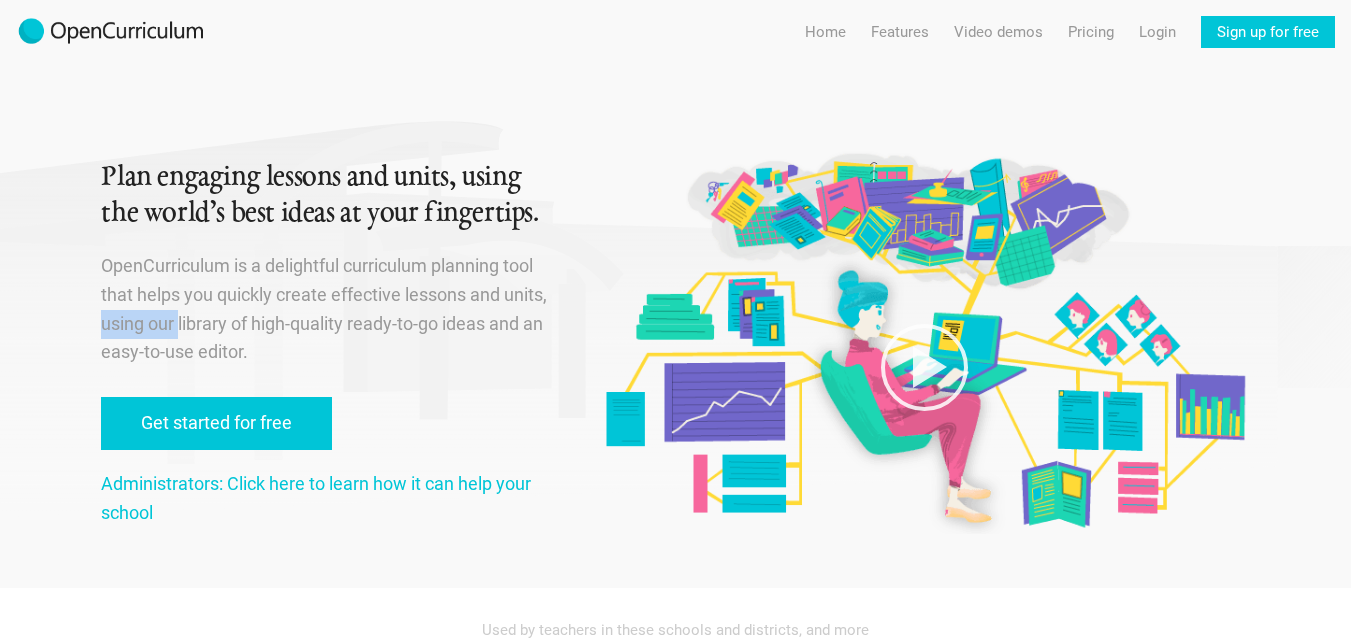 click on "OpenCurriculum is a delightful curriculum planning tool that
helps you quickly create effective lessons and units, using our
library of high-quality ready-to-go ideas and an easy-to-use
editor." at bounding box center (327, 309) 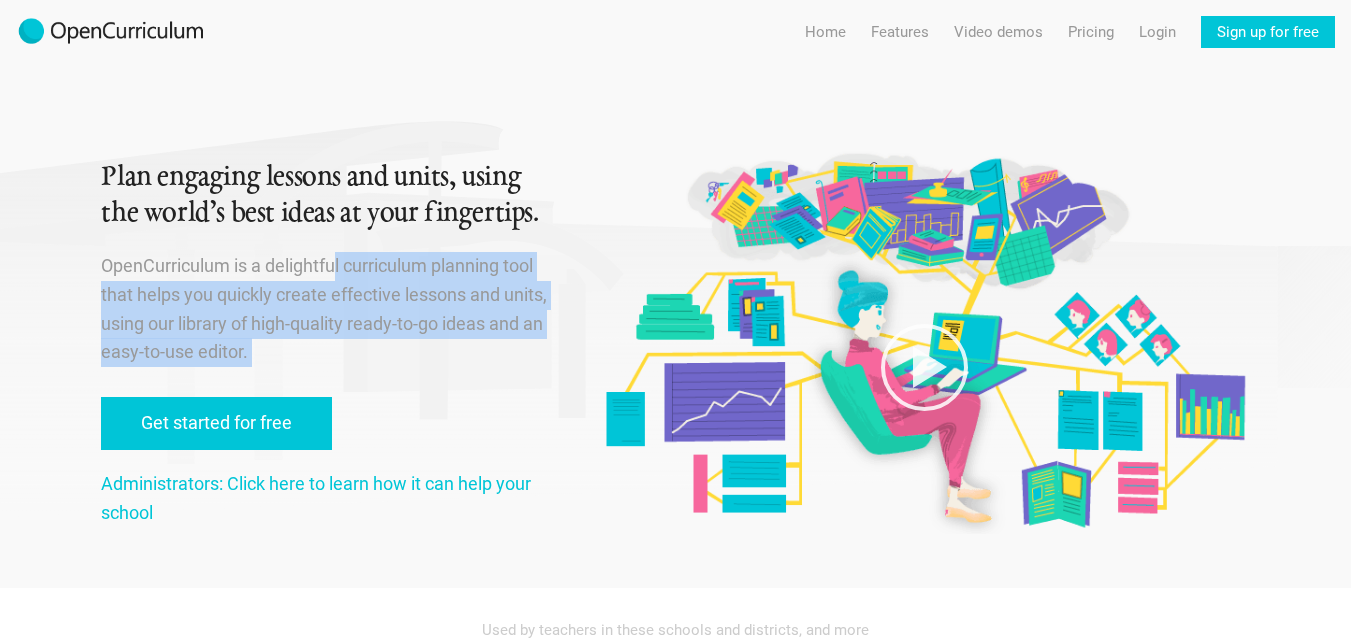 click on "OpenCurriculum is a delightful curriculum planning tool that
helps you quickly create effective lessons and units, using our
library of high-quality ready-to-go ideas and an easy-to-use
editor." at bounding box center (327, 309) 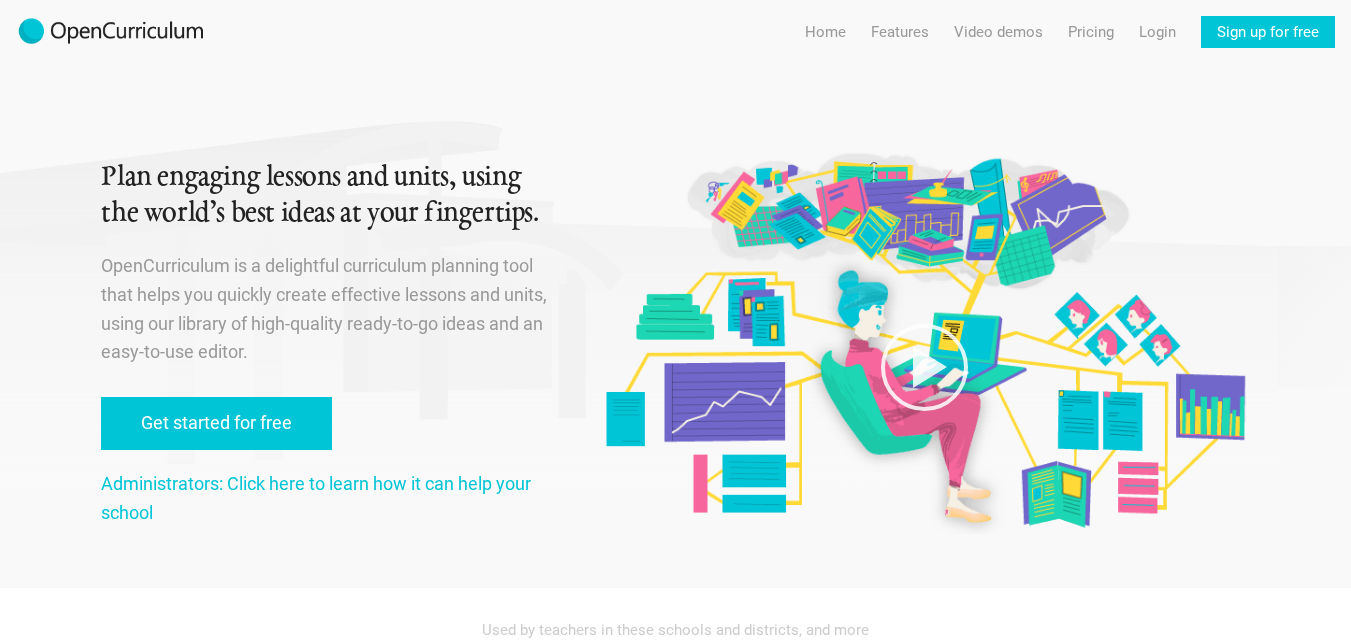 click on "Plan engaging lessons and units, using the world’s best ideas at your fingertips.
OpenCurriculum is a delightful curriculum planning tool that
helps you quickly create effective lessons and units, using our
library of high-quality ready-to-go ideas and an easy-to-use
editor.
Get started for free
Administrators: Click here to learn how it can help your school" at bounding box center [327, 294] 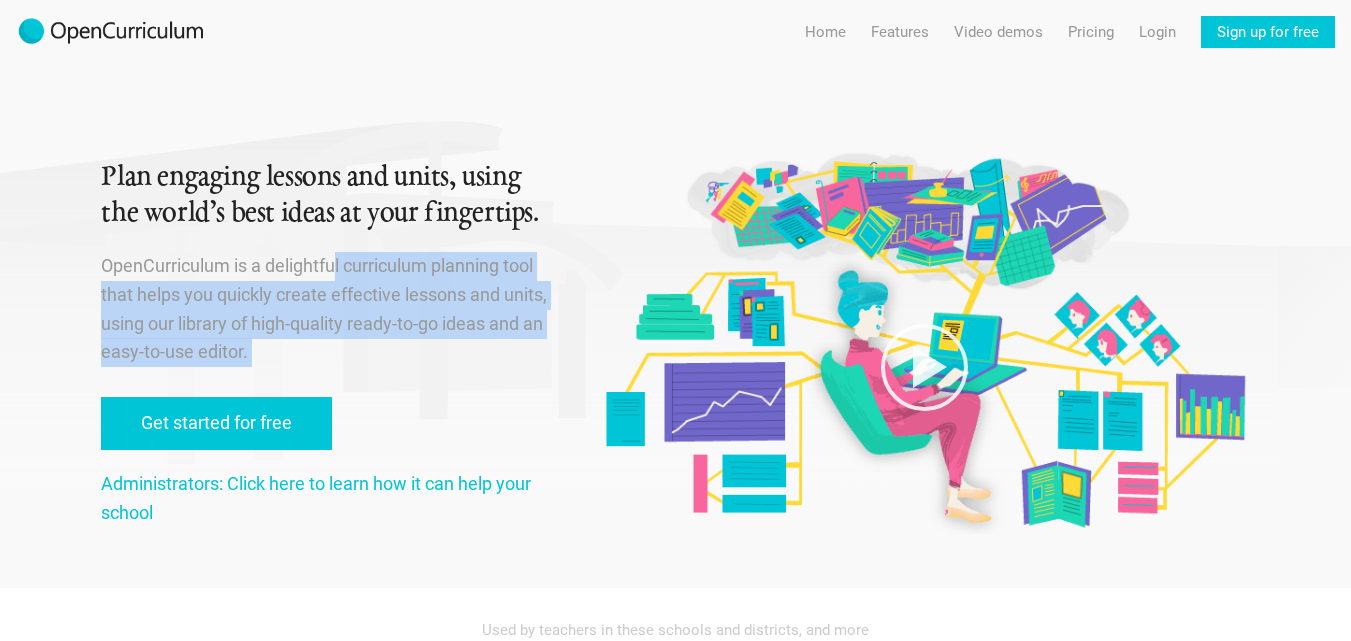 click on "OpenCurriculum is a delightful curriculum planning tool that
helps you quickly create effective lessons and units, using our
library of high-quality ready-to-go ideas and an easy-to-use
editor." at bounding box center (327, 309) 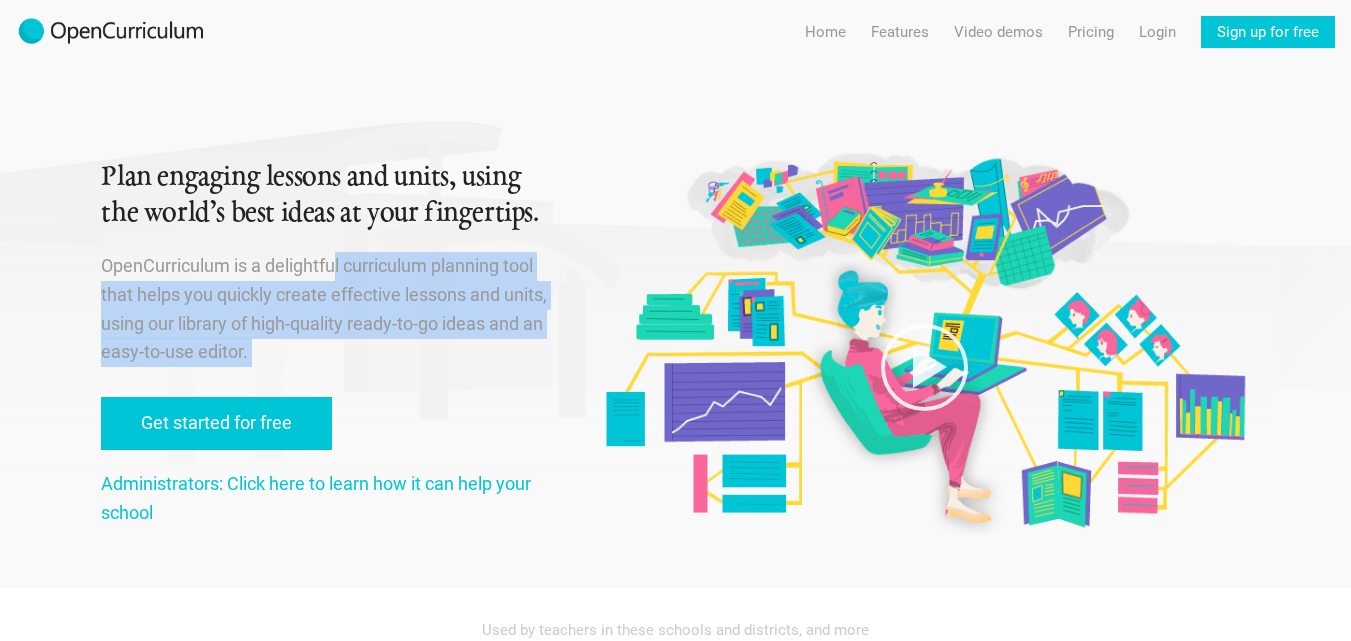 click on "OpenCurriculum is a delightful curriculum planning tool that
helps you quickly create effective lessons and units, using our
library of high-quality ready-to-go ideas and an easy-to-use
editor." at bounding box center (327, 309) 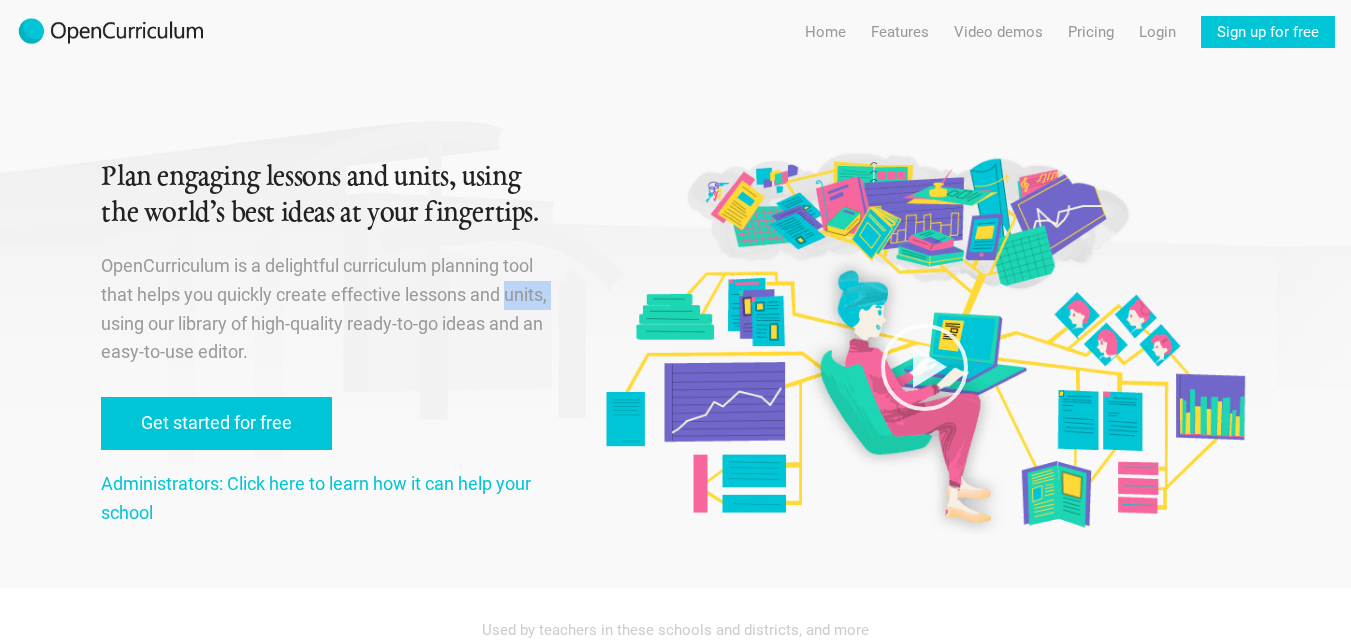 click on "OpenCurriculum is a delightful curriculum planning tool that
helps you quickly create effective lessons and units, using our
library of high-quality ready-to-go ideas and an easy-to-use
editor." at bounding box center (327, 309) 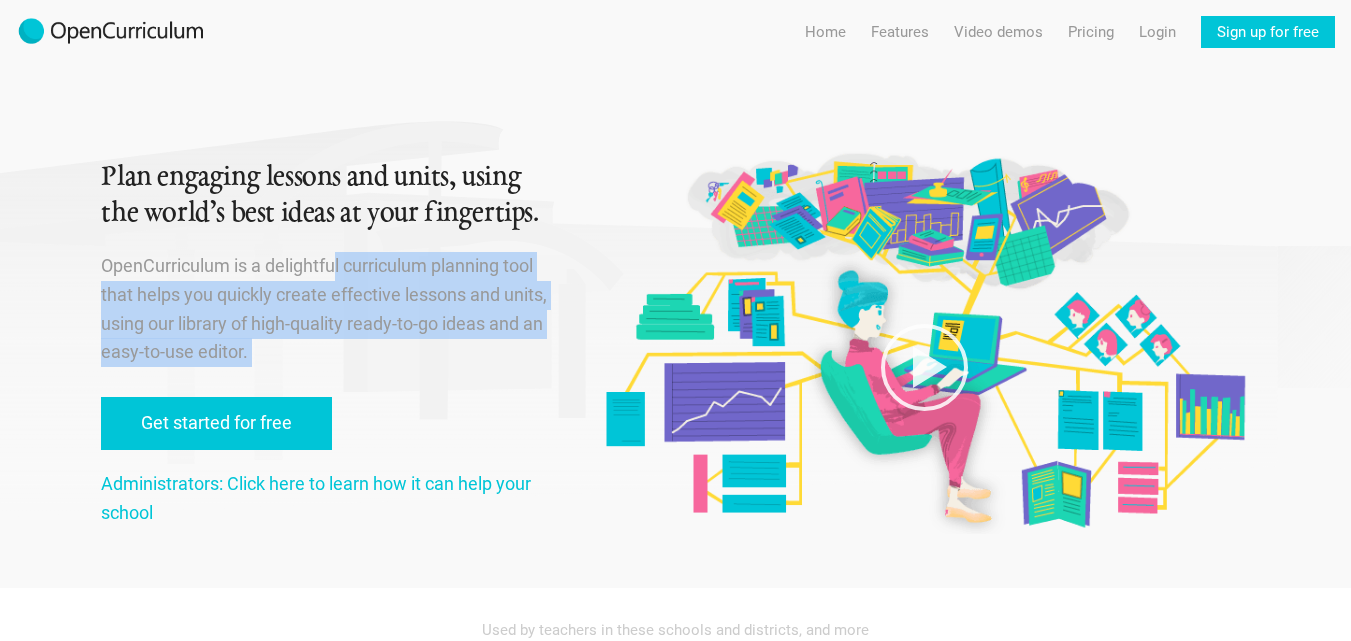 click on "OpenCurriculum is a delightful curriculum planning tool that
helps you quickly create effective lessons and units, using our
library of high-quality ready-to-go ideas and an easy-to-use
editor." at bounding box center (327, 309) 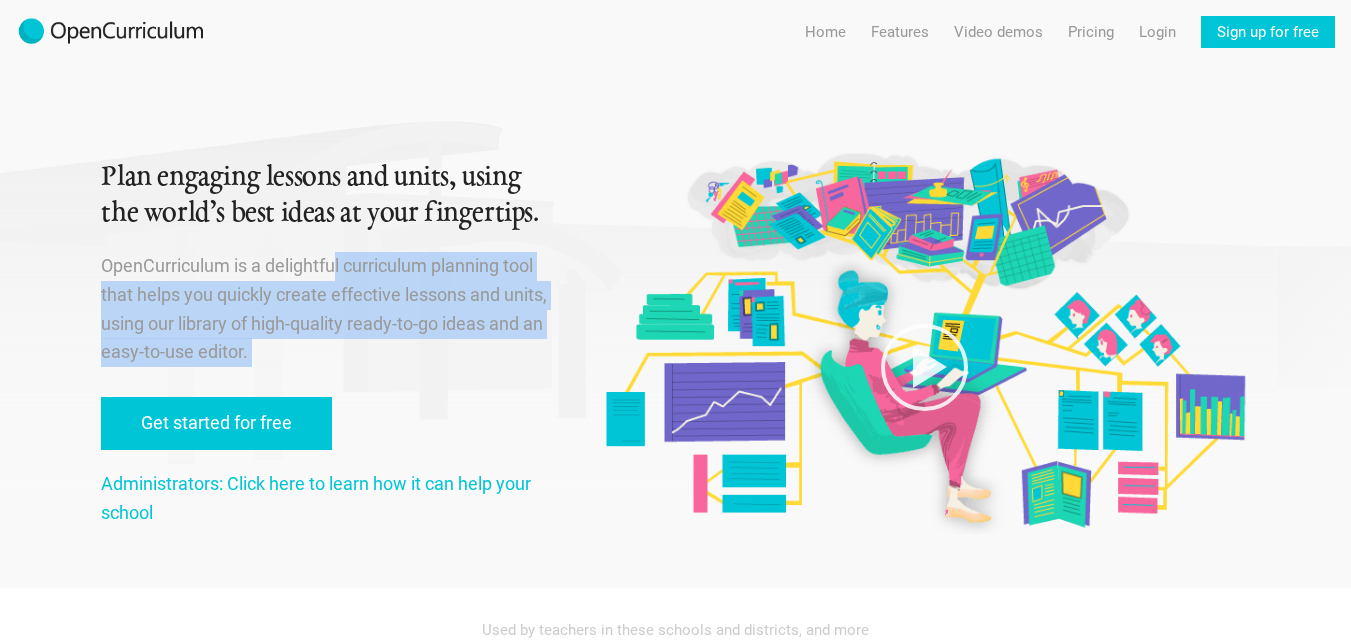 click on "OpenCurriculum is a delightful curriculum planning tool that
helps you quickly create effective lessons and units, using our
library of high-quality ready-to-go ideas and an easy-to-use
editor." at bounding box center (327, 309) 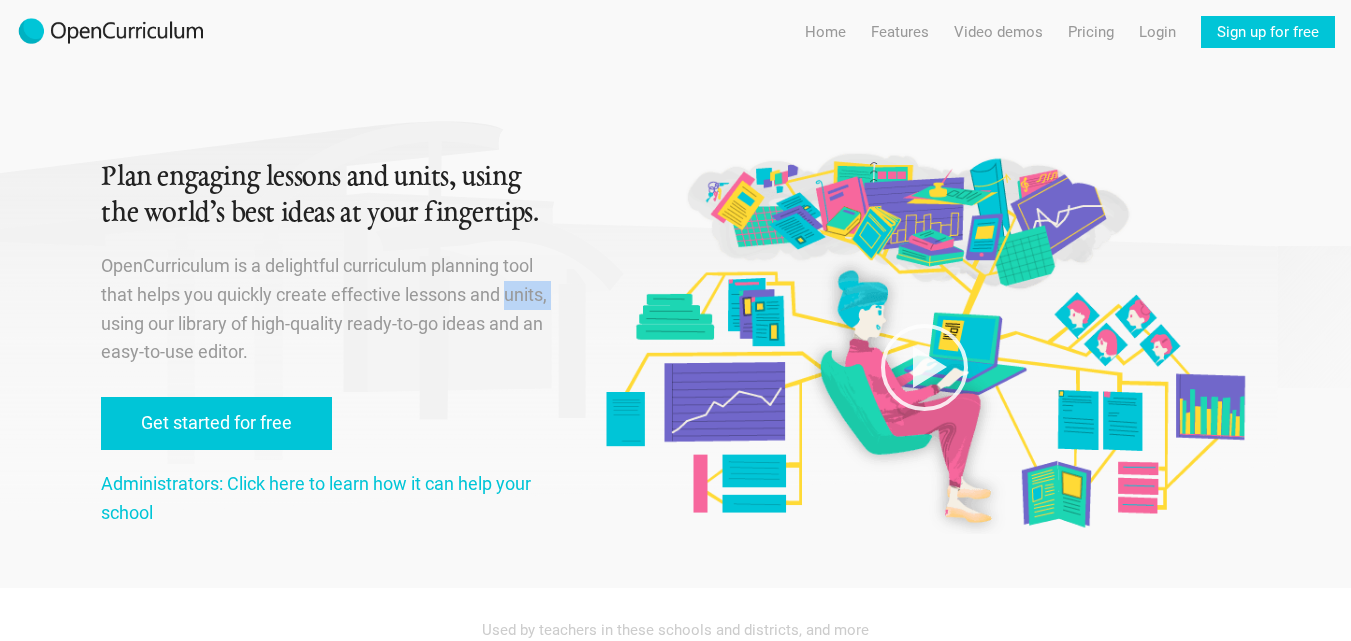 click on "OpenCurriculum is a delightful curriculum planning tool that
helps you quickly create effective lessons and units, using our
library of high-quality ready-to-go ideas and an easy-to-use
editor." at bounding box center [327, 309] 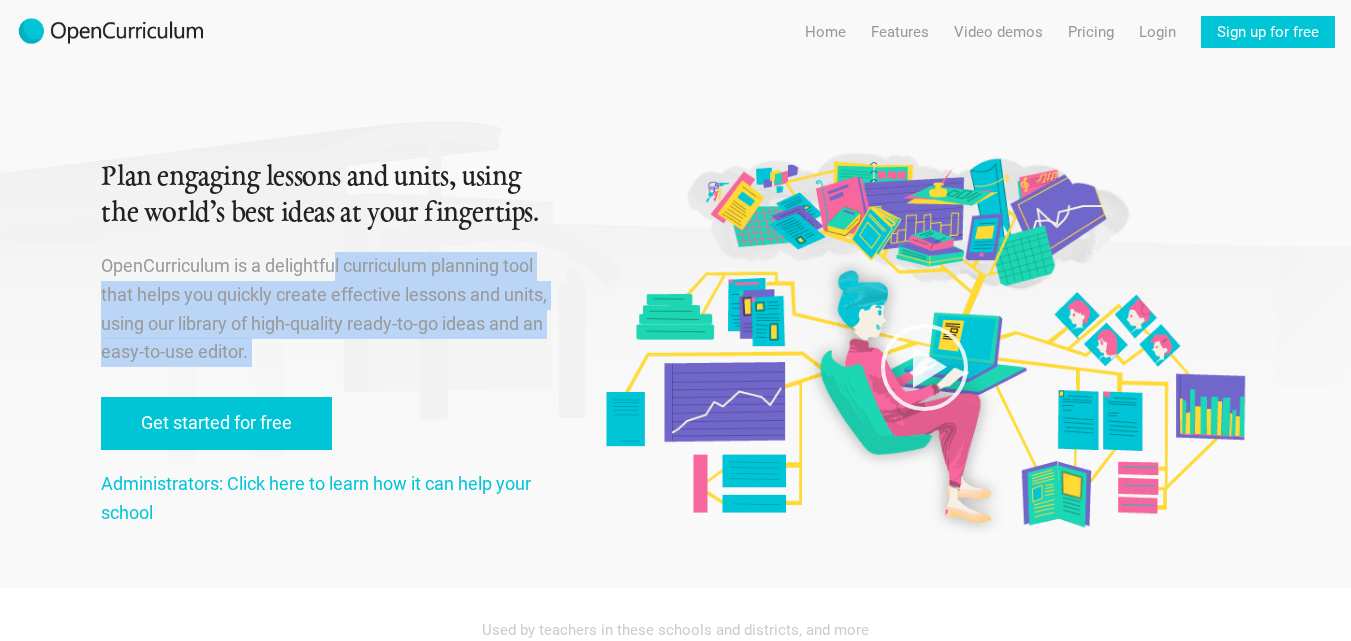 click on "OpenCurriculum is a delightful curriculum planning tool that
helps you quickly create effective lessons and units, using our
library of high-quality ready-to-go ideas and an easy-to-use
editor." at bounding box center (327, 309) 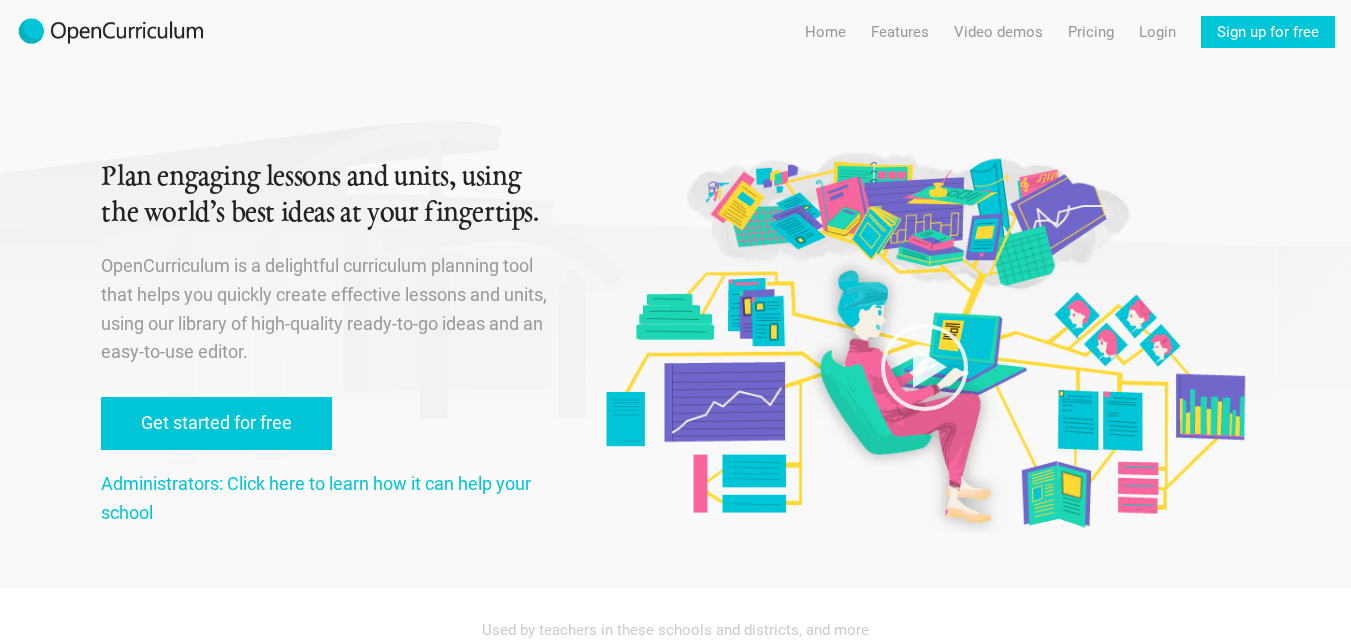 click on "Plan engaging lessons and units, using the world’s best ideas at your fingertips.
OpenCurriculum is a delightful curriculum planning tool that
helps you quickly create effective lessons and units, using our
library of high-quality ready-to-go ideas and an easy-to-use
editor.
Get started for free
Administrators: Click here to learn how it can help your school" at bounding box center [327, 294] 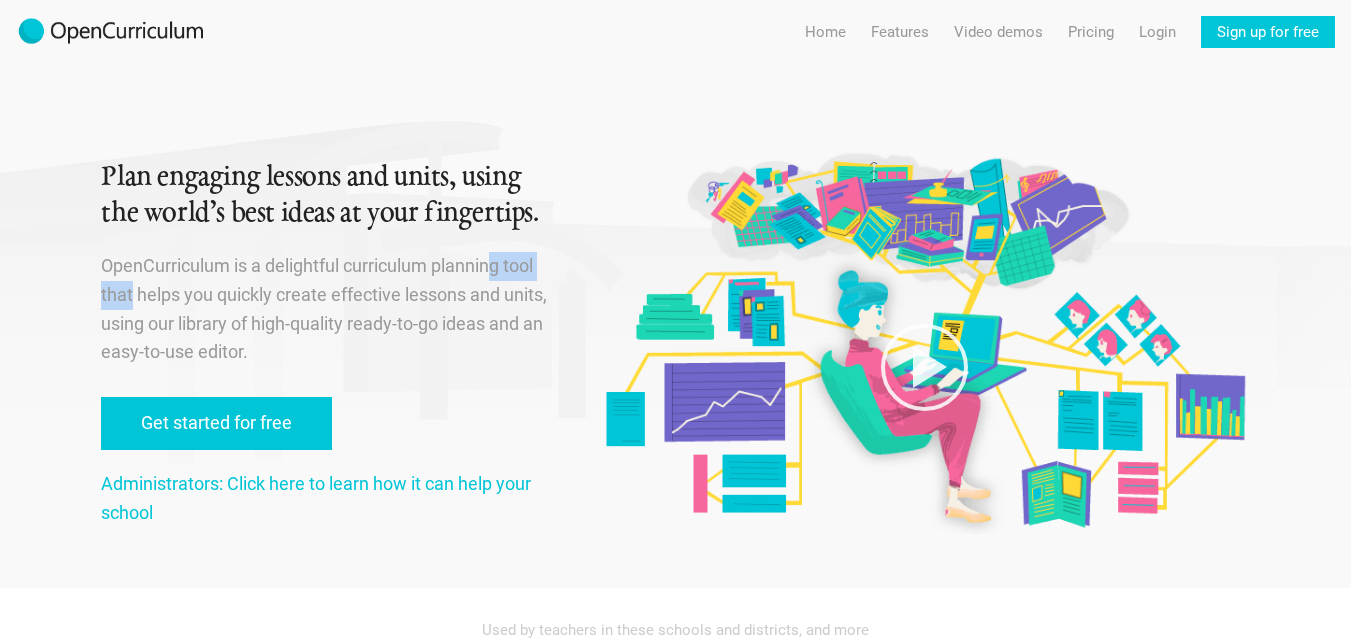 click on "OpenCurriculum is a delightful curriculum planning tool that
helps you quickly create effective lessons and units, using our
library of high-quality ready-to-go ideas and an easy-to-use
editor." at bounding box center (327, 309) 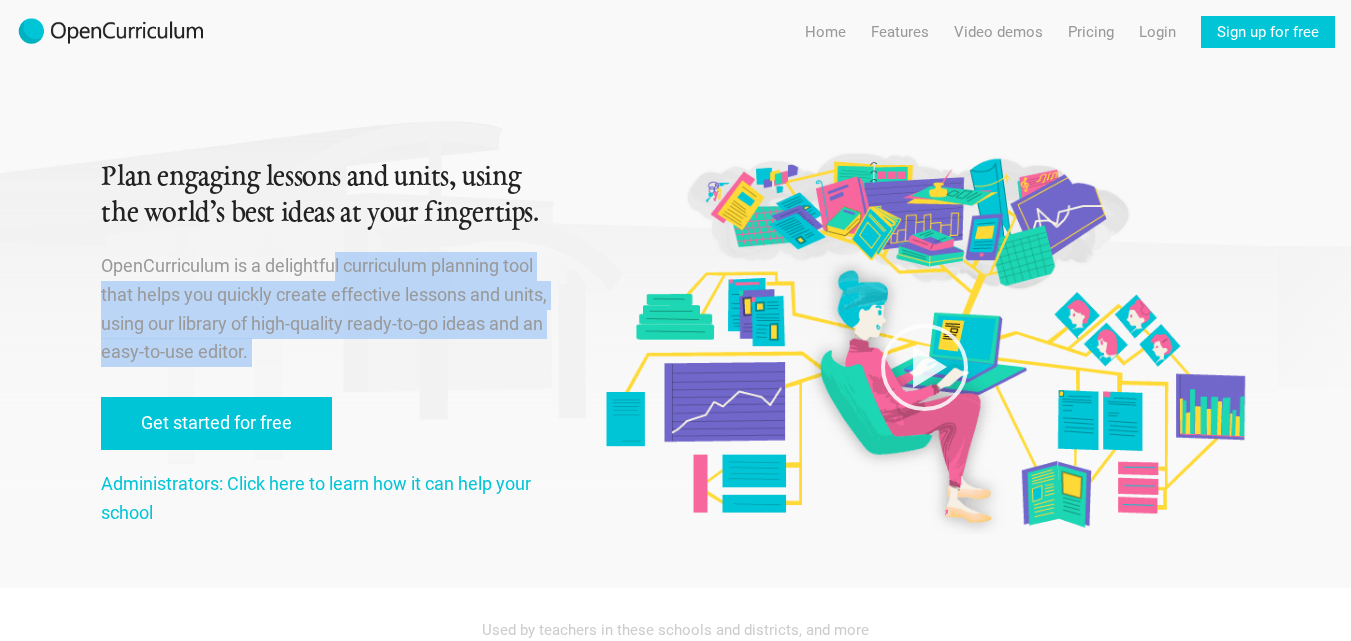 click on "OpenCurriculum is a delightful curriculum planning tool that
helps you quickly create effective lessons and units, using our
library of high-quality ready-to-go ideas and an easy-to-use
editor." at bounding box center [327, 309] 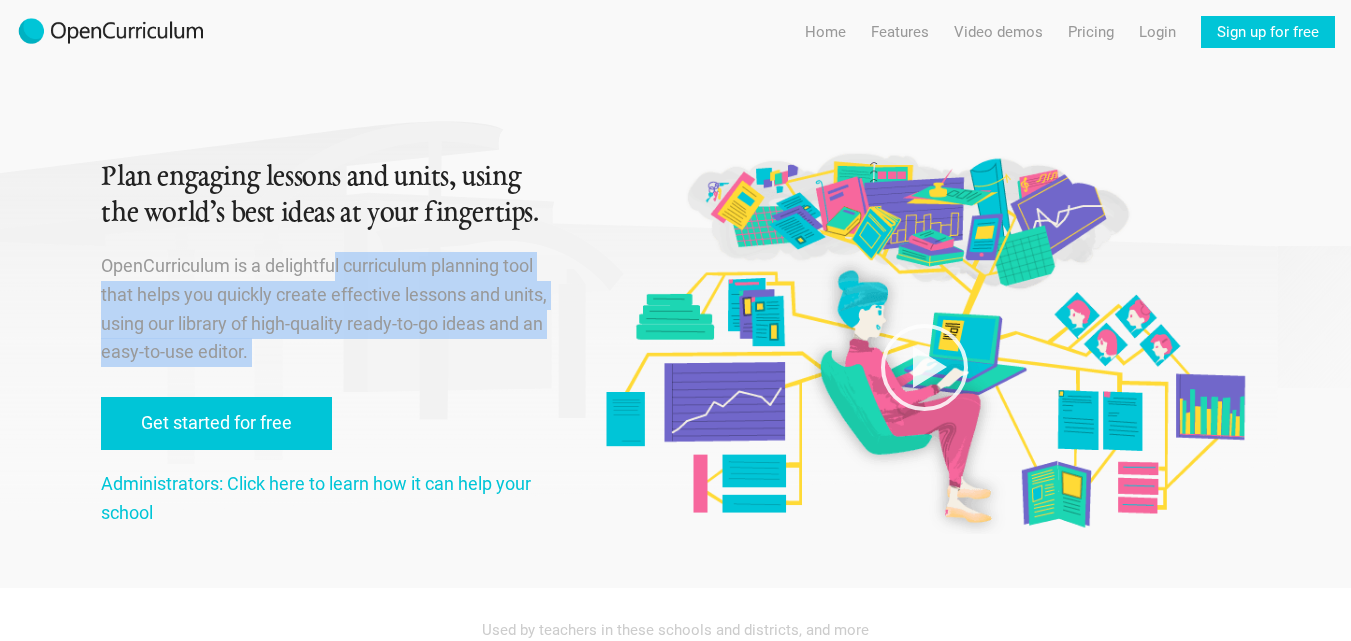 click on "OpenCurriculum is a delightful curriculum planning tool that
helps you quickly create effective lessons and units, using our
library of high-quality ready-to-go ideas and an easy-to-use
editor." at bounding box center [327, 309] 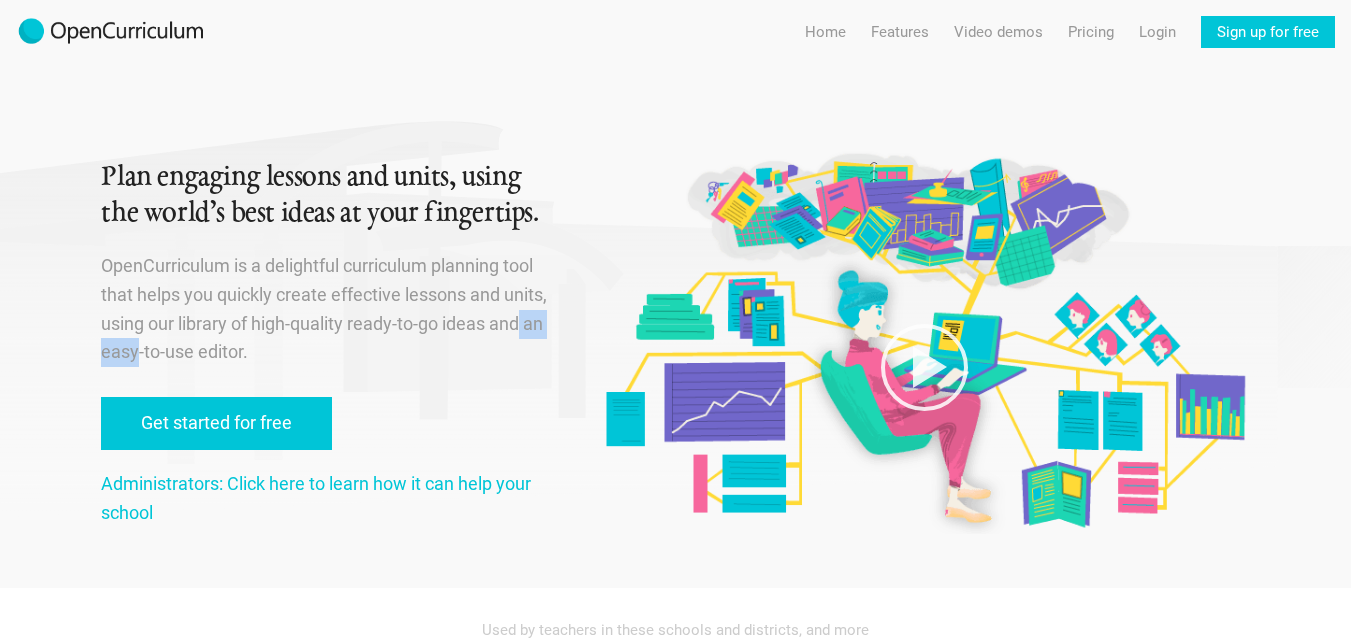 click on "OpenCurriculum is a delightful curriculum planning tool that
helps you quickly create effective lessons and units, using our
library of high-quality ready-to-go ideas and an easy-to-use
editor." at bounding box center [327, 309] 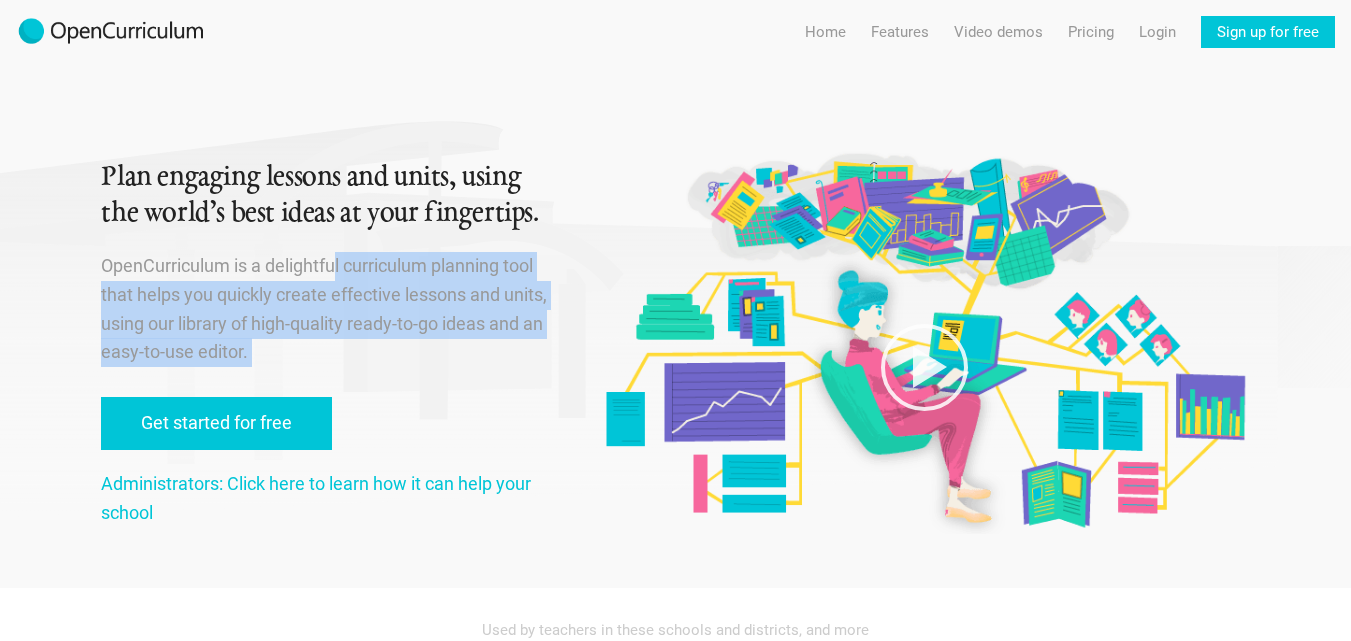 click on "OpenCurriculum is a delightful curriculum planning tool that
helps you quickly create effective lessons and units, using our
library of high-quality ready-to-go ideas and an easy-to-use
editor." at bounding box center (327, 309) 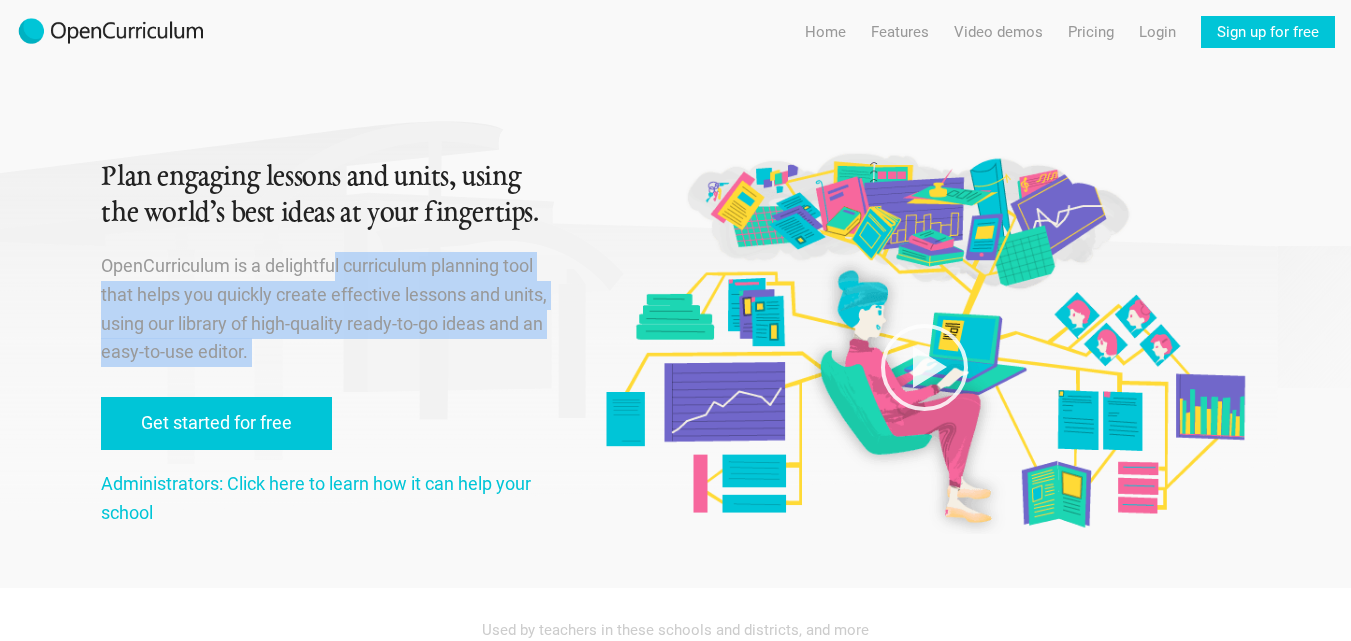 click on "OpenCurriculum is a delightful curriculum planning tool that
helps you quickly create effective lessons and units, using our
library of high-quality ready-to-go ideas and an easy-to-use
editor." at bounding box center [327, 309] 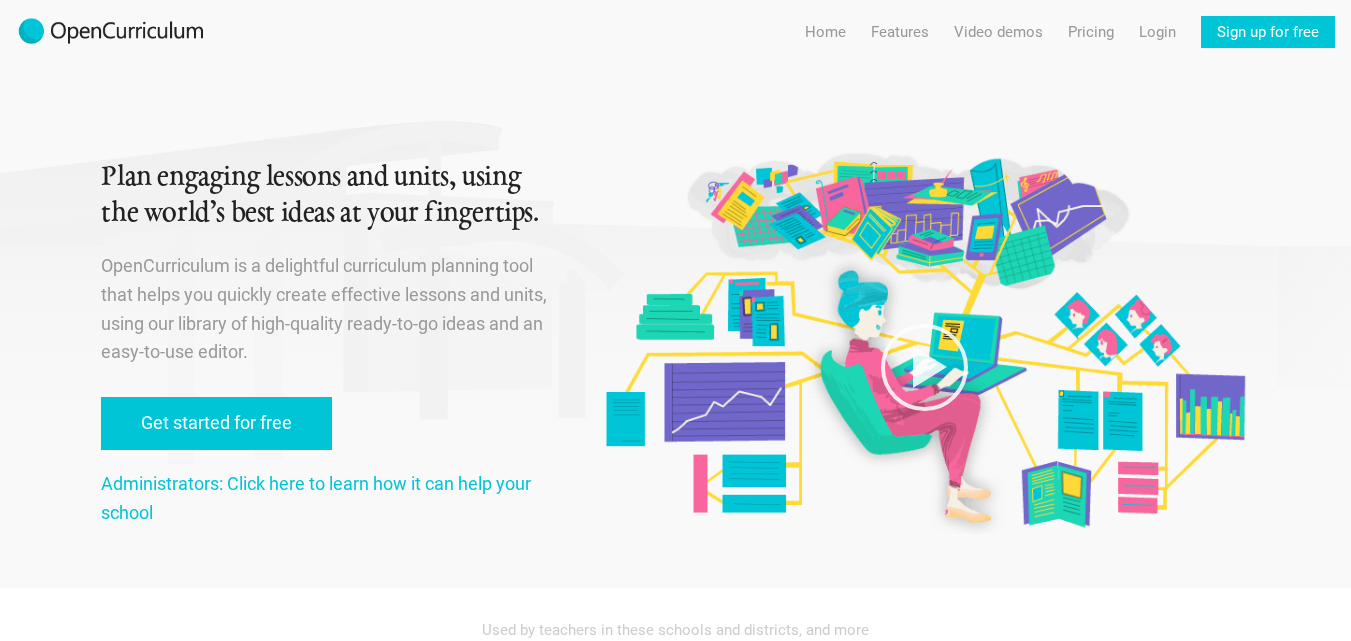click on "OpenCurriculum is a delightful curriculum planning tool that
helps you quickly create effective lessons and units, using our
library of high-quality ready-to-go ideas and an easy-to-use
editor." at bounding box center [327, 309] 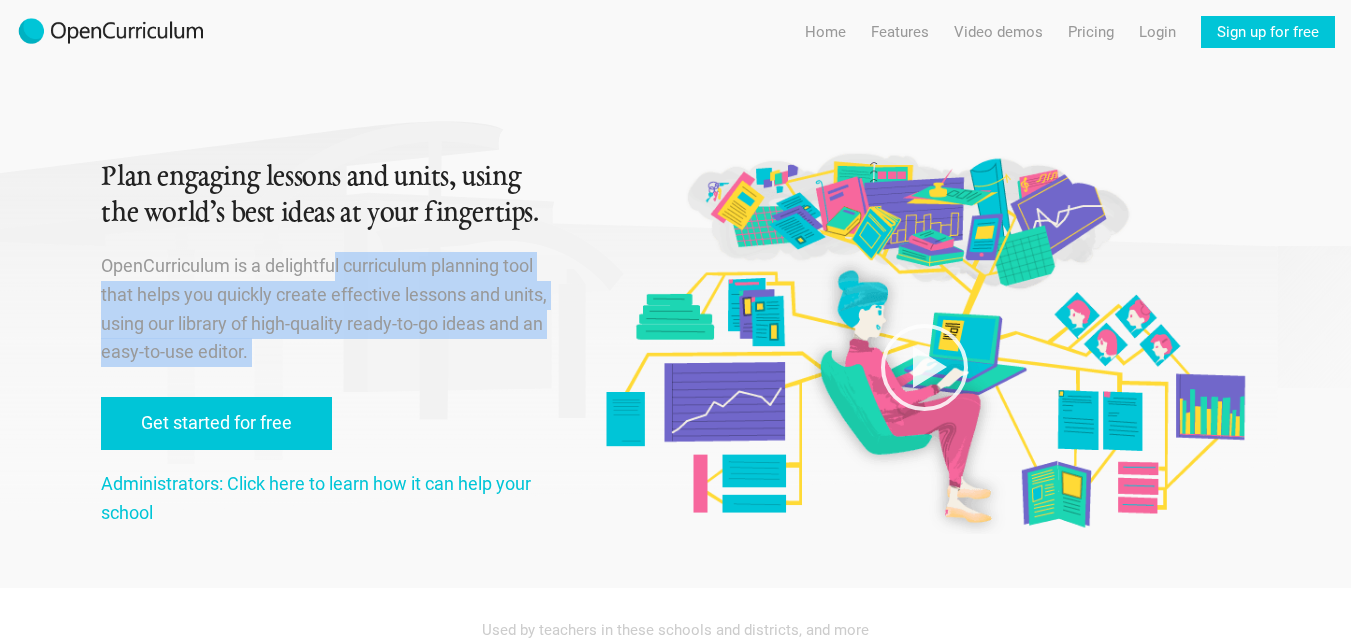 click on "OpenCurriculum is a delightful curriculum planning tool that
helps you quickly create effective lessons and units, using our
library of high-quality ready-to-go ideas and an easy-to-use
editor." at bounding box center [327, 309] 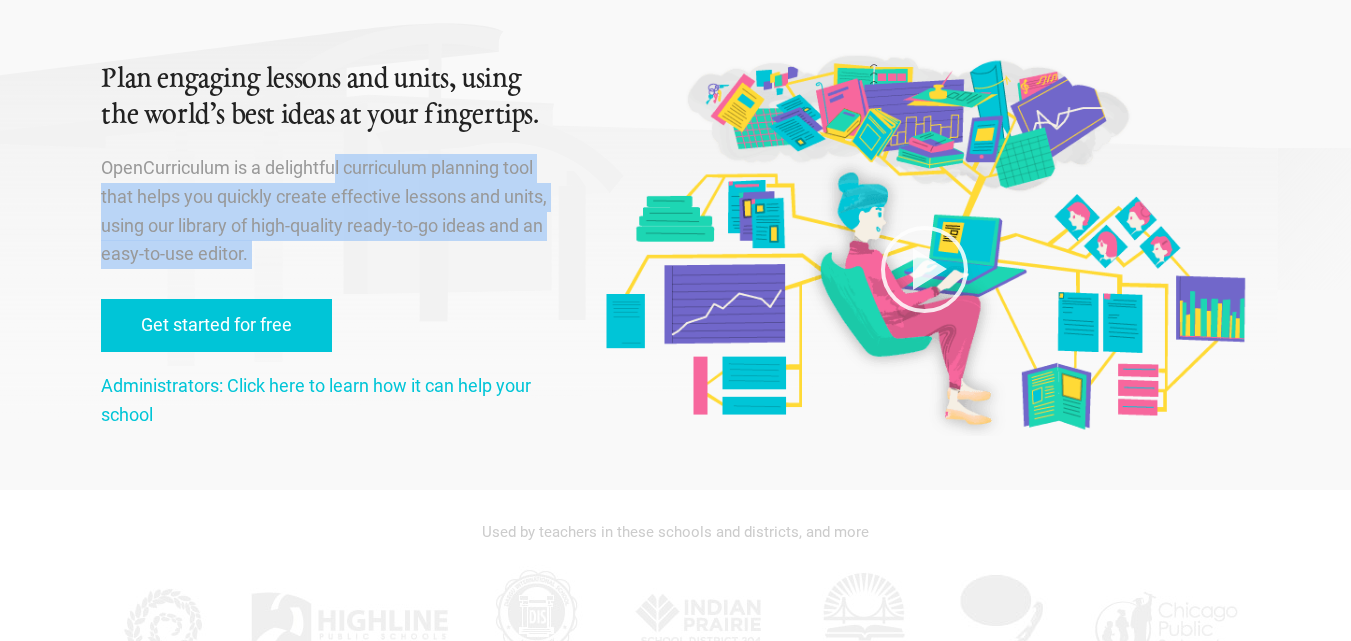 scroll, scrollTop: 0, scrollLeft: 0, axis: both 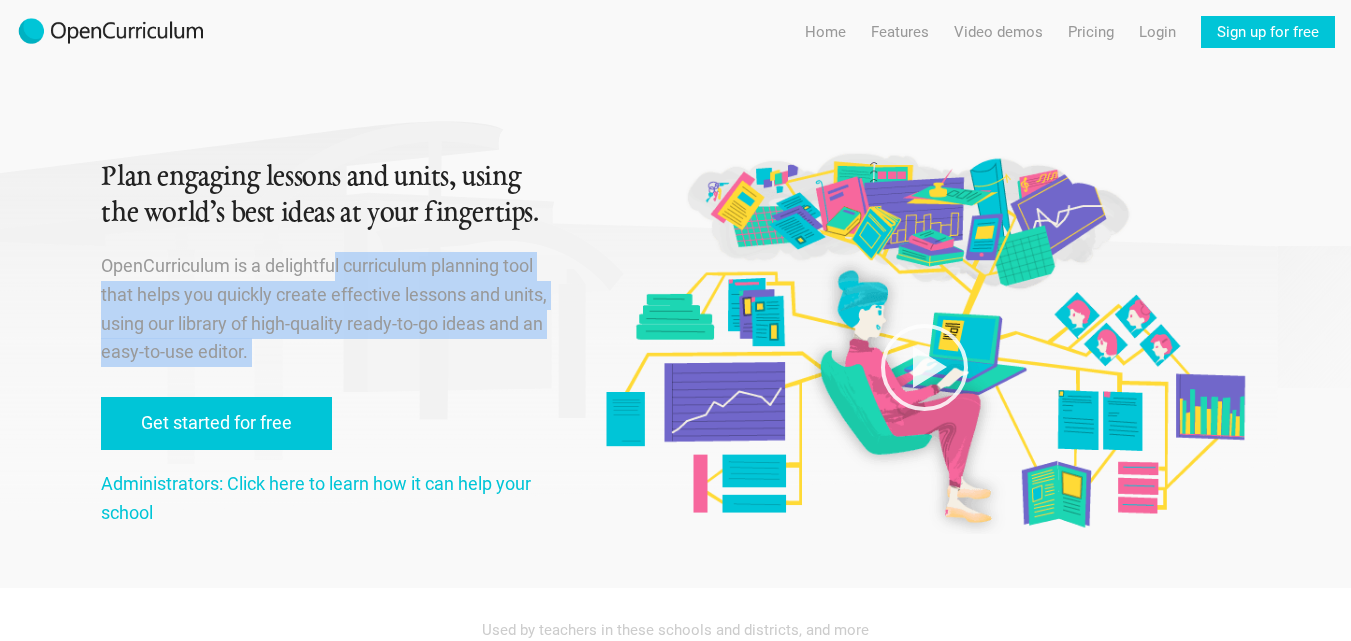 click on "OpenCurriculum is a delightful curriculum planning tool that
helps you quickly create effective lessons and units, using our
library of high-quality ready-to-go ideas and an easy-to-use
editor." at bounding box center (327, 309) 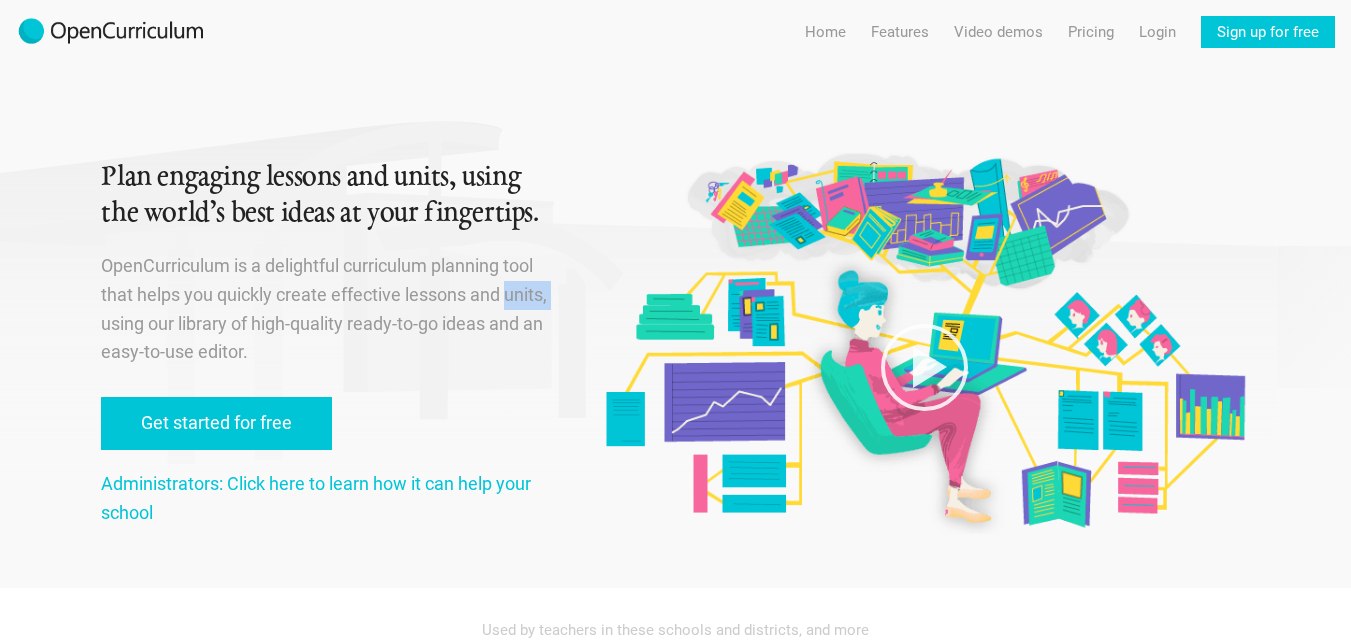 click on "OpenCurriculum is a delightful curriculum planning tool that
helps you quickly create effective lessons and units, using our
library of high-quality ready-to-go ideas and an easy-to-use
editor." at bounding box center [327, 309] 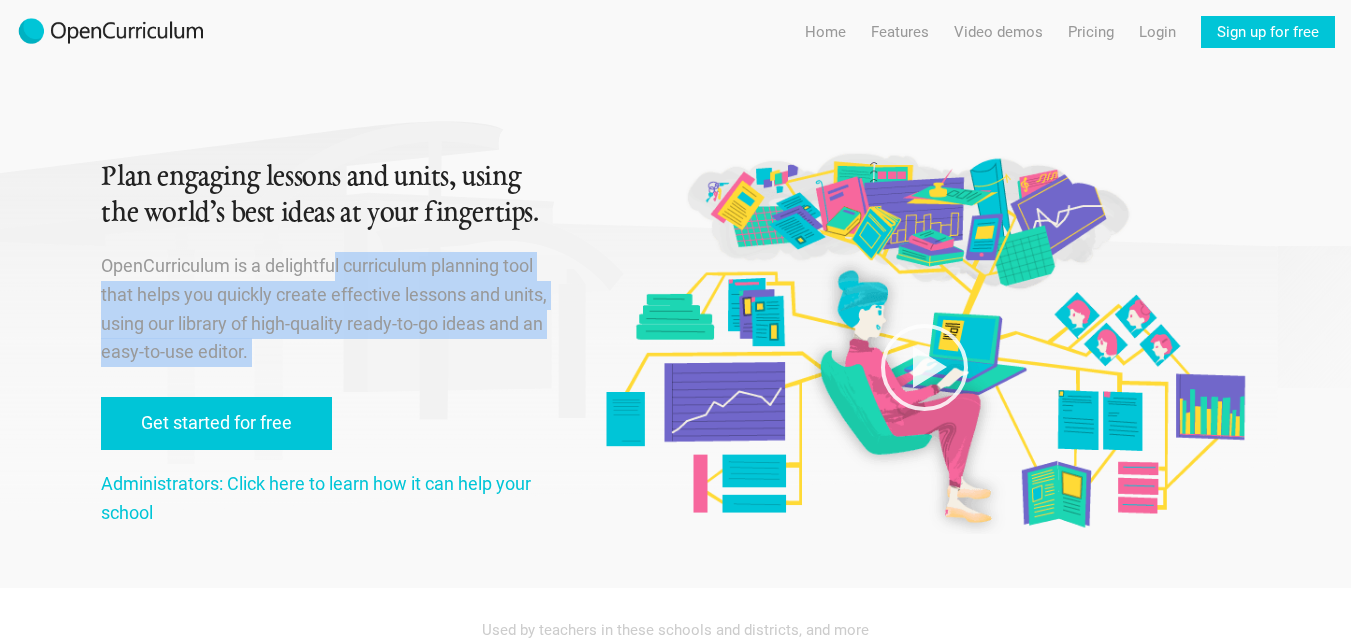 click on "OpenCurriculum is a delightful curriculum planning tool that
helps you quickly create effective lessons and units, using our
library of high-quality ready-to-go ideas and an easy-to-use
editor." at bounding box center (327, 309) 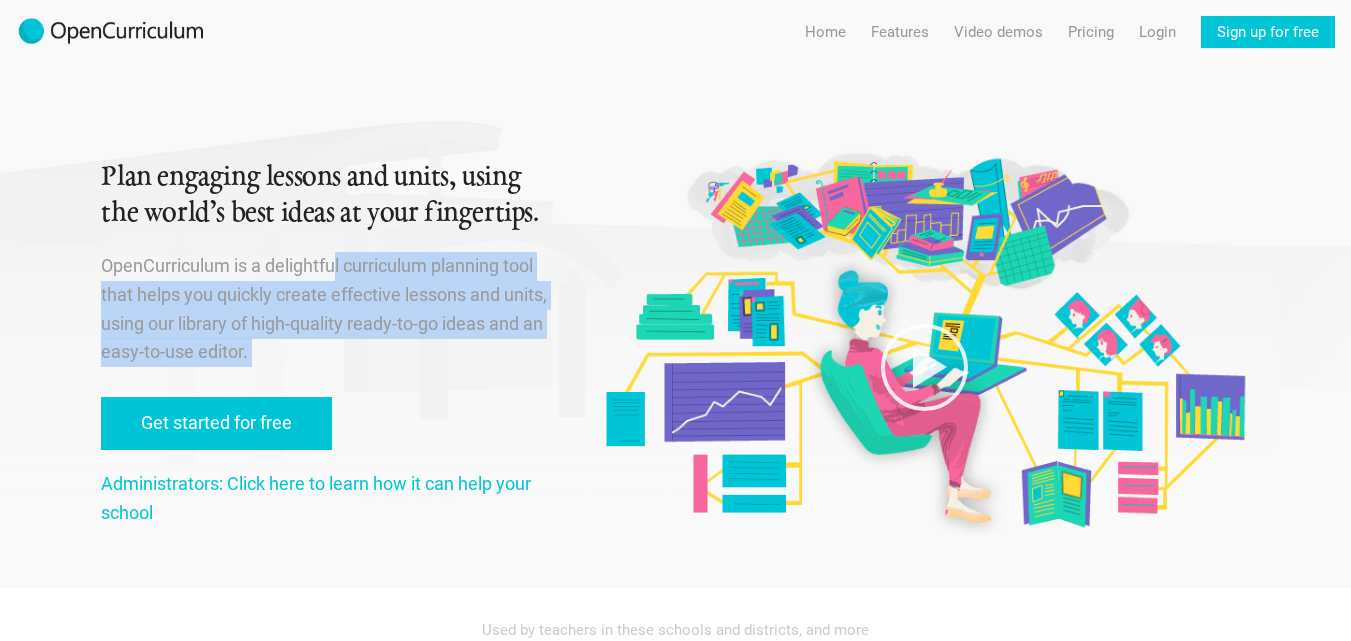click on "OpenCurriculum is a delightful curriculum planning tool that
helps you quickly create effective lessons and units, using our
library of high-quality ready-to-go ideas and an easy-to-use
editor." at bounding box center (327, 309) 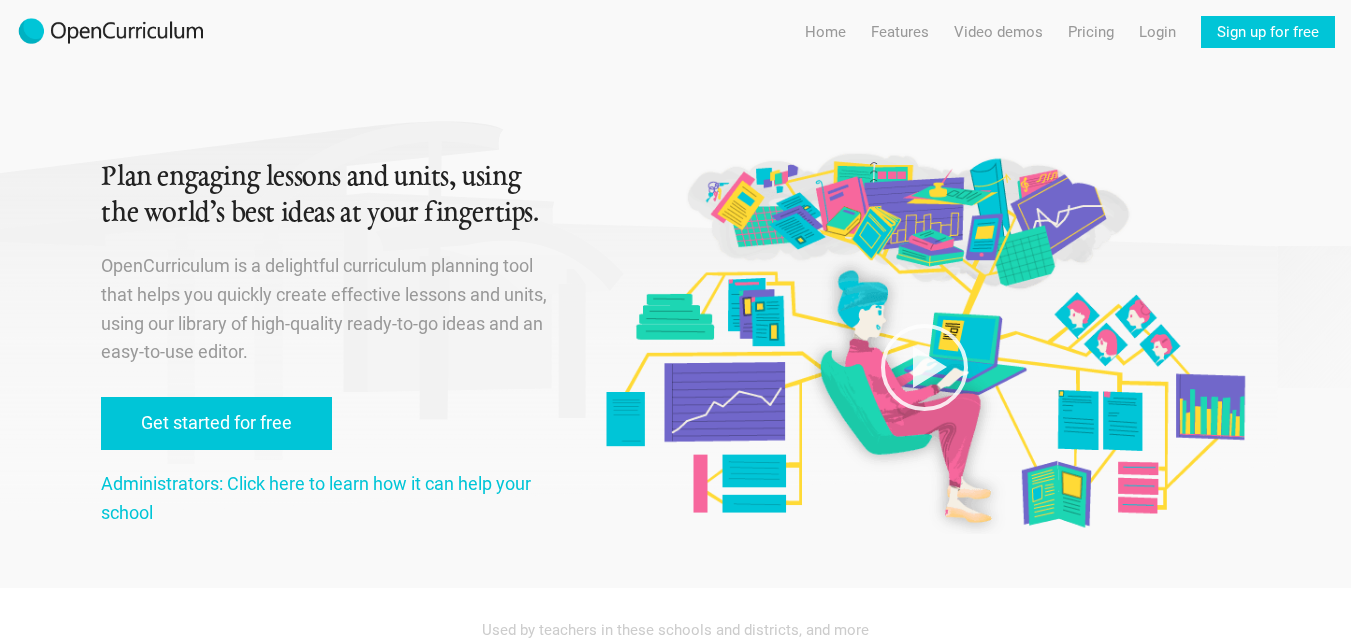 click on "OpenCurriculum is a delightful curriculum planning tool that
helps you quickly create effective lessons and units, using our
library of high-quality ready-to-go ideas and an easy-to-use
editor." at bounding box center [327, 309] 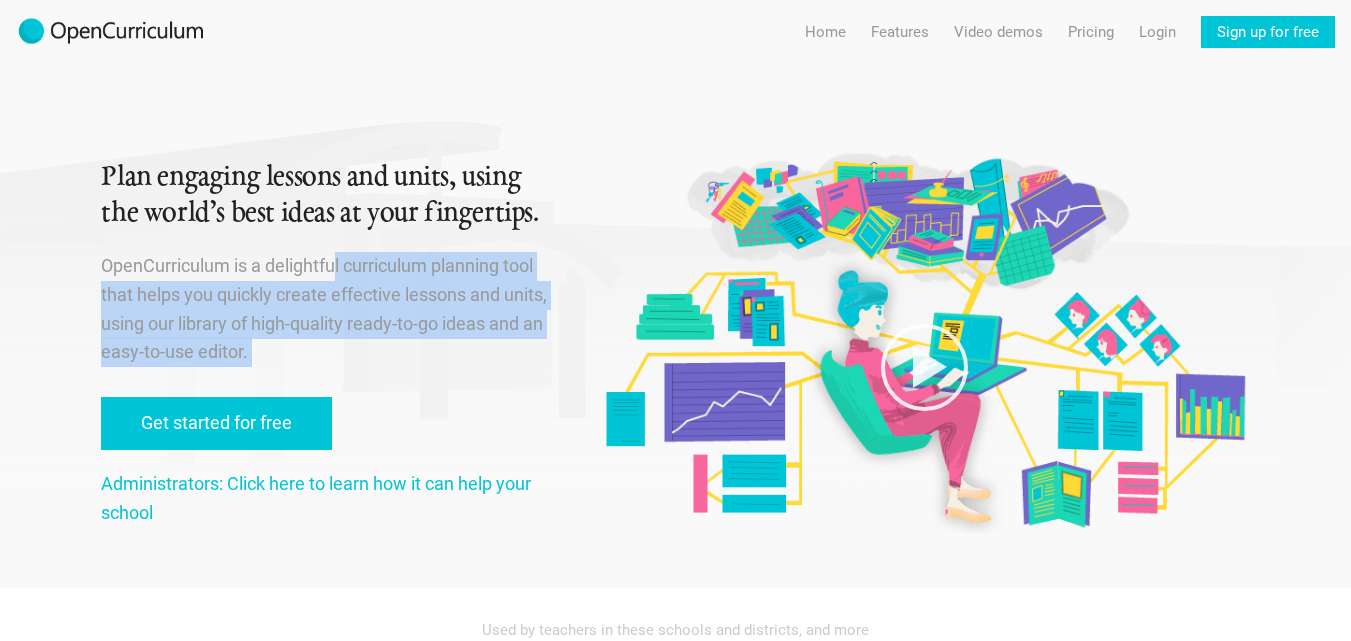 click on "OpenCurriculum is a delightful curriculum planning tool that
helps you quickly create effective lessons and units, using our
library of high-quality ready-to-go ideas and an easy-to-use
editor." at bounding box center [327, 309] 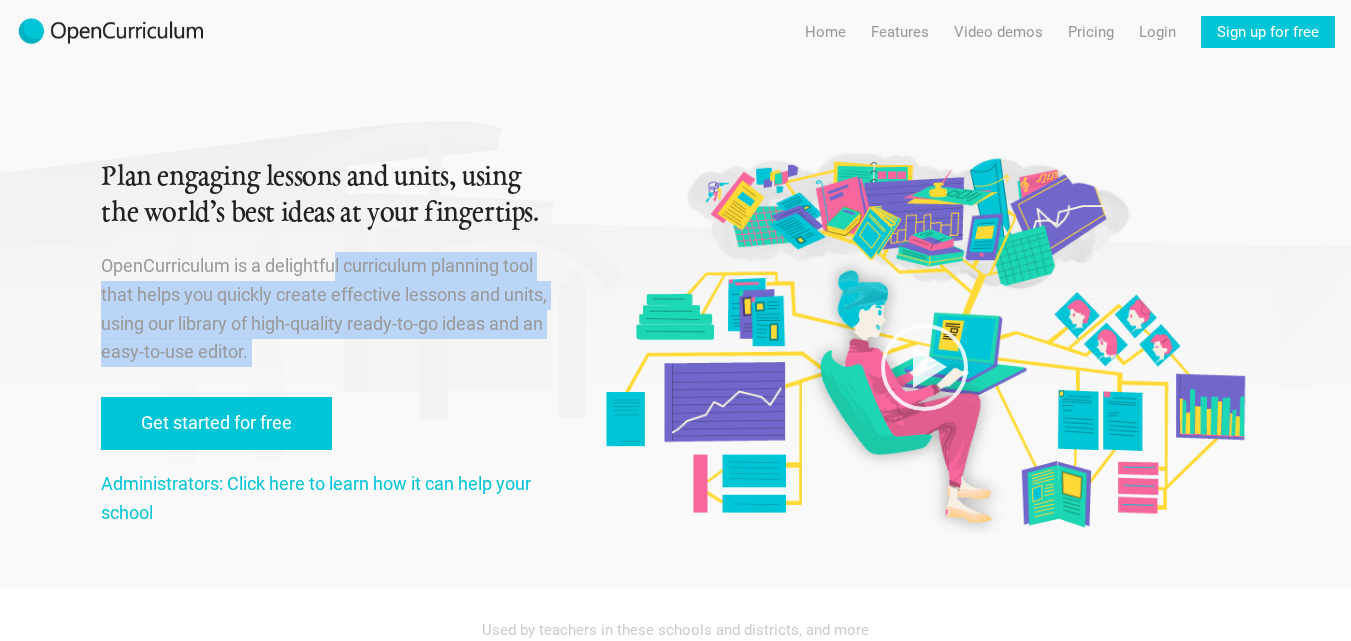click on "OpenCurriculum is a delightful curriculum planning tool that
helps you quickly create effective lessons and units, using our
library of high-quality ready-to-go ideas and an easy-to-use
editor." at bounding box center (327, 309) 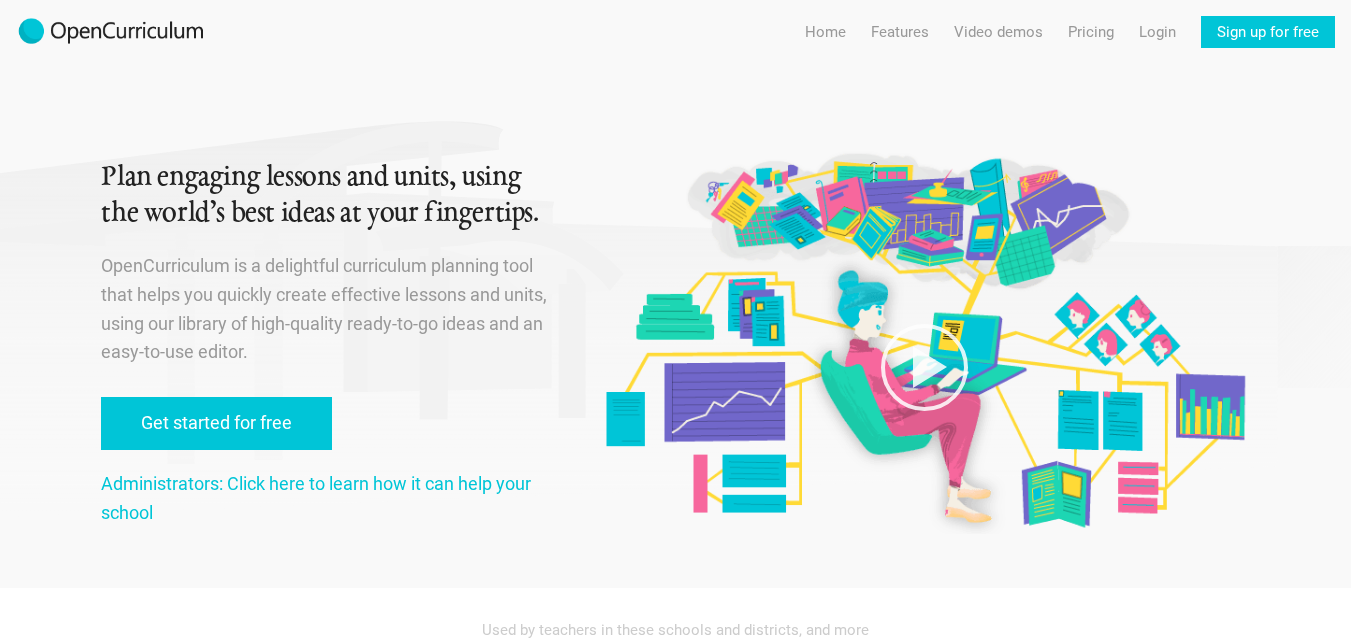 click on "OpenCurriculum is a delightful curriculum planning tool that
helps you quickly create effective lessons and units, using our
library of high-quality ready-to-go ideas and an easy-to-use
editor." at bounding box center (327, 309) 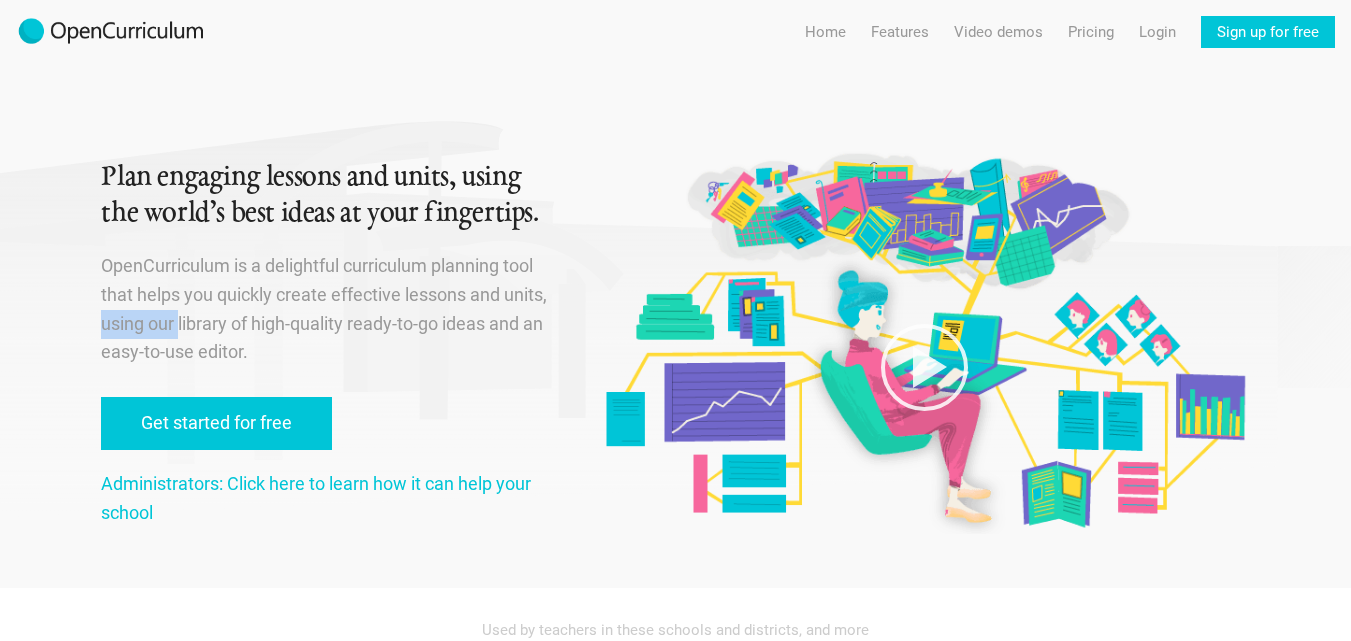 click on "OpenCurriculum is a delightful curriculum planning tool that
helps you quickly create effective lessons and units, using our
library of high-quality ready-to-go ideas and an easy-to-use
editor." at bounding box center [327, 309] 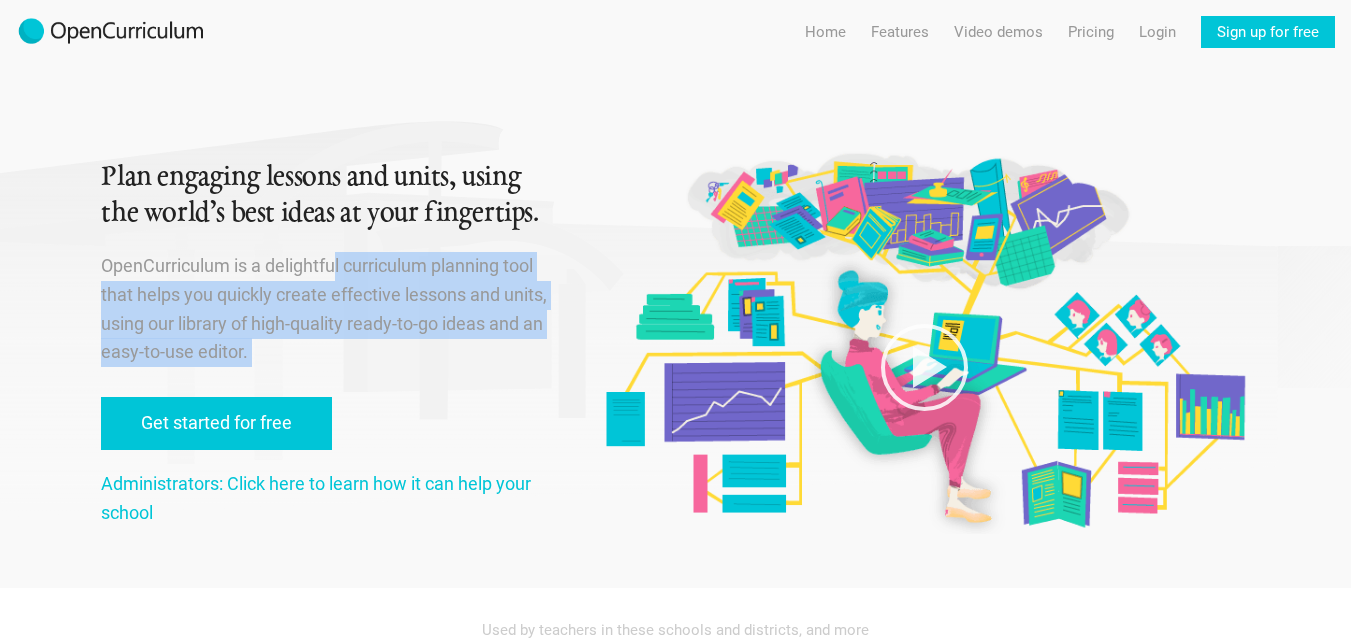 click on "OpenCurriculum is a delightful curriculum planning tool that
helps you quickly create effective lessons and units, using our
library of high-quality ready-to-go ideas and an easy-to-use
editor." at bounding box center [327, 309] 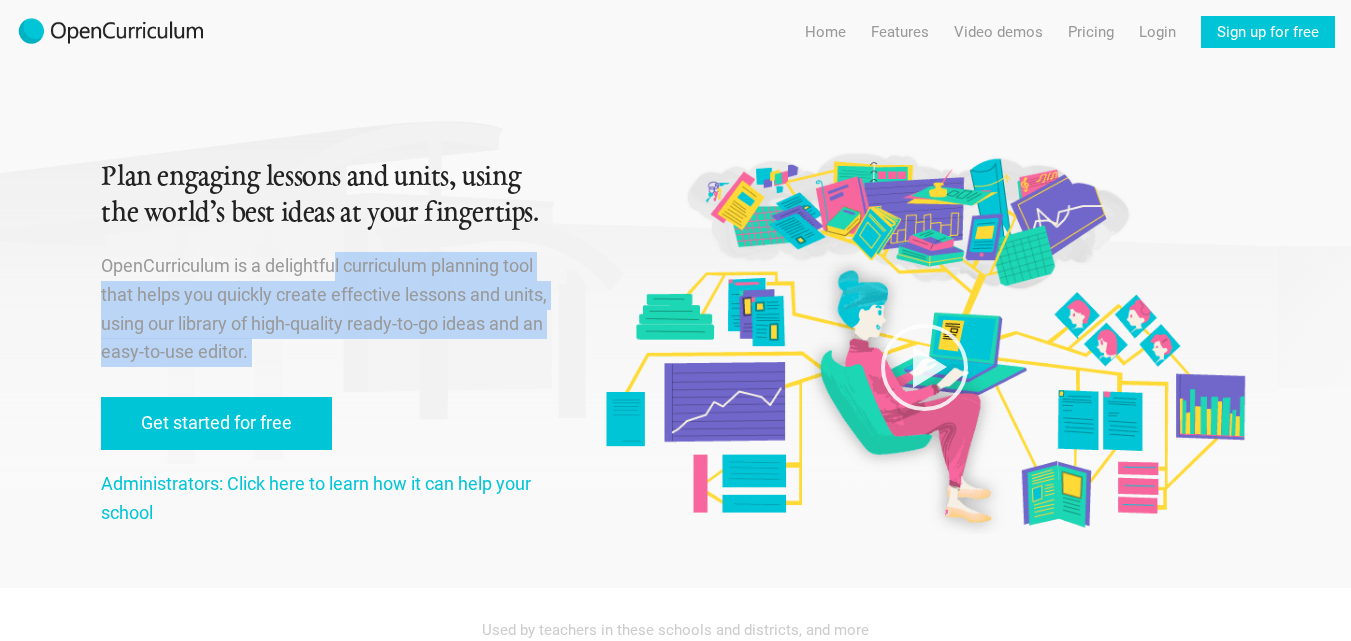 click on "OpenCurriculum is a delightful curriculum planning tool that
helps you quickly create effective lessons and units, using our
library of high-quality ready-to-go ideas and an easy-to-use
editor." at bounding box center [327, 309] 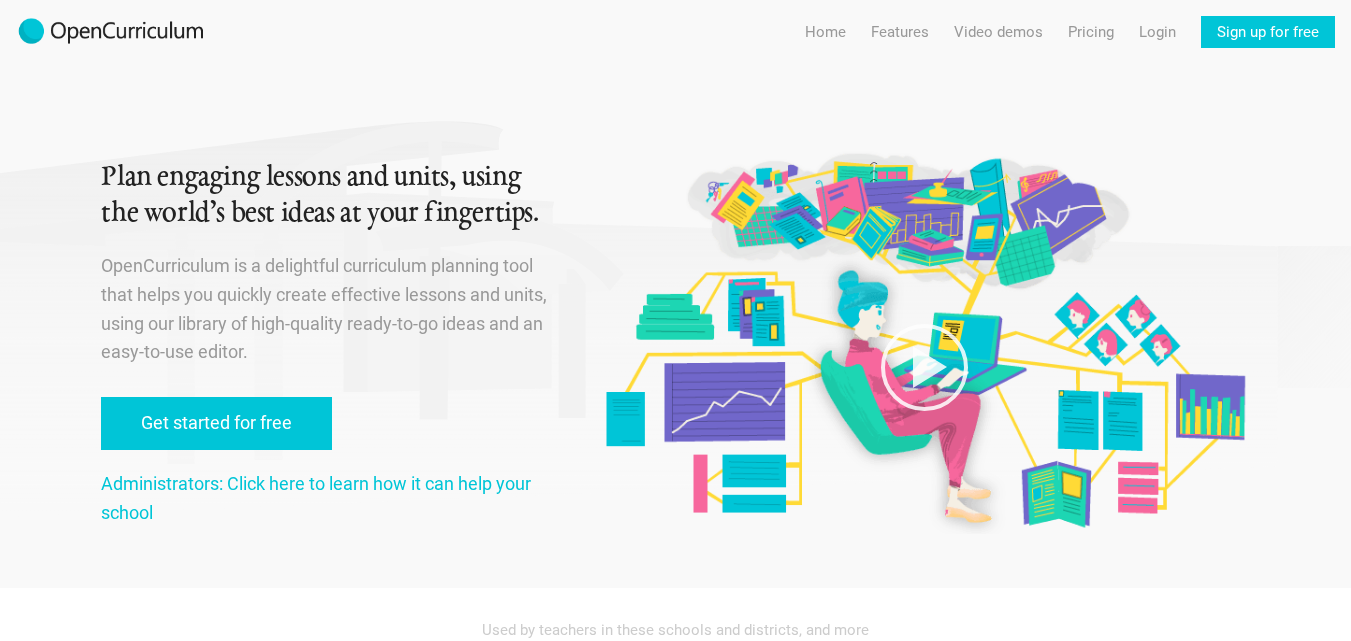 click on "OpenCurriculum is a delightful curriculum planning tool that
helps you quickly create effective lessons and units, using our
library of high-quality ready-to-go ideas and an easy-to-use
editor." at bounding box center [327, 309] 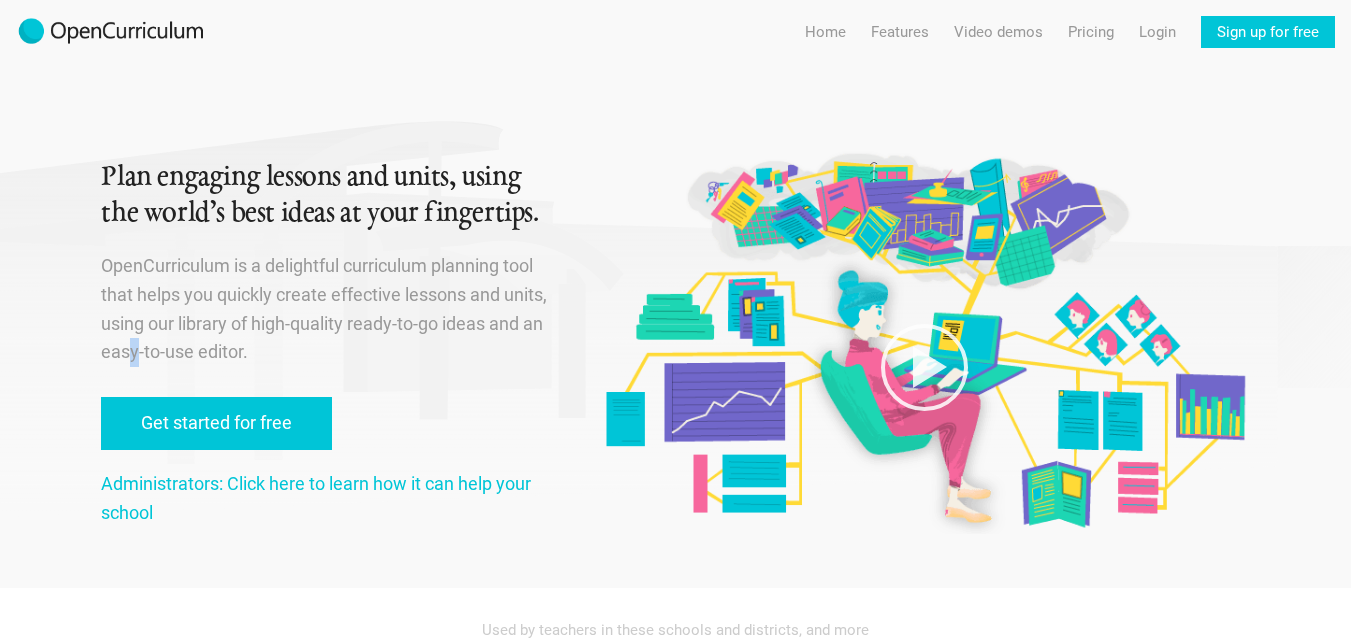 click on "OpenCurriculum is a delightful curriculum planning tool that
helps you quickly create effective lessons and units, using our
library of high-quality ready-to-go ideas and an easy-to-use
editor." at bounding box center (327, 309) 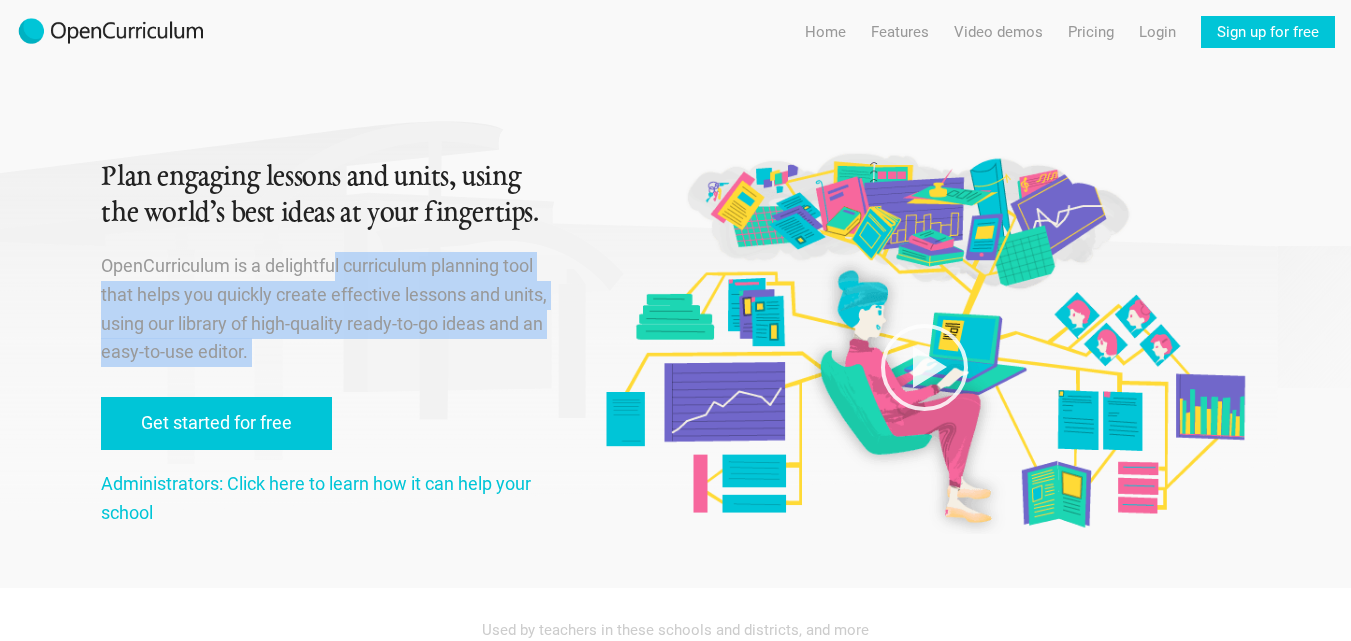 click on "OpenCurriculum is a delightful curriculum planning tool that
helps you quickly create effective lessons and units, using our
library of high-quality ready-to-go ideas and an easy-to-use
editor." at bounding box center [327, 309] 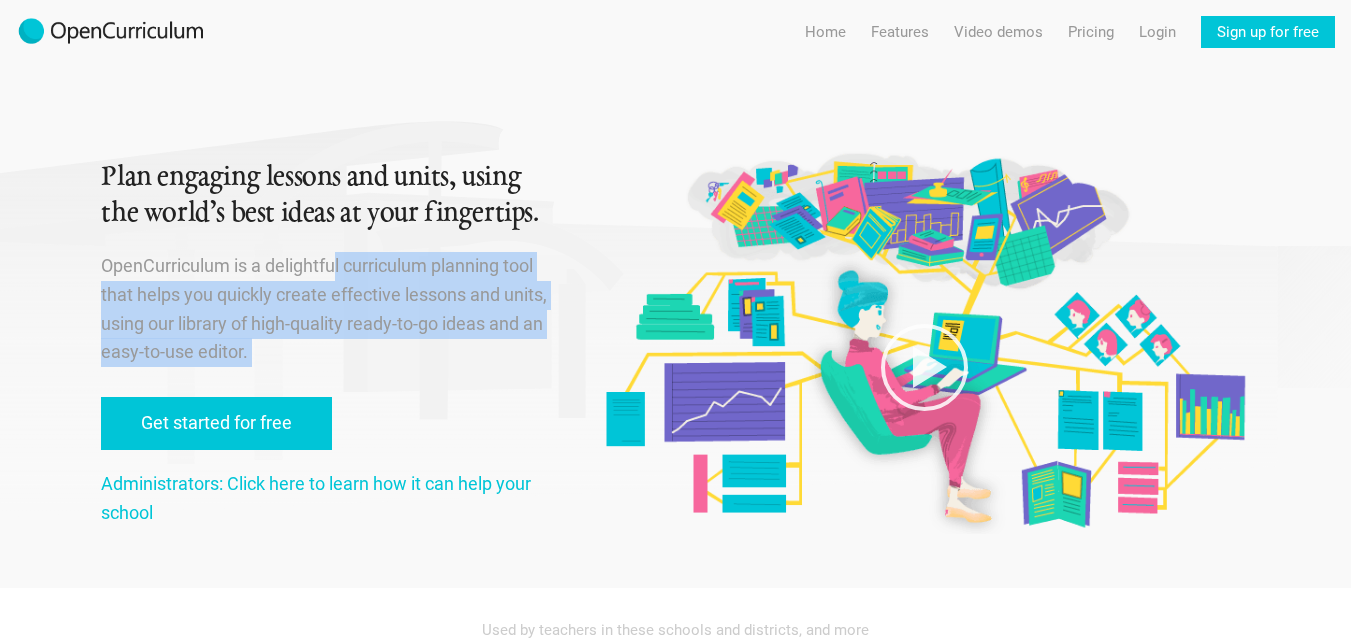 click on "OpenCurriculum is a delightful curriculum planning tool that
helps you quickly create effective lessons and units, using our
library of high-quality ready-to-go ideas and an easy-to-use
editor." at bounding box center (327, 309) 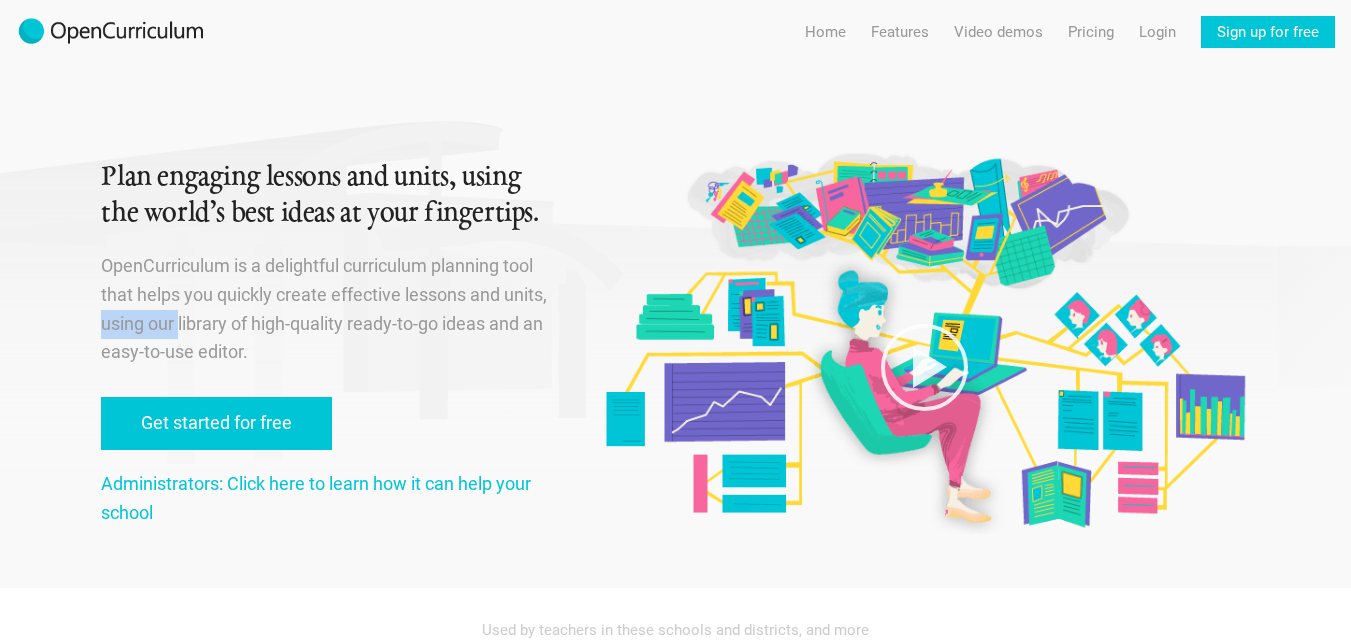 click on "OpenCurriculum is a delightful curriculum planning tool that
helps you quickly create effective lessons and units, using our
library of high-quality ready-to-go ideas and an easy-to-use
editor." at bounding box center (327, 309) 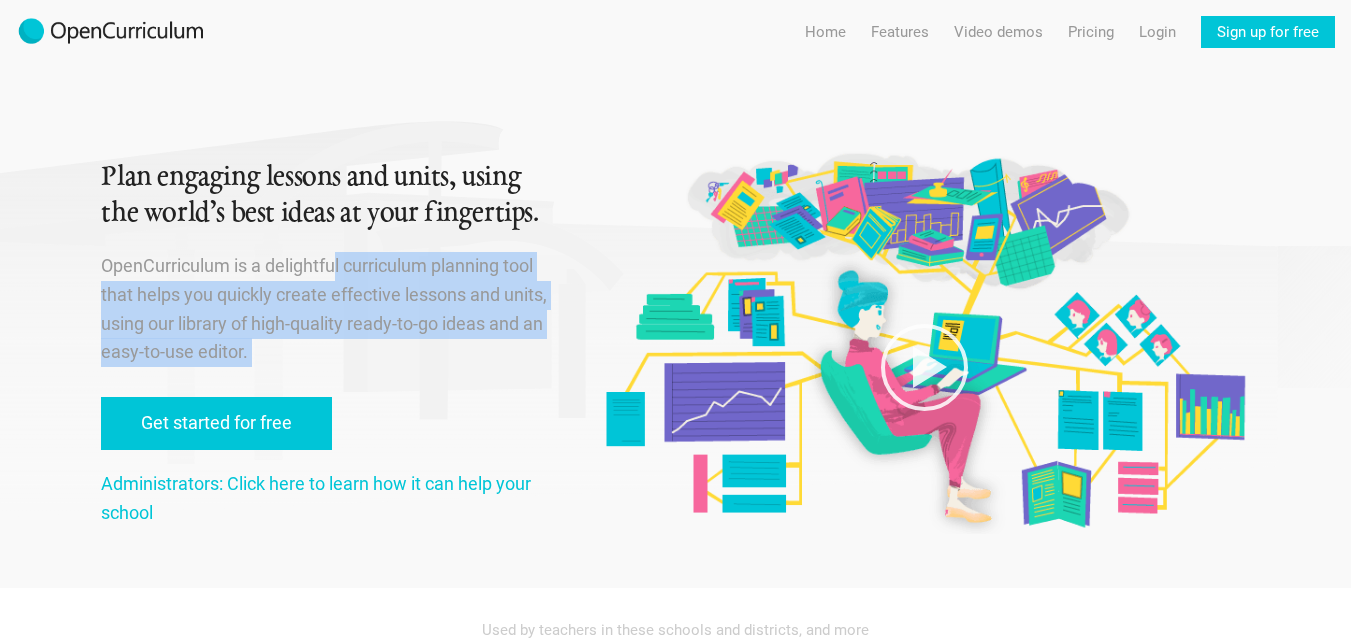 click on "OpenCurriculum is a delightful curriculum planning tool that
helps you quickly create effective lessons and units, using our
library of high-quality ready-to-go ideas and an easy-to-use
editor." at bounding box center [327, 309] 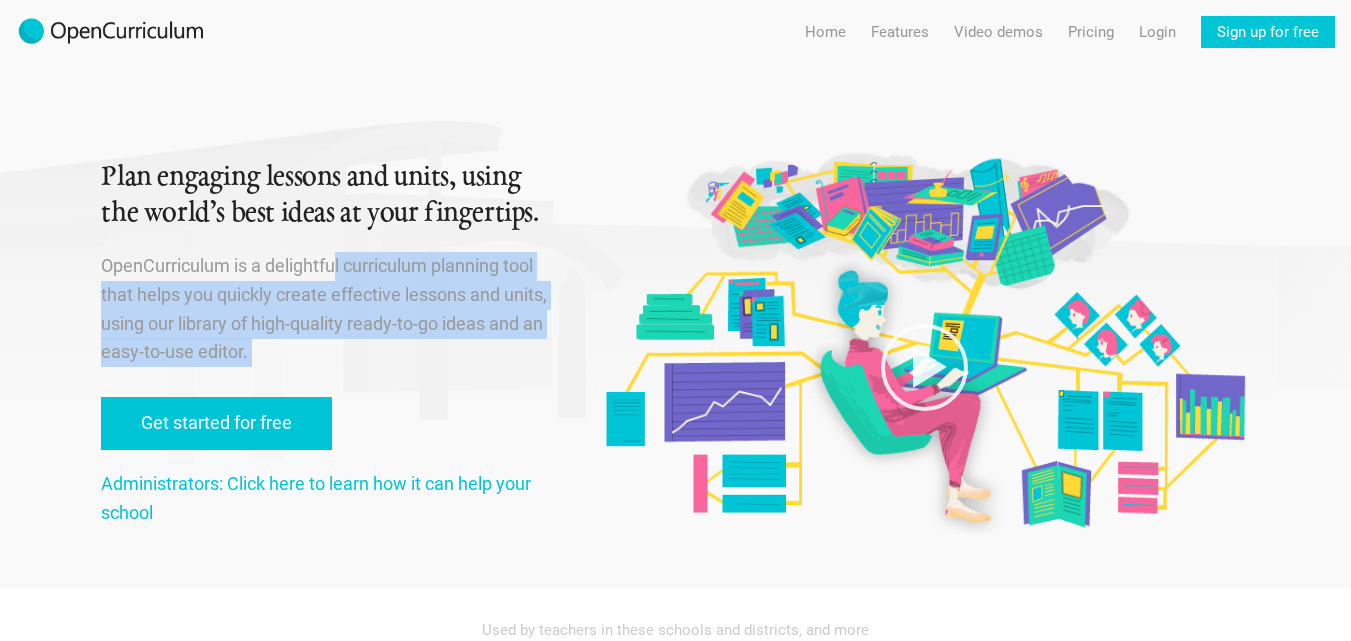 click on "Plan engaging lessons and units, using the world’s best ideas at your fingertips.
OpenCurriculum is a delightful curriculum planning tool that
helps you quickly create effective lessons and units, using our
library of high-quality ready-to-go ideas and an easy-to-use
editor.
Get started for free
Administrators: Click here to learn how it can help your school" at bounding box center [327, 294] 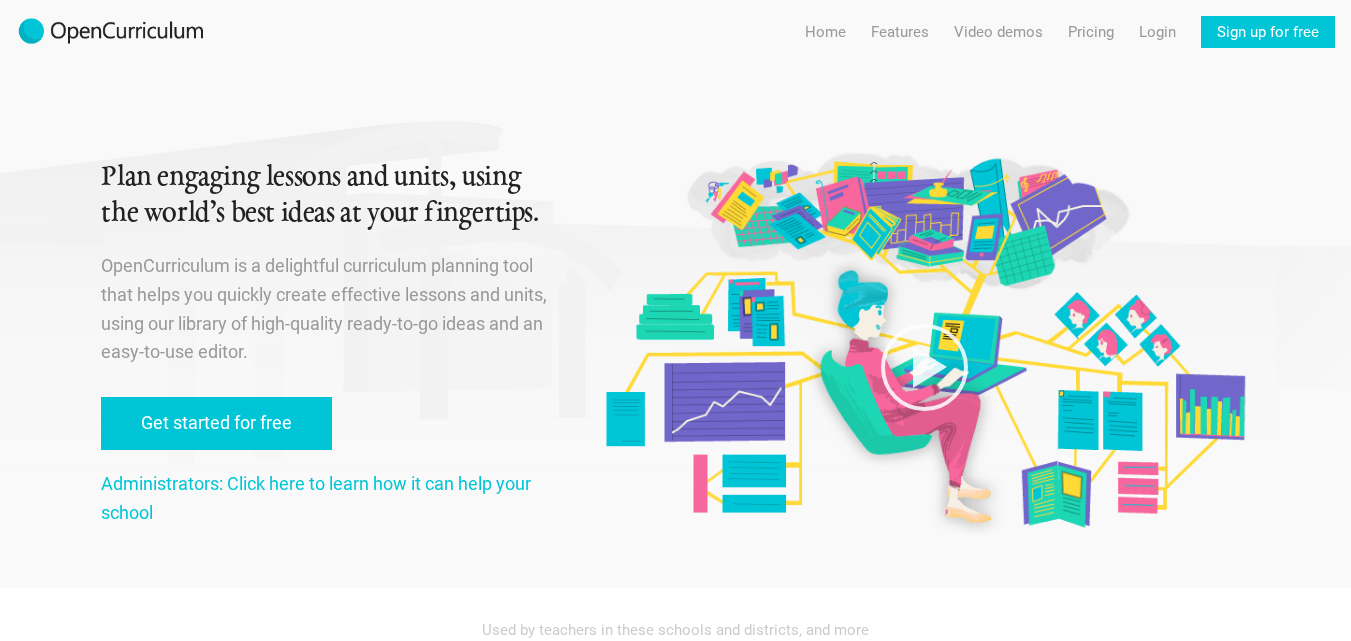 click on "OpenCurriculum is a delightful curriculum planning tool that
helps you quickly create effective lessons and units, using our
library of high-quality ready-to-go ideas and an easy-to-use
editor." at bounding box center (327, 309) 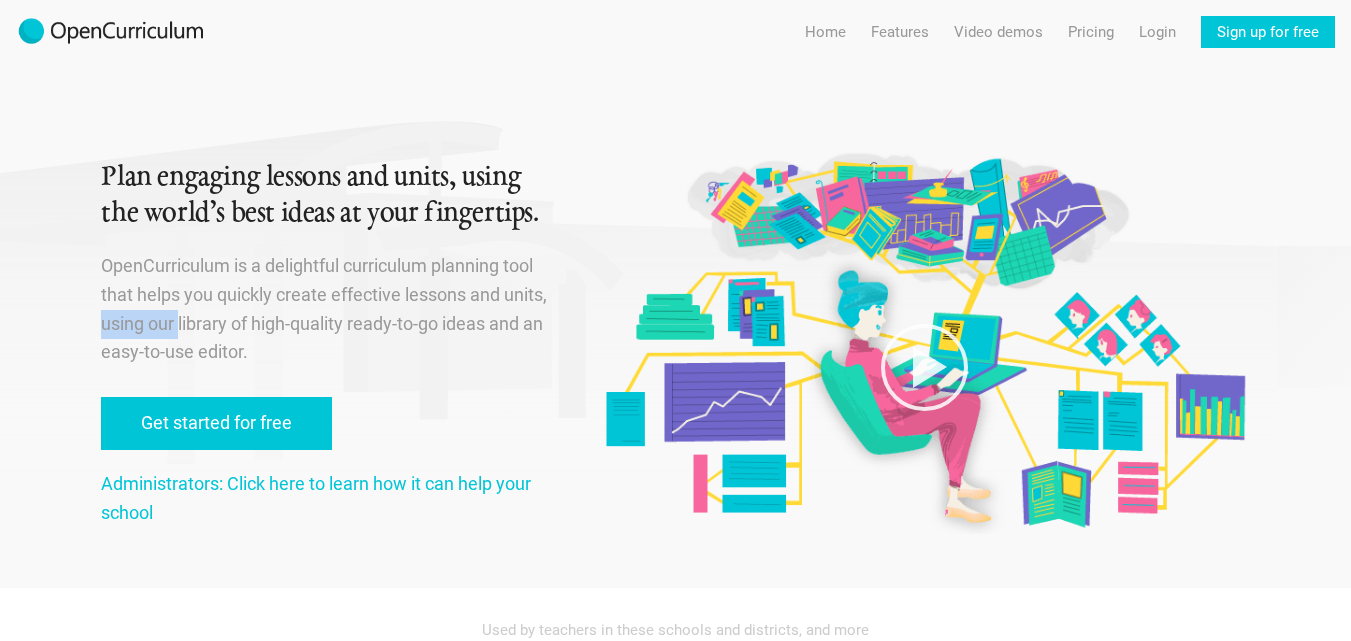 click on "OpenCurriculum is a delightful curriculum planning tool that
helps you quickly create effective lessons and units, using our
library of high-quality ready-to-go ideas and an easy-to-use
editor." at bounding box center [327, 309] 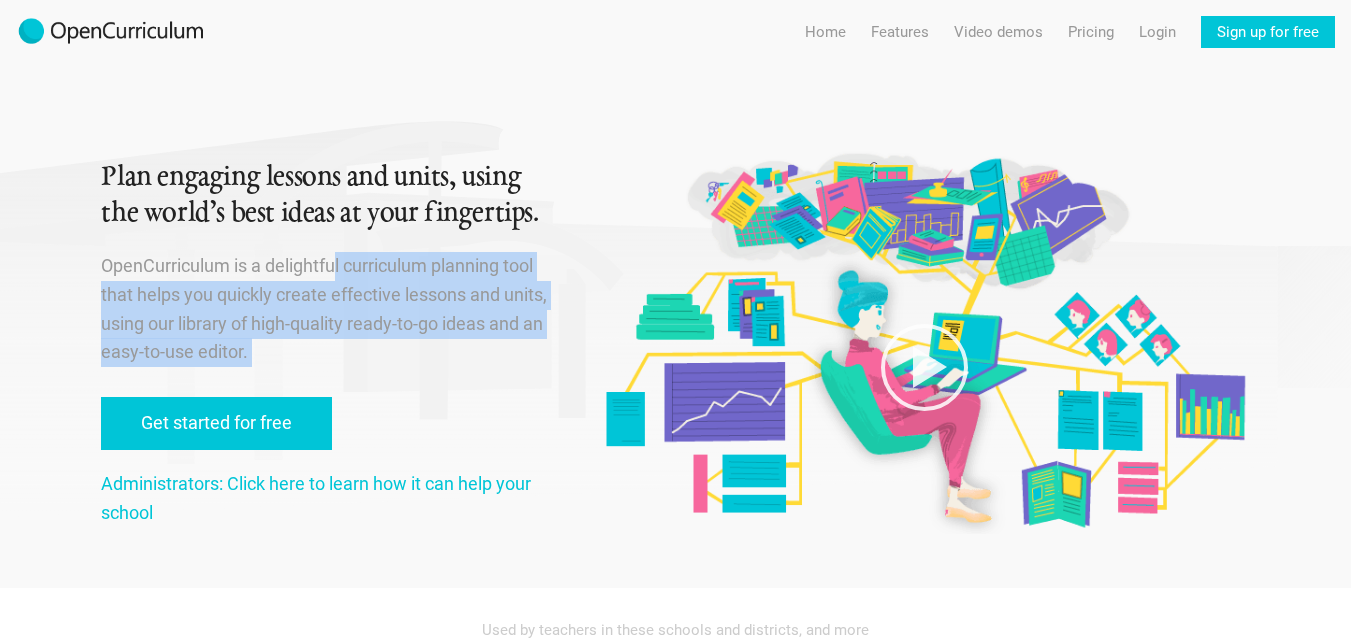 click on "OpenCurriculum is a delightful curriculum planning tool that
helps you quickly create effective lessons and units, using our
library of high-quality ready-to-go ideas and an easy-to-use
editor." at bounding box center (327, 309) 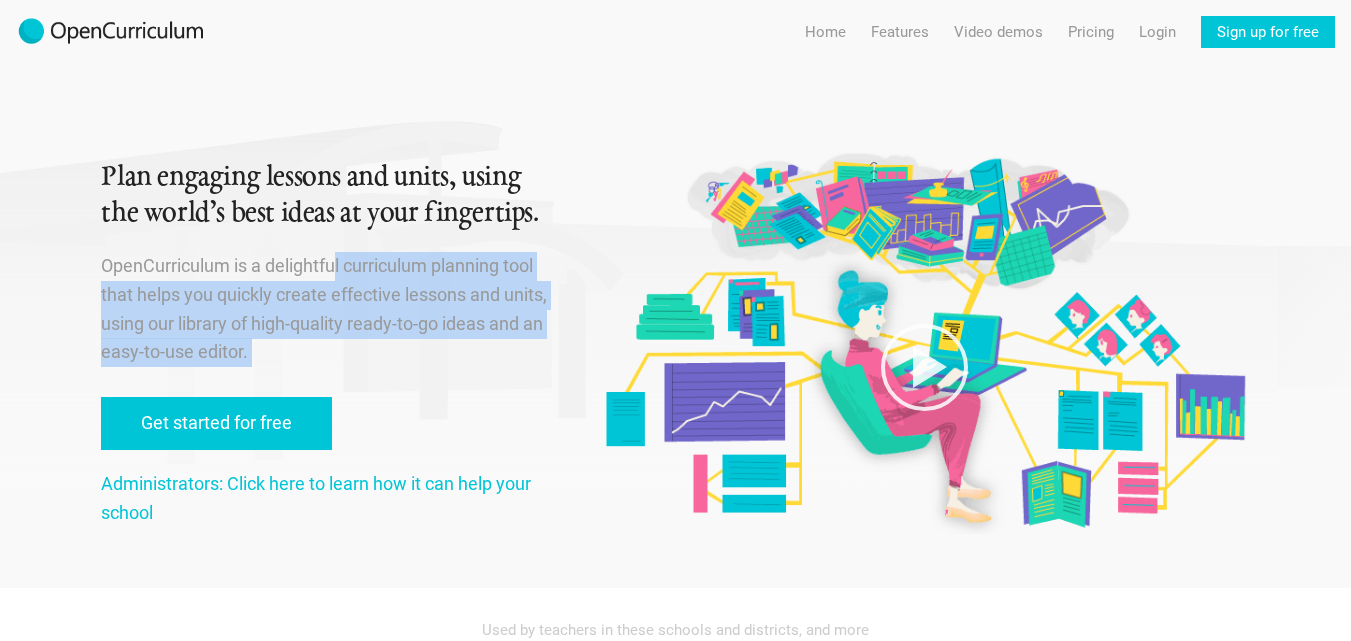 click on "OpenCurriculum is a delightful curriculum planning tool that
helps you quickly create effective lessons and units, using our
library of high-quality ready-to-go ideas and an easy-to-use
editor." at bounding box center (327, 309) 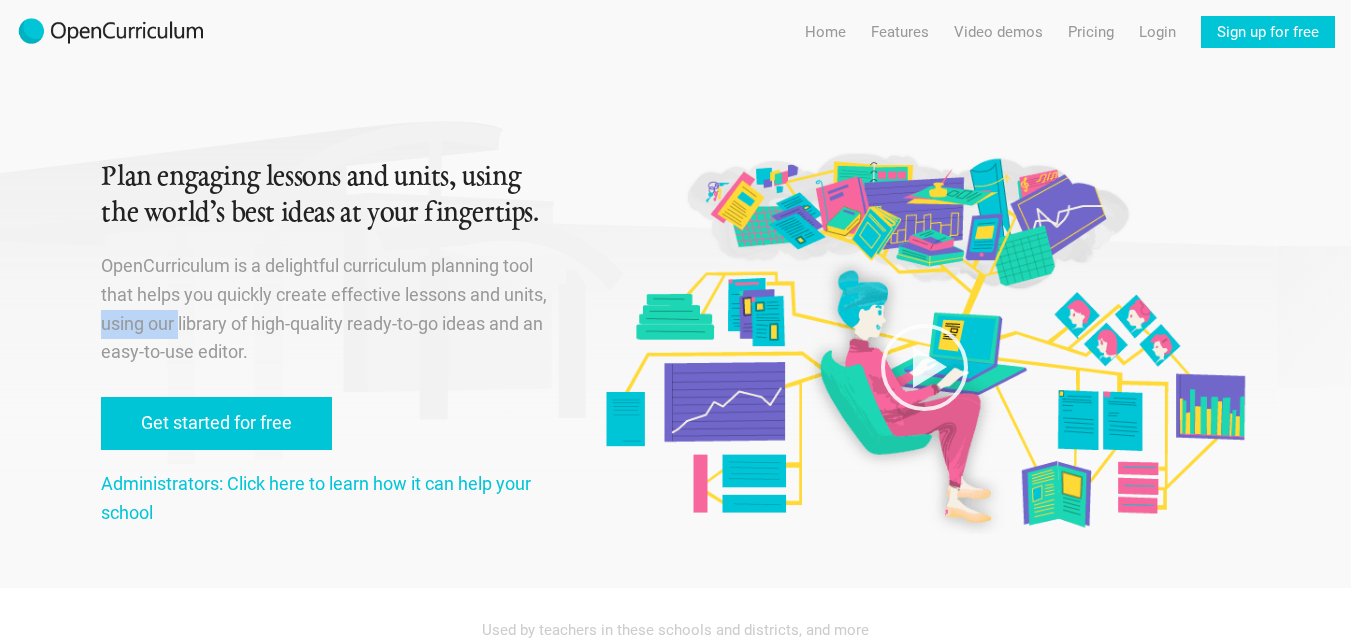 click on "OpenCurriculum is a delightful curriculum planning tool that
helps you quickly create effective lessons and units, using our
library of high-quality ready-to-go ideas and an easy-to-use
editor." at bounding box center (327, 309) 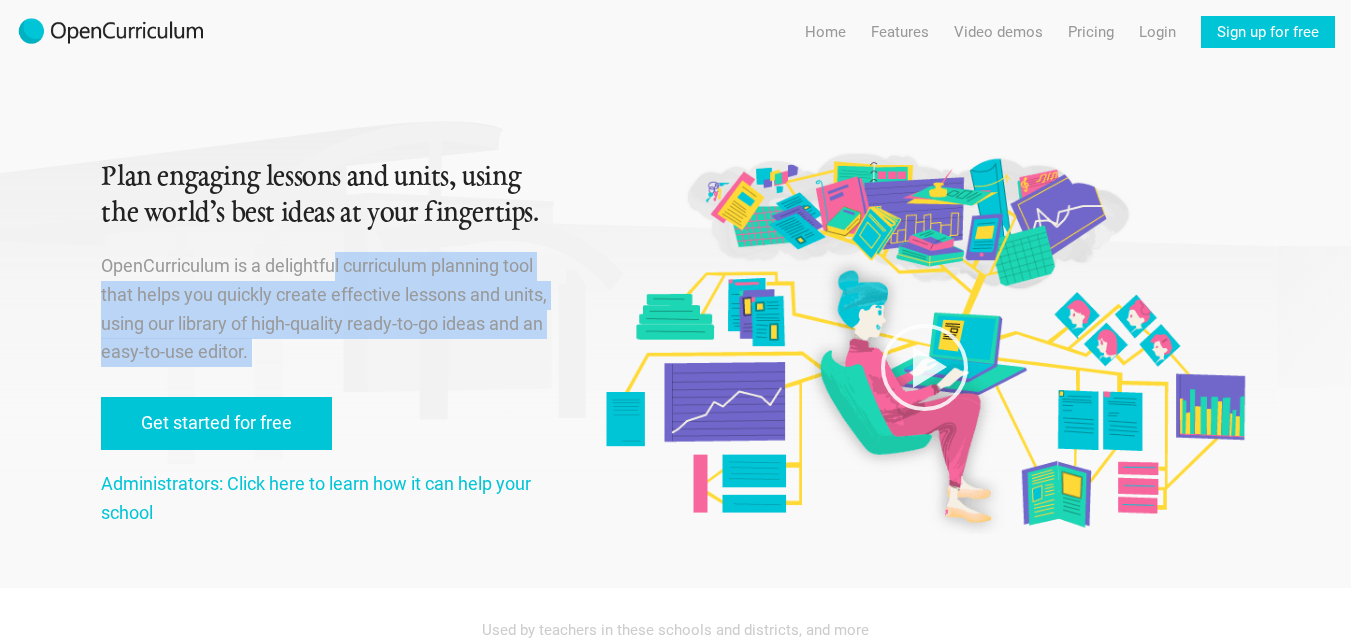 click on "OpenCurriculum is a delightful curriculum planning tool that
helps you quickly create effective lessons and units, using our
library of high-quality ready-to-go ideas and an easy-to-use
editor." at bounding box center (327, 309) 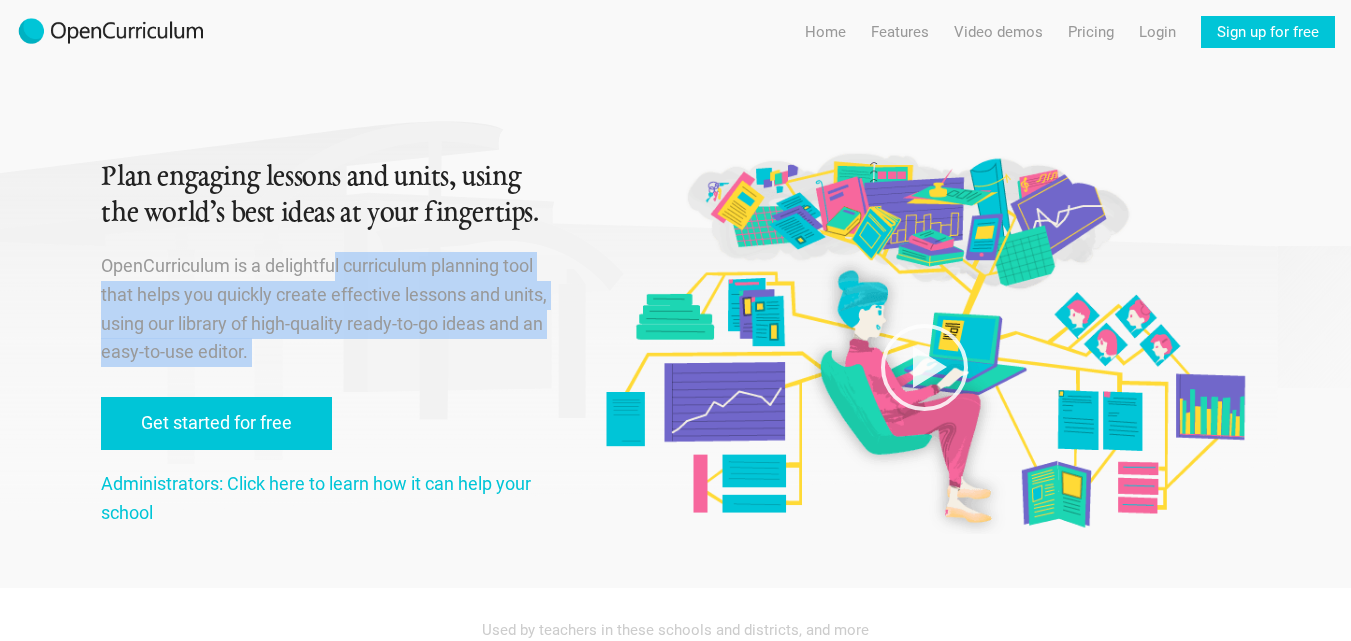 click on "Plan engaging lessons and units, using the world’s best ideas at your fingertips.
OpenCurriculum is a delightful curriculum planning tool that
helps you quickly create effective lessons and units, using our
library of high-quality ready-to-go ideas and an easy-to-use
editor.
Get started for free
Administrators: Click here to learn how it can help your school" at bounding box center (327, 294) 